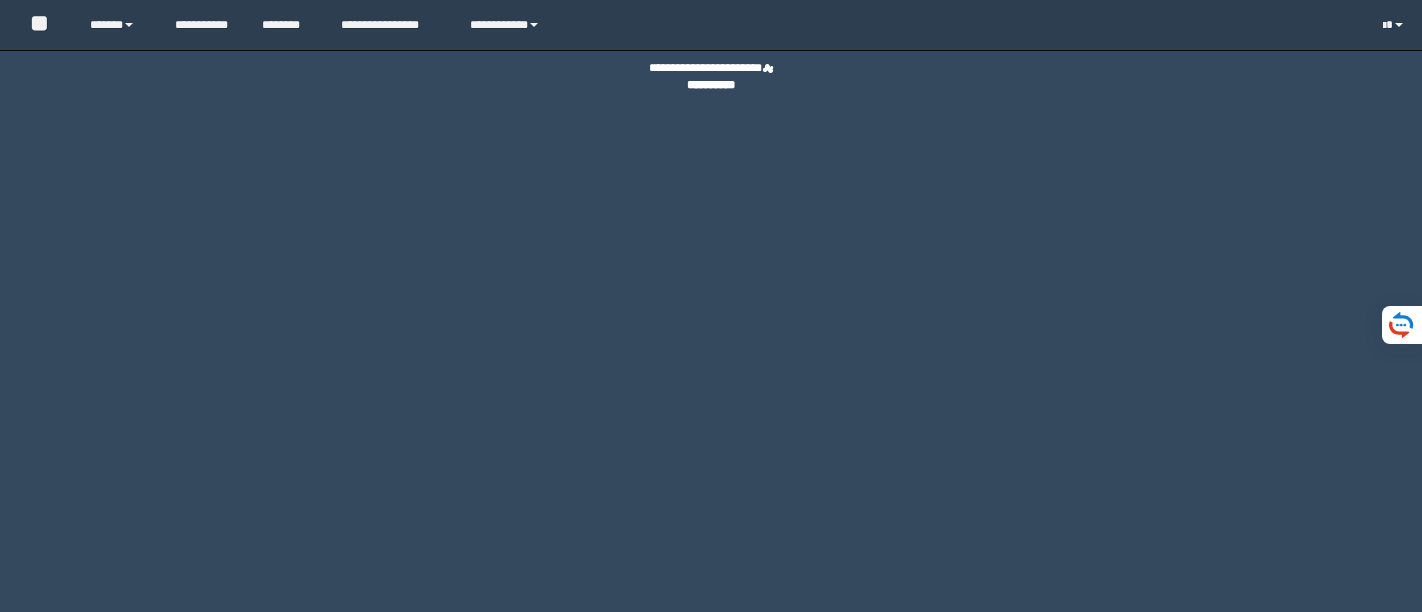 scroll, scrollTop: 0, scrollLeft: 0, axis: both 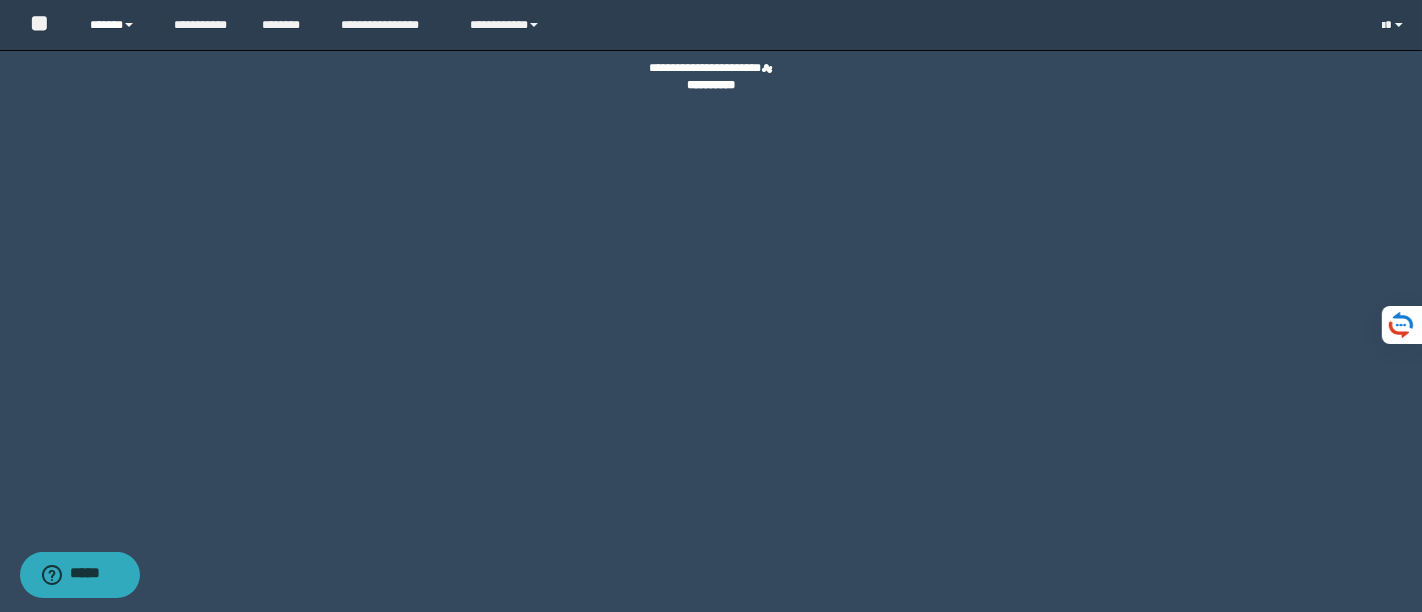 click on "******" at bounding box center [117, 25] 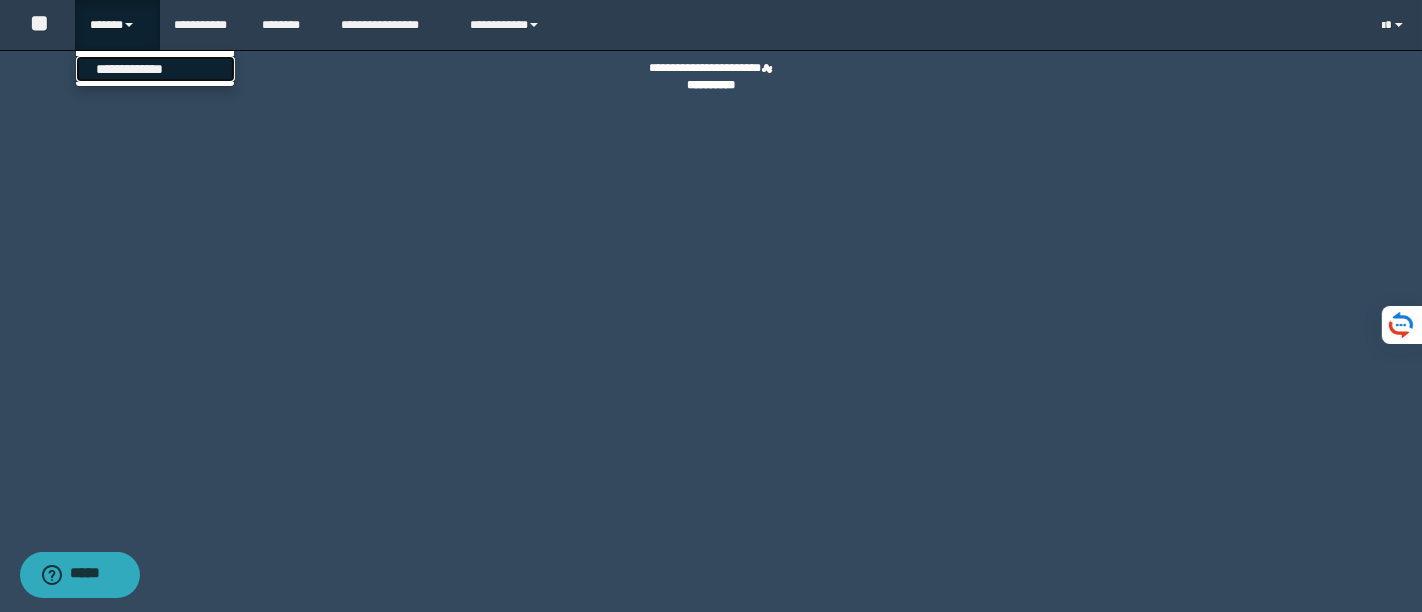 click on "**********" at bounding box center (155, 69) 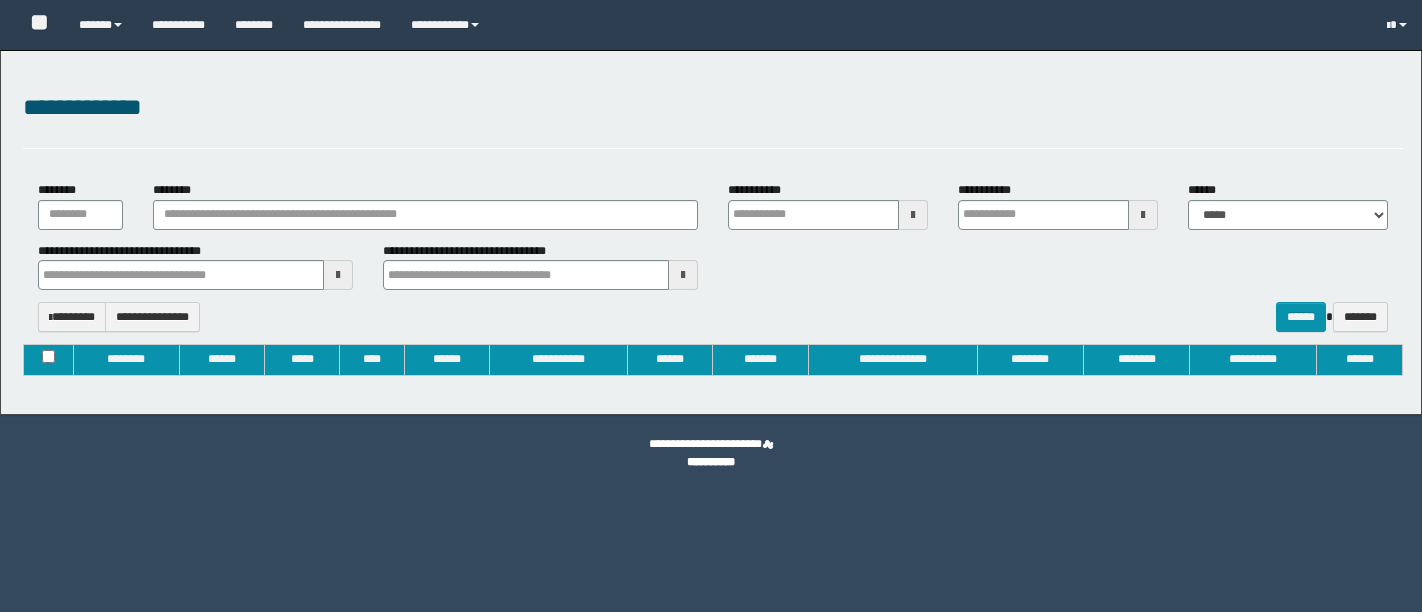 type on "**********" 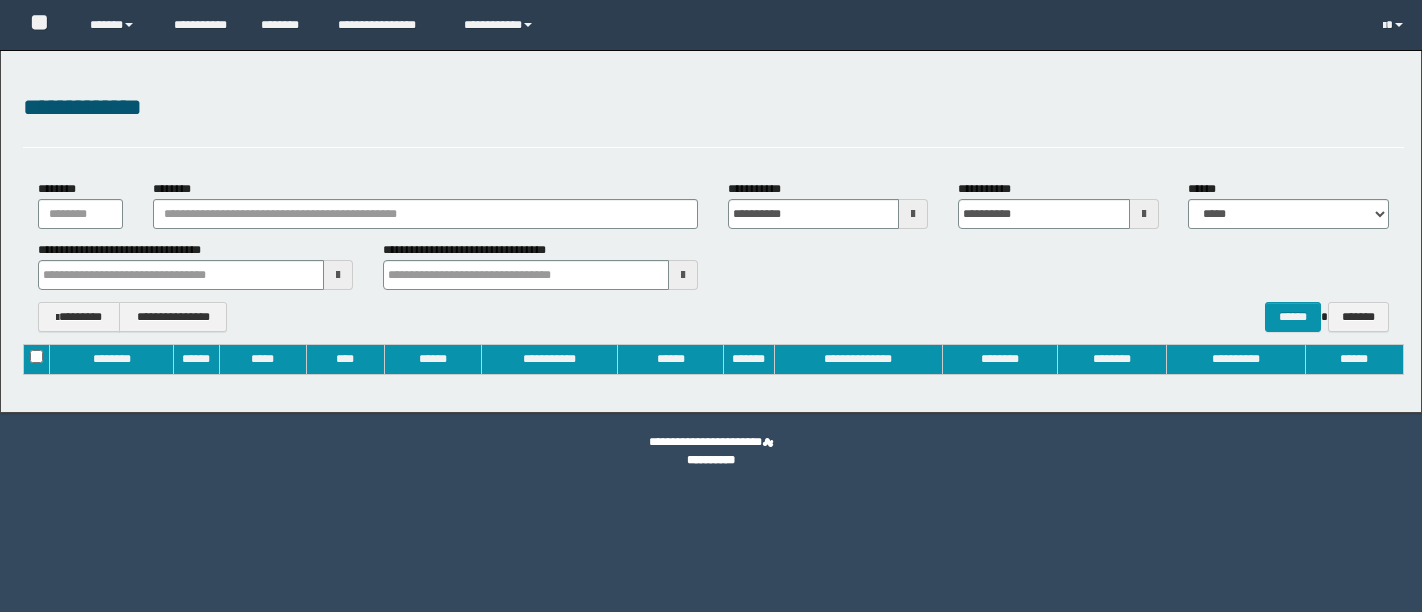 scroll, scrollTop: 0, scrollLeft: 0, axis: both 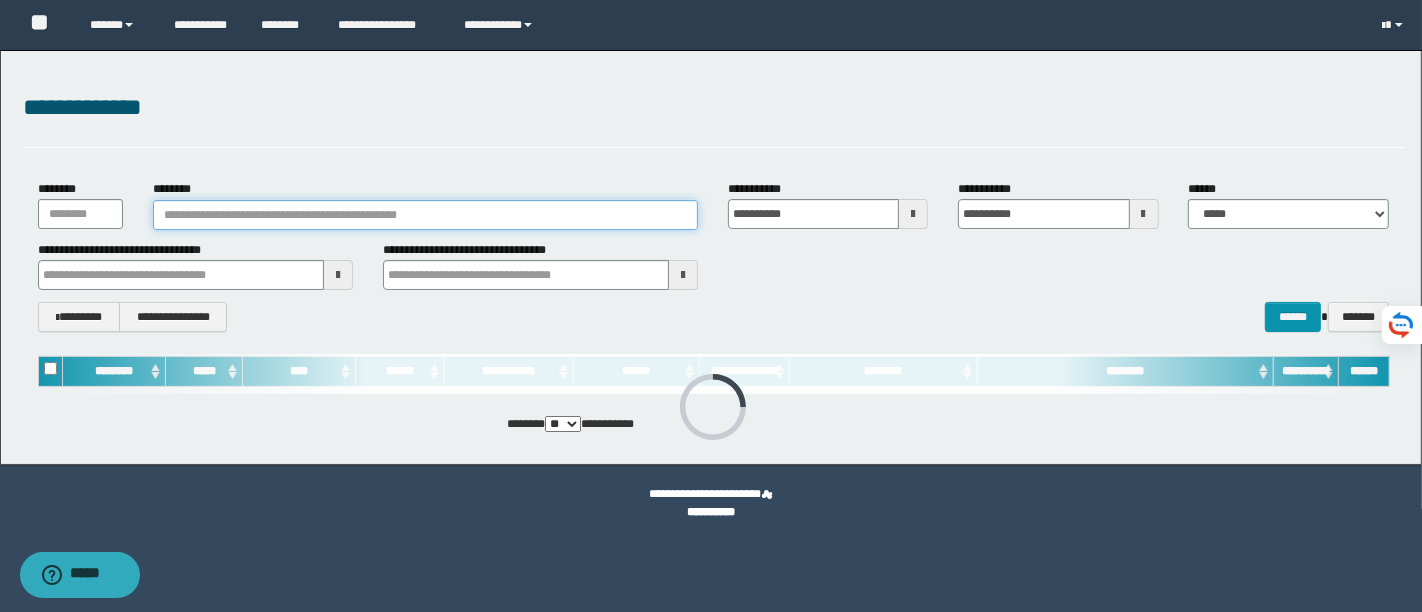 click on "********" at bounding box center (425, 215) 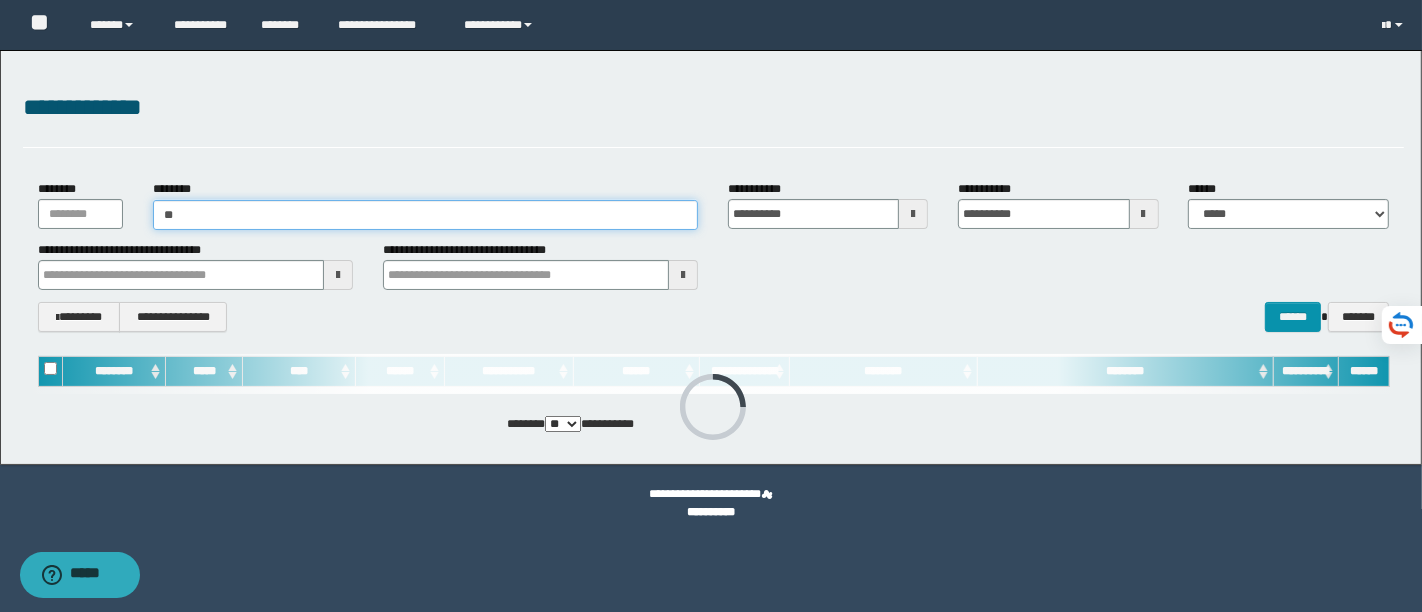 type on "*" 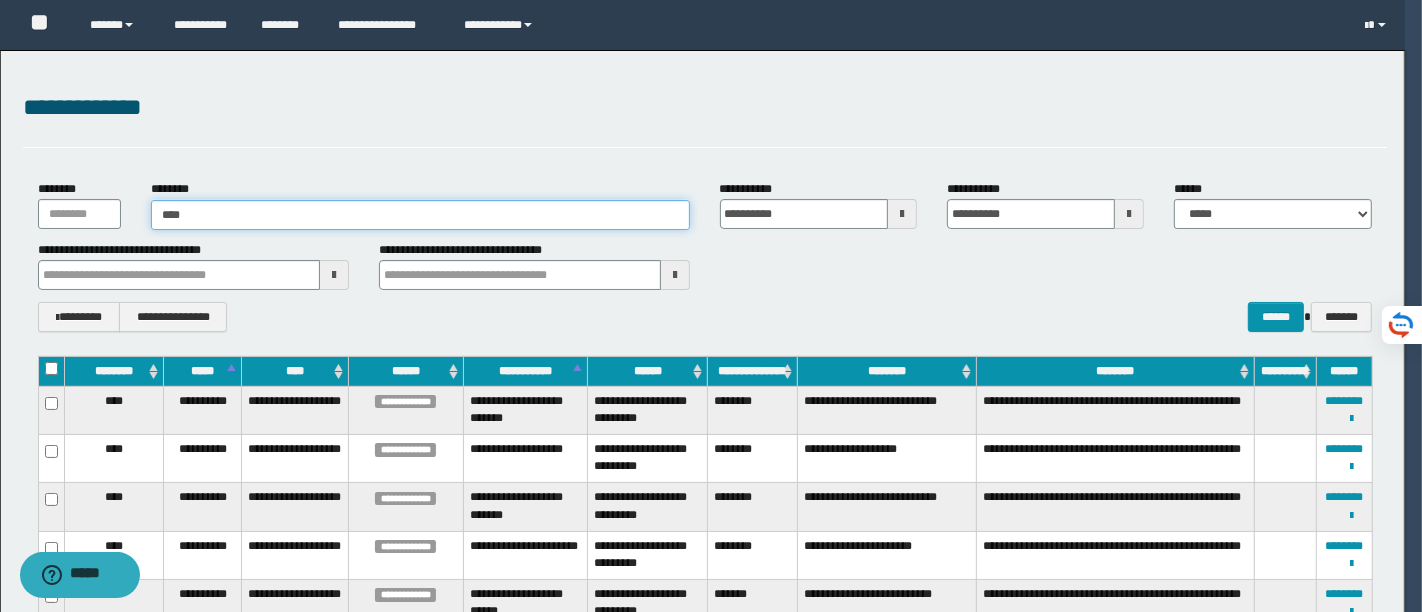 type on "****" 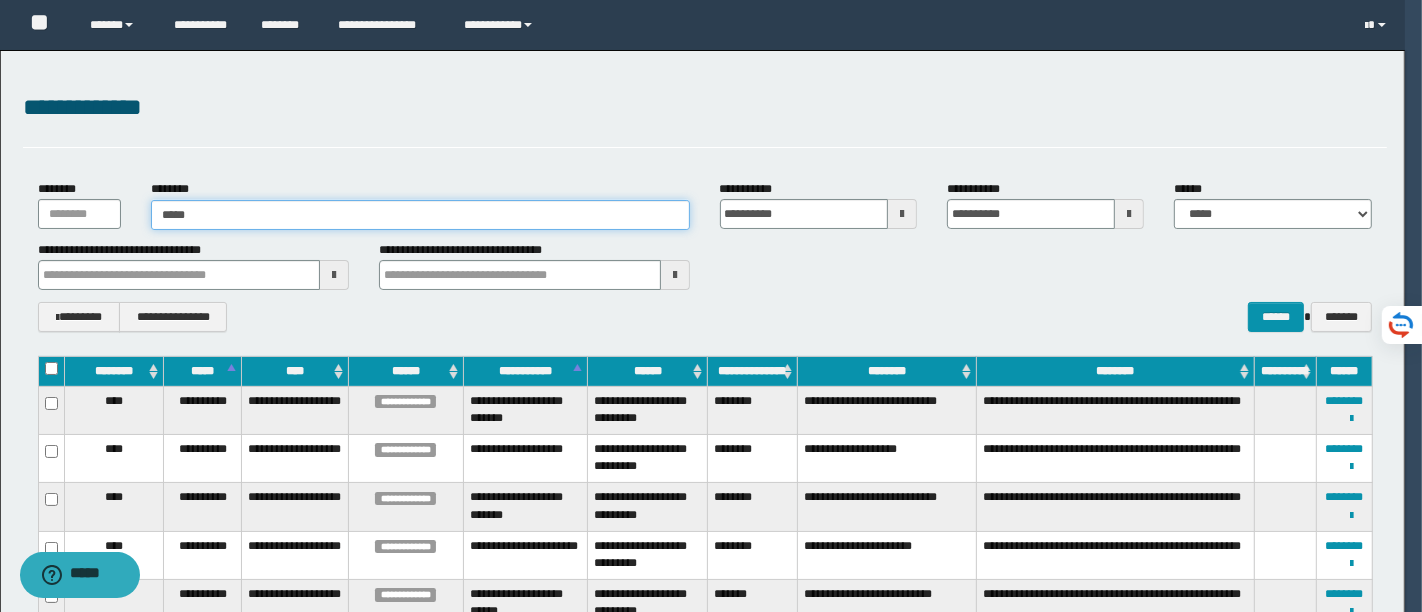 type on "****" 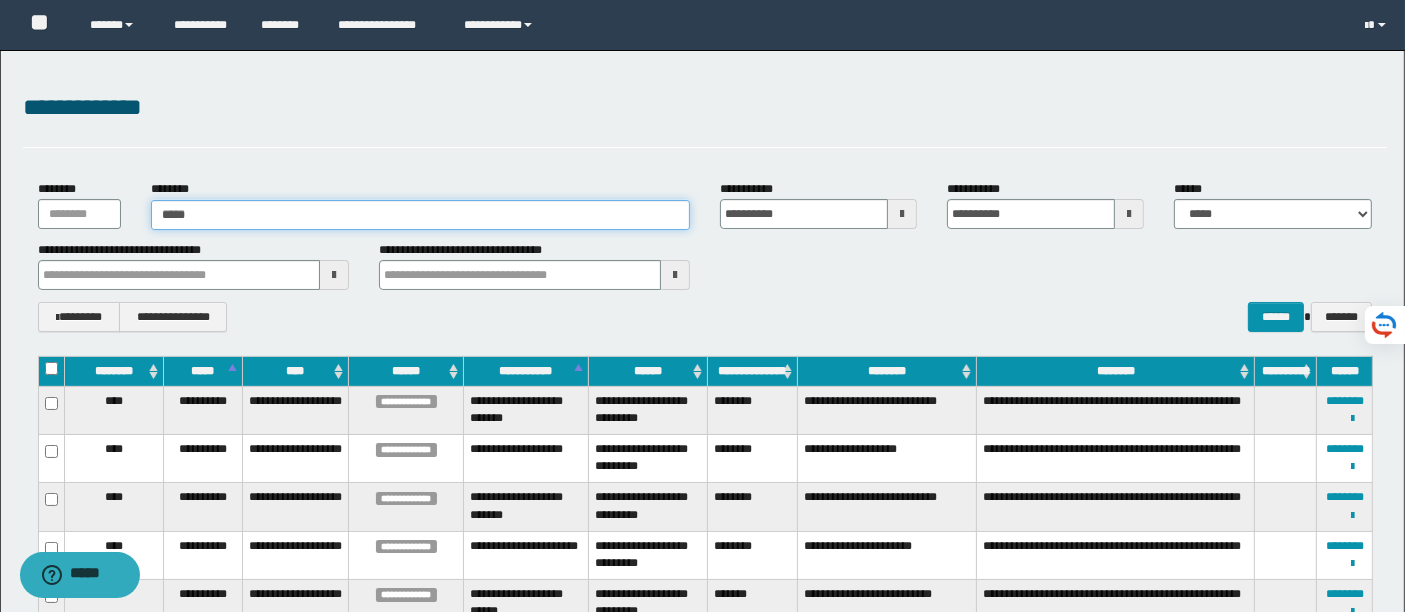 type 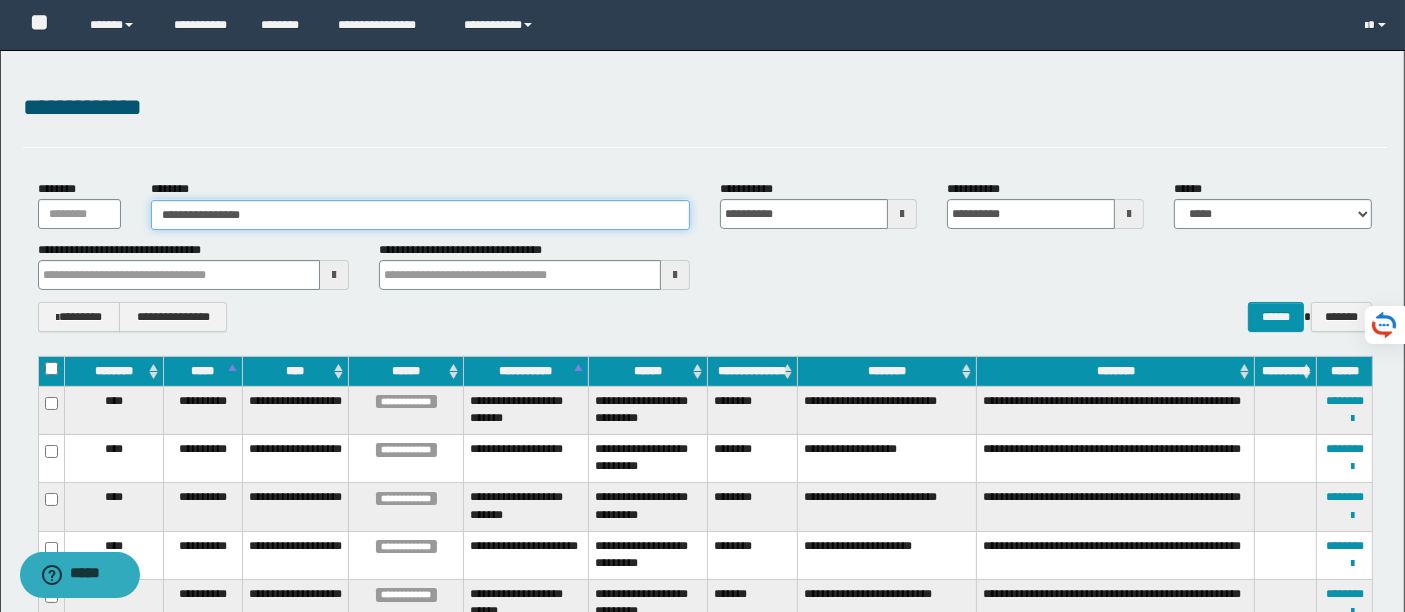 type on "**********" 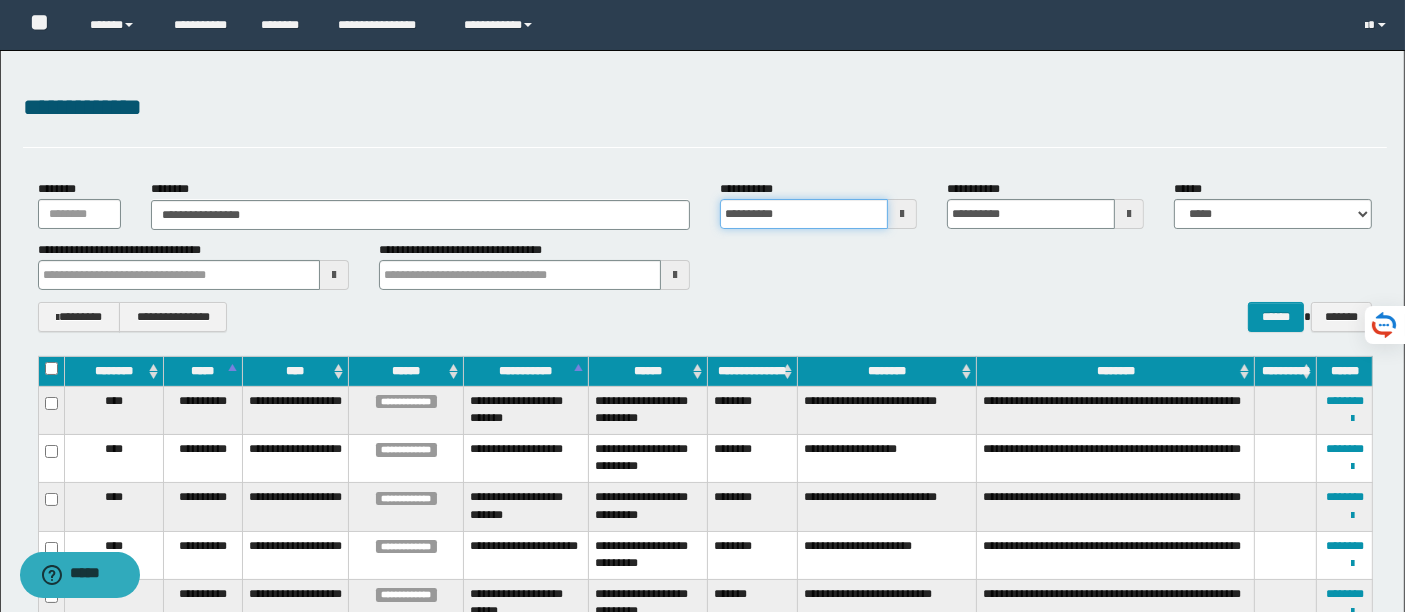 type 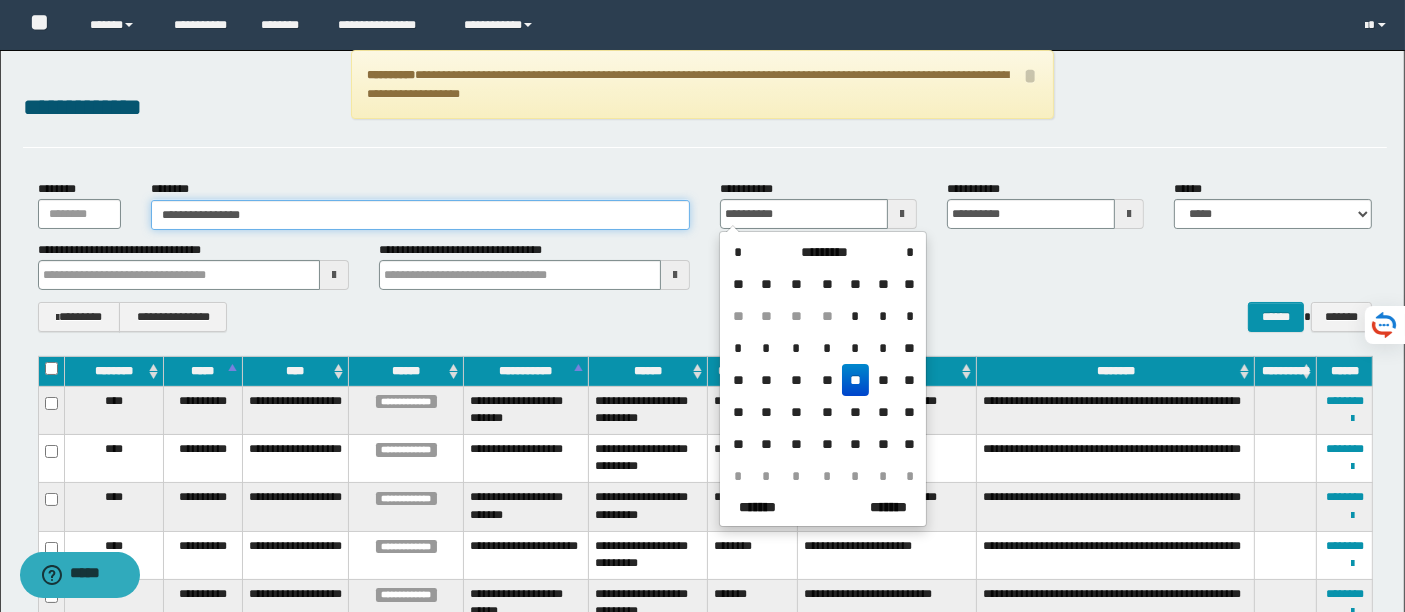 type on "**********" 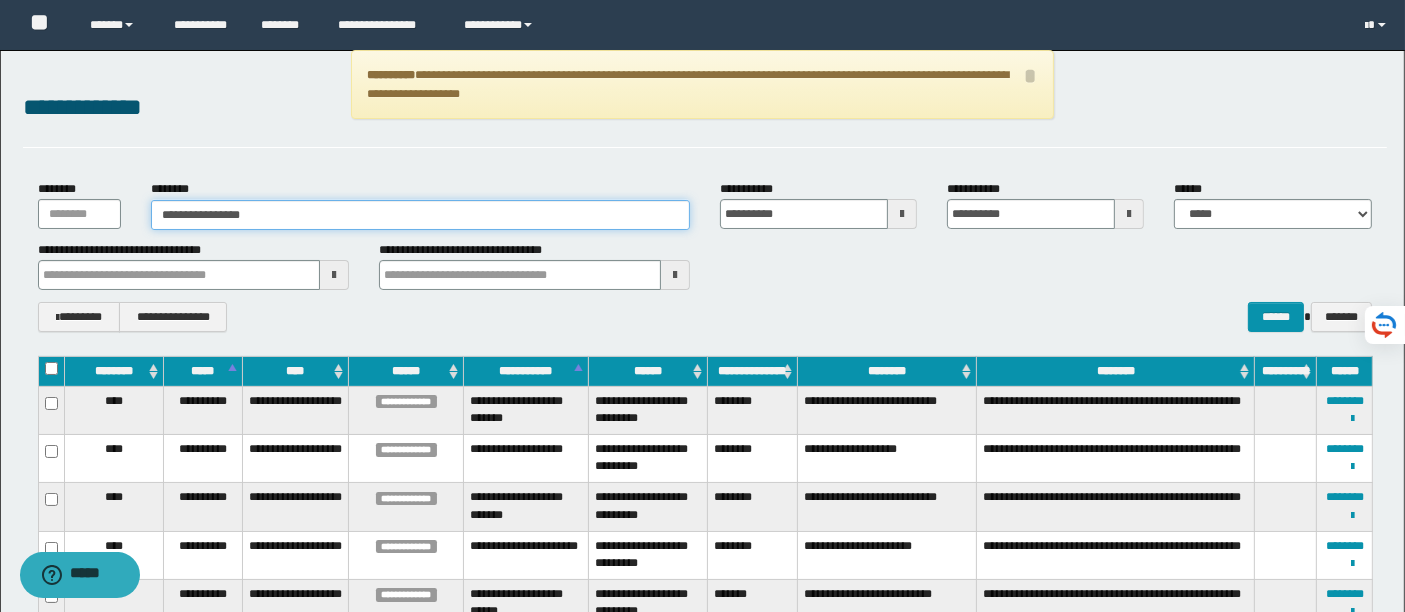 click on "**********" at bounding box center (420, 215) 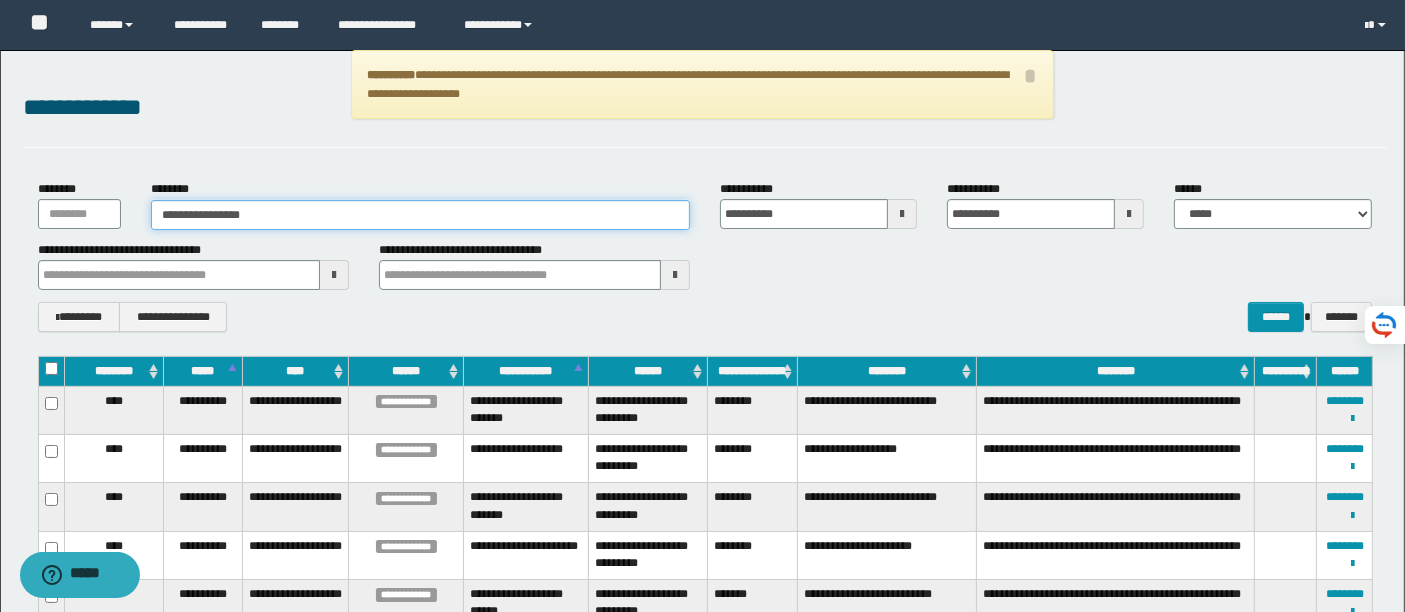 drag, startPoint x: 267, startPoint y: 218, endPoint x: 0, endPoint y: 220, distance: 267.00748 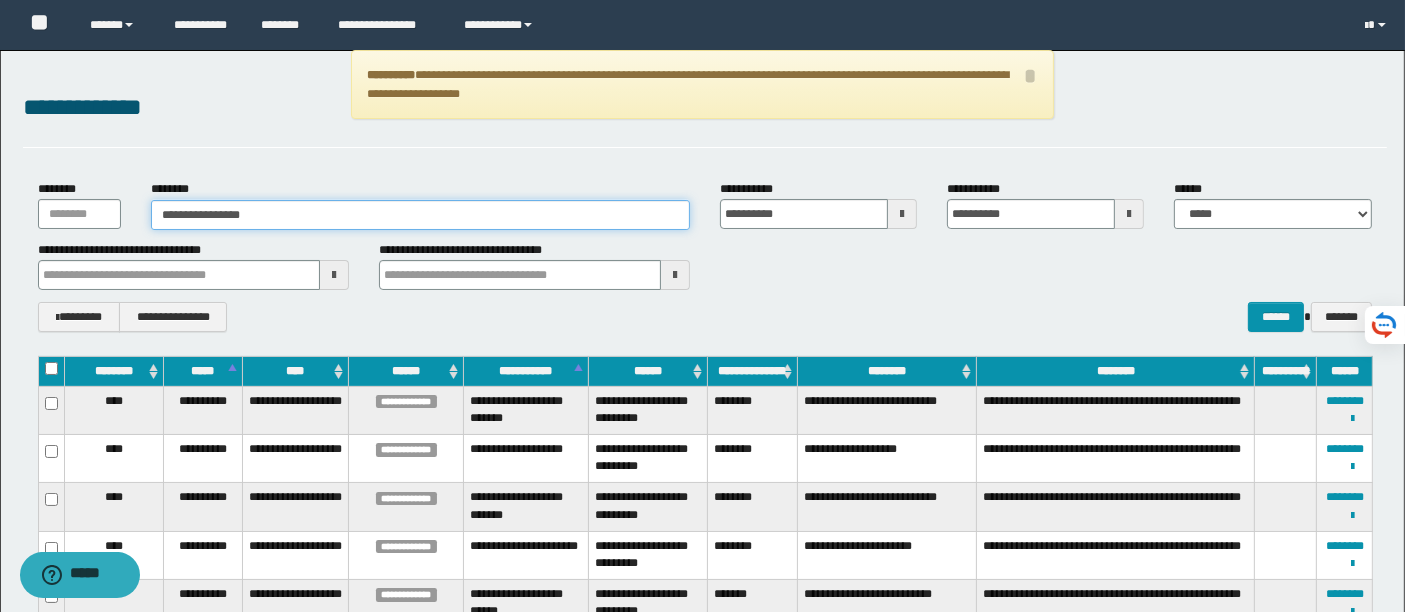 click on "**********" at bounding box center [702, 1466] 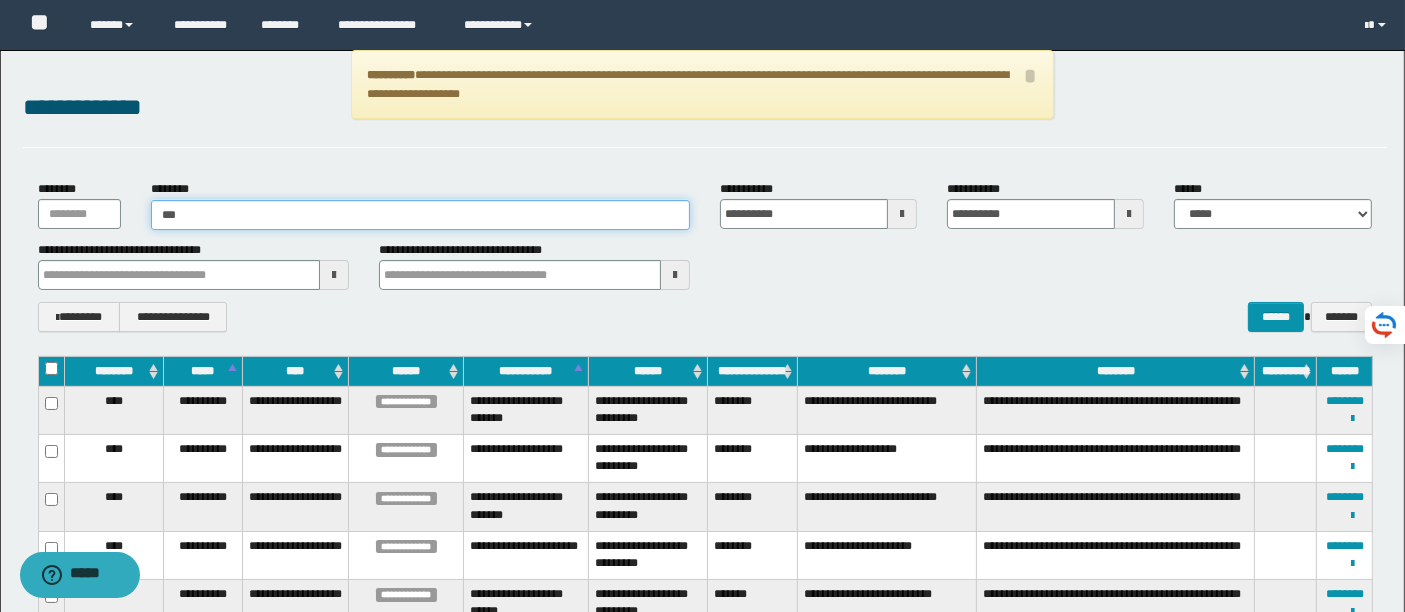 type on "****" 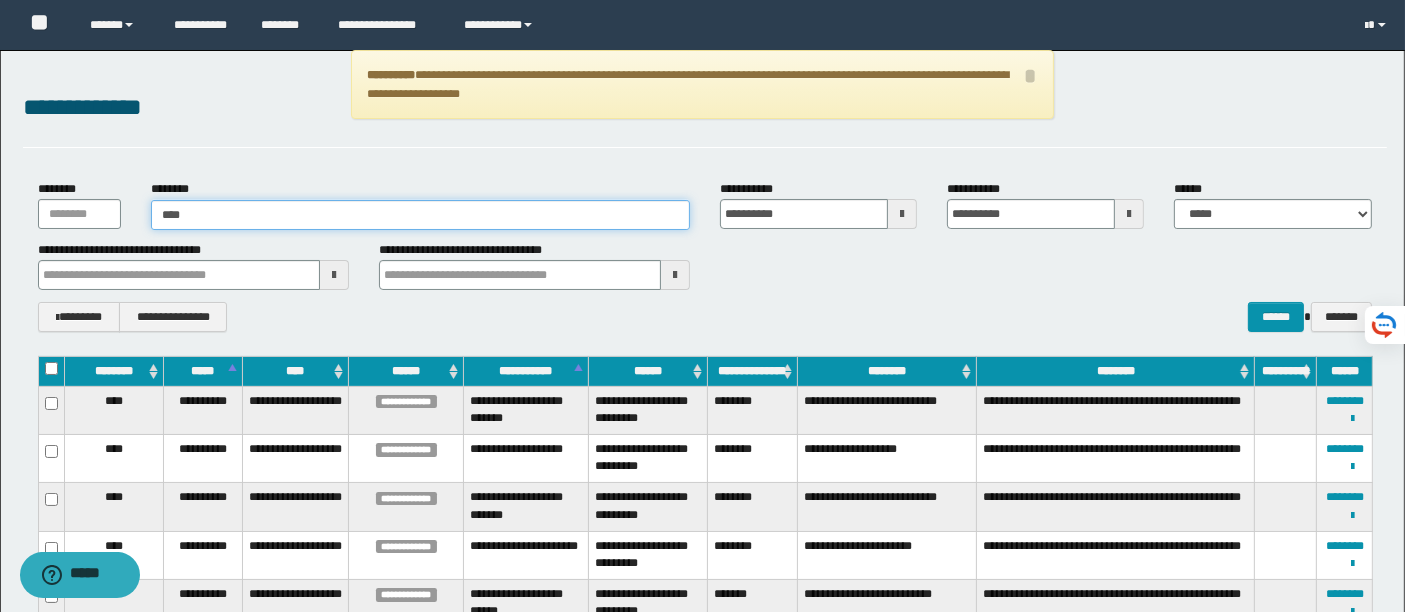 type on "****" 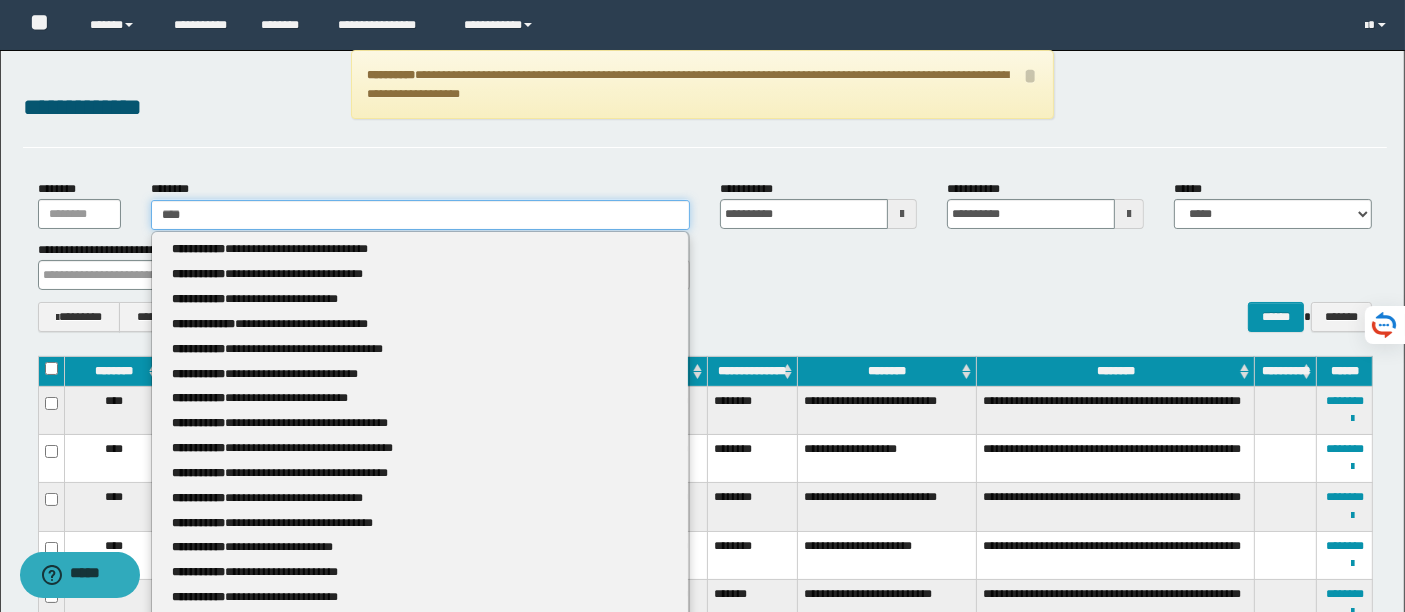 type 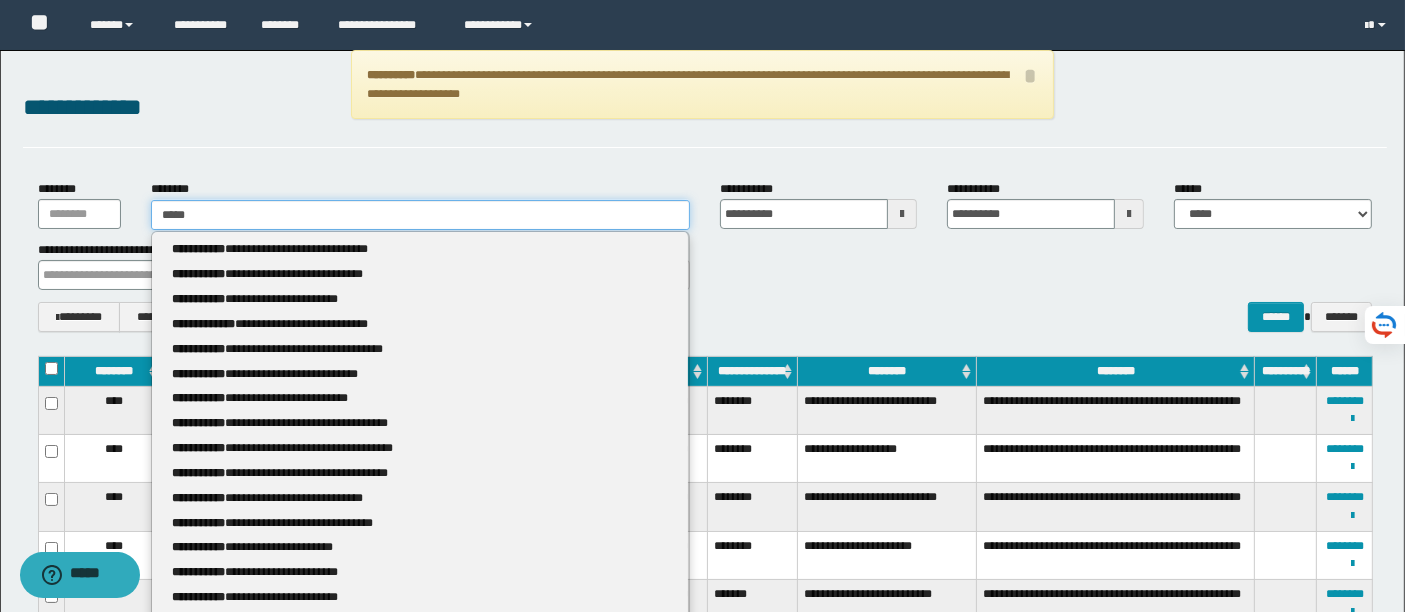 type on "****" 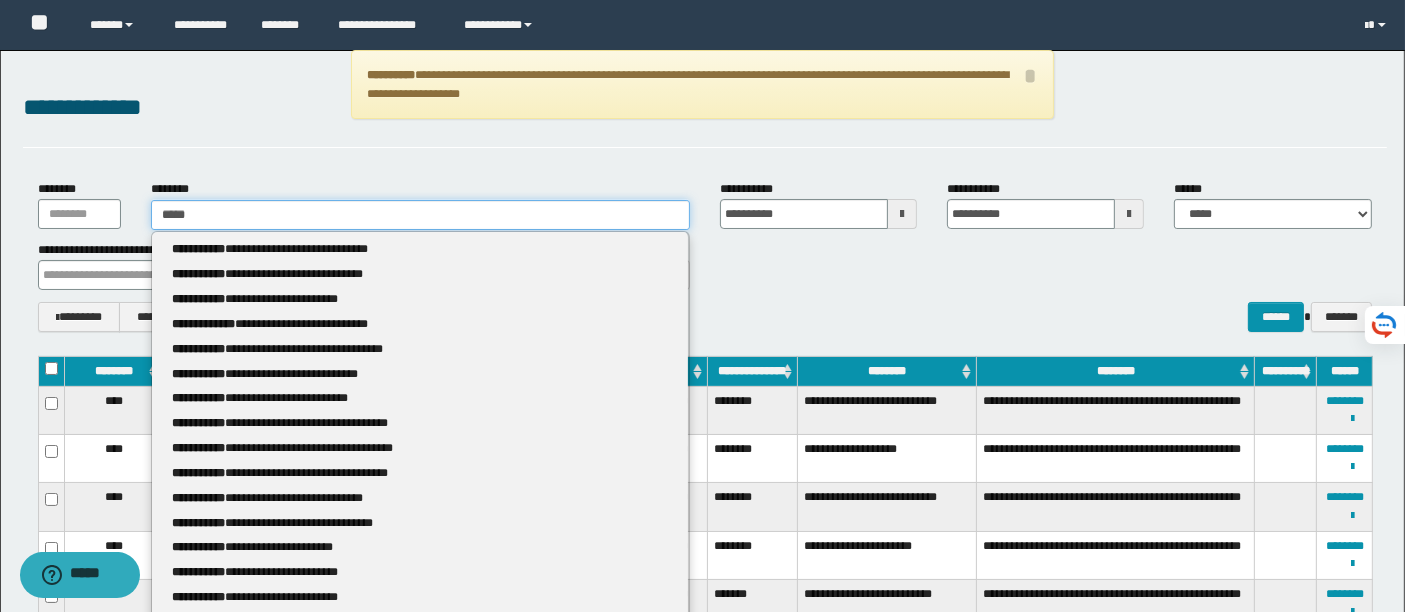 type 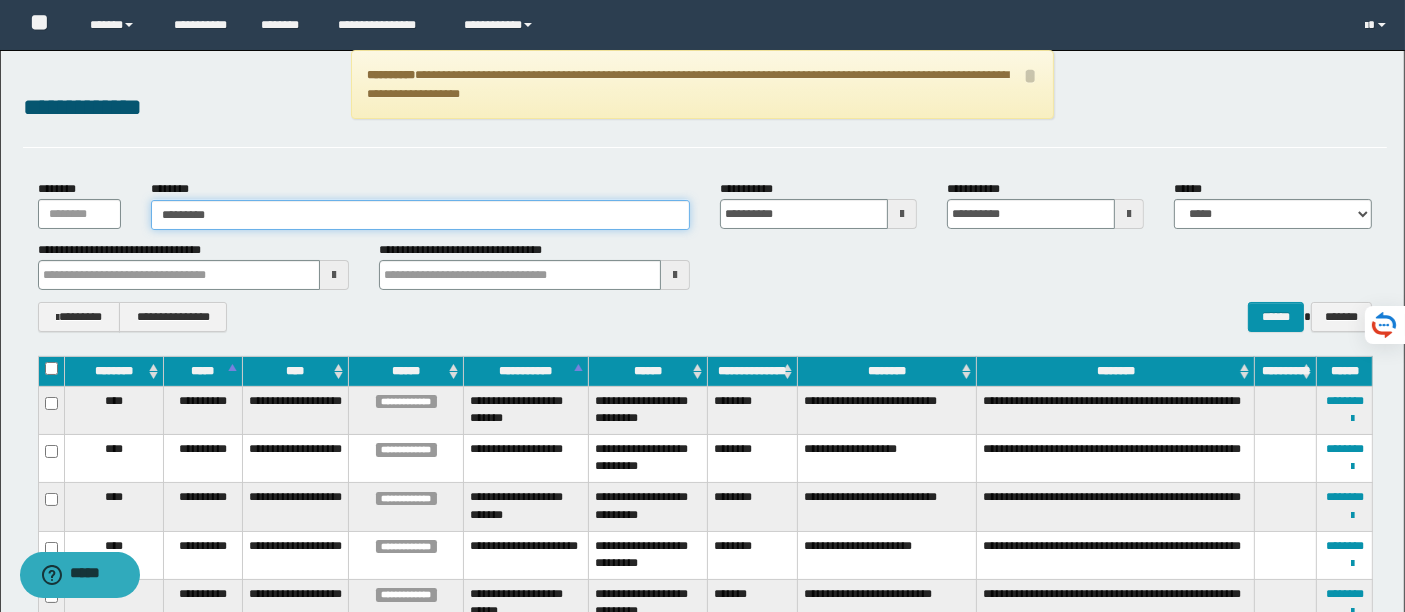 type on "**********" 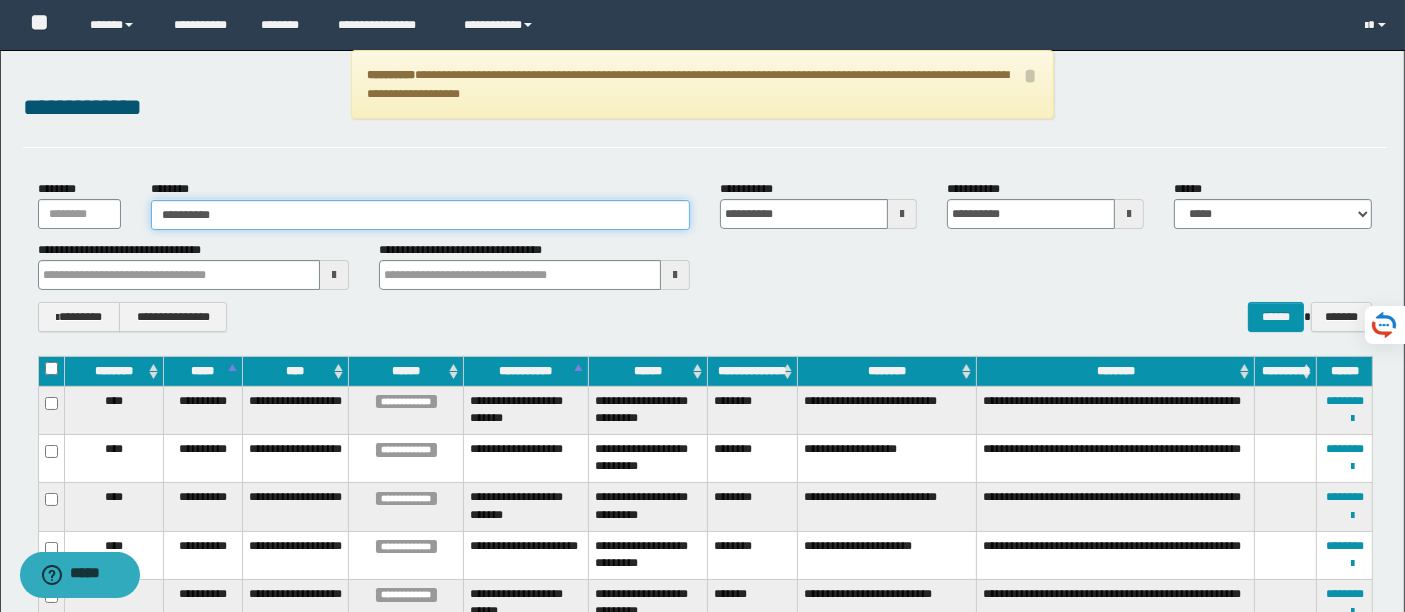 type 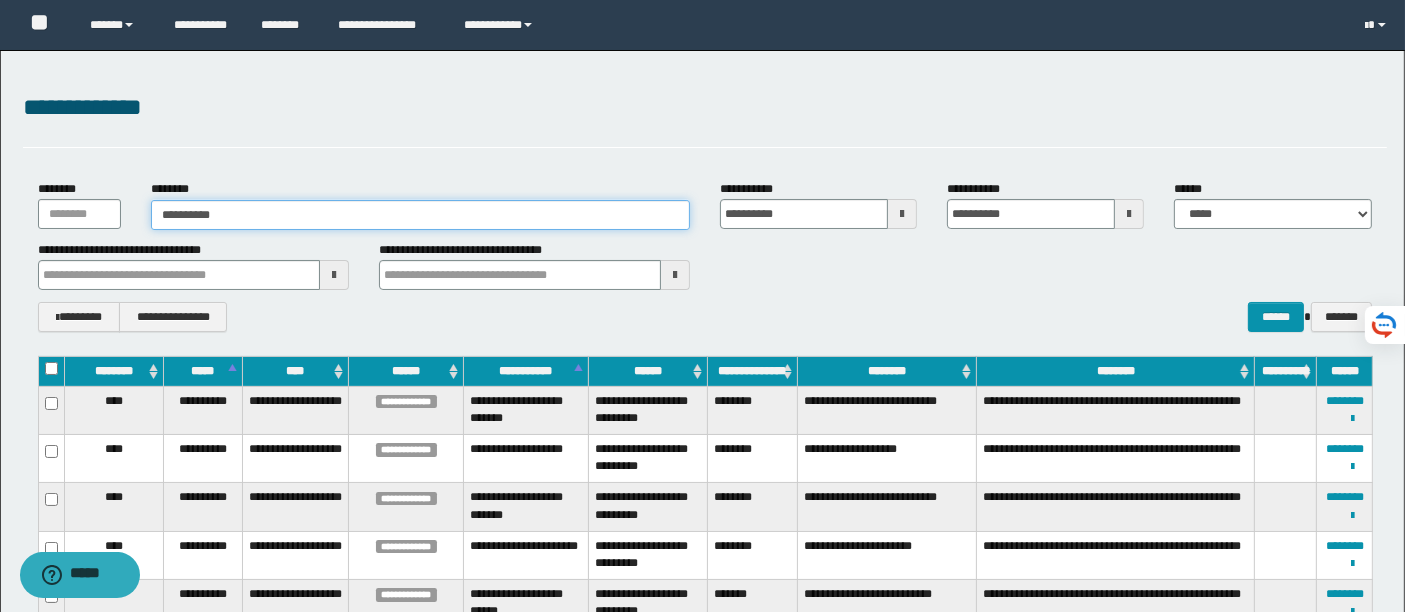 type 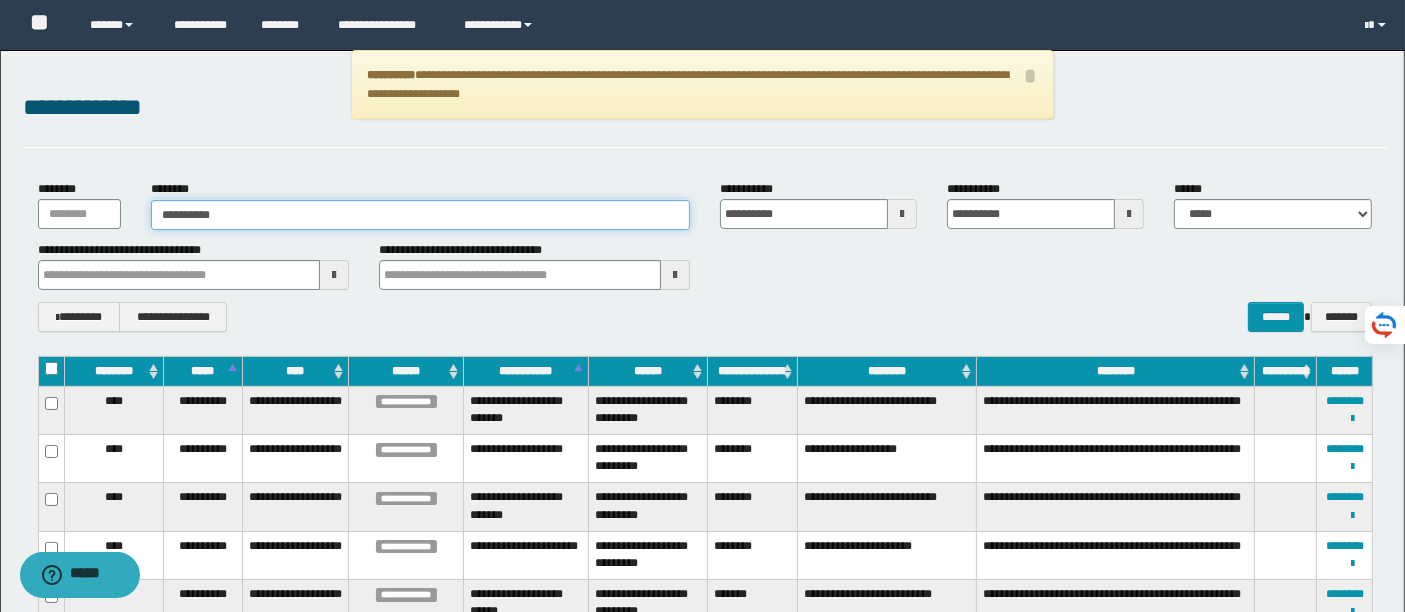 type 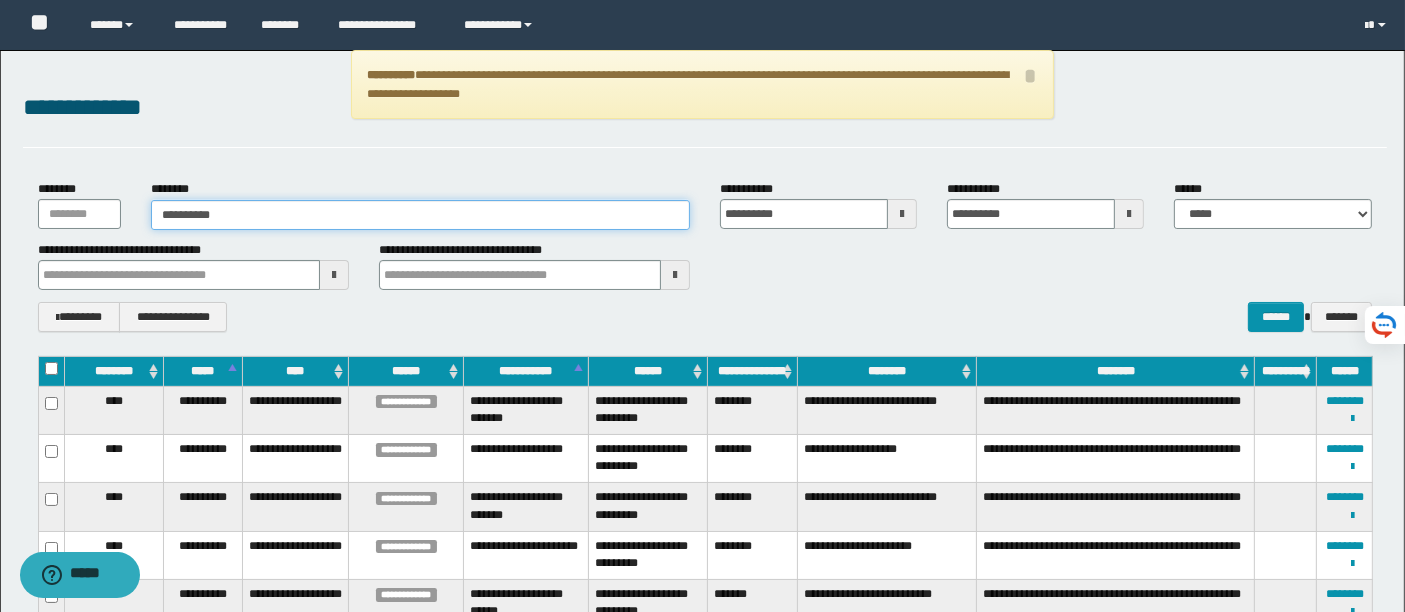 drag, startPoint x: 229, startPoint y: 221, endPoint x: 45, endPoint y: 193, distance: 186.11824 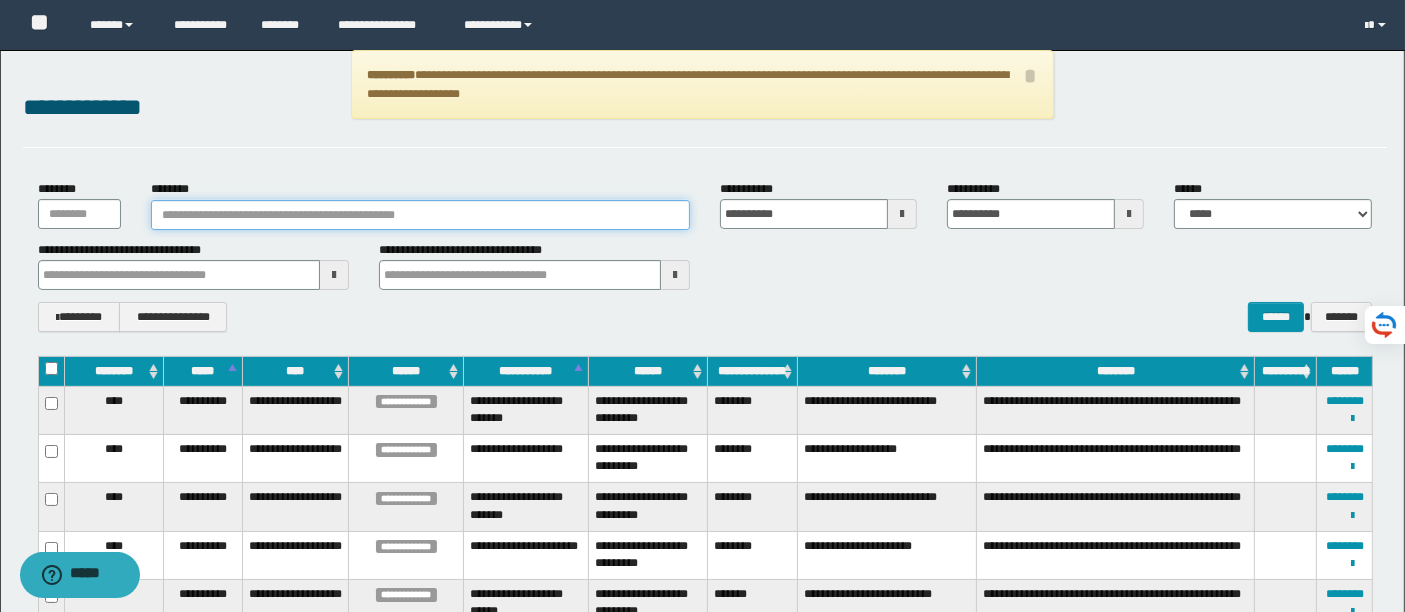 paste on "**********" 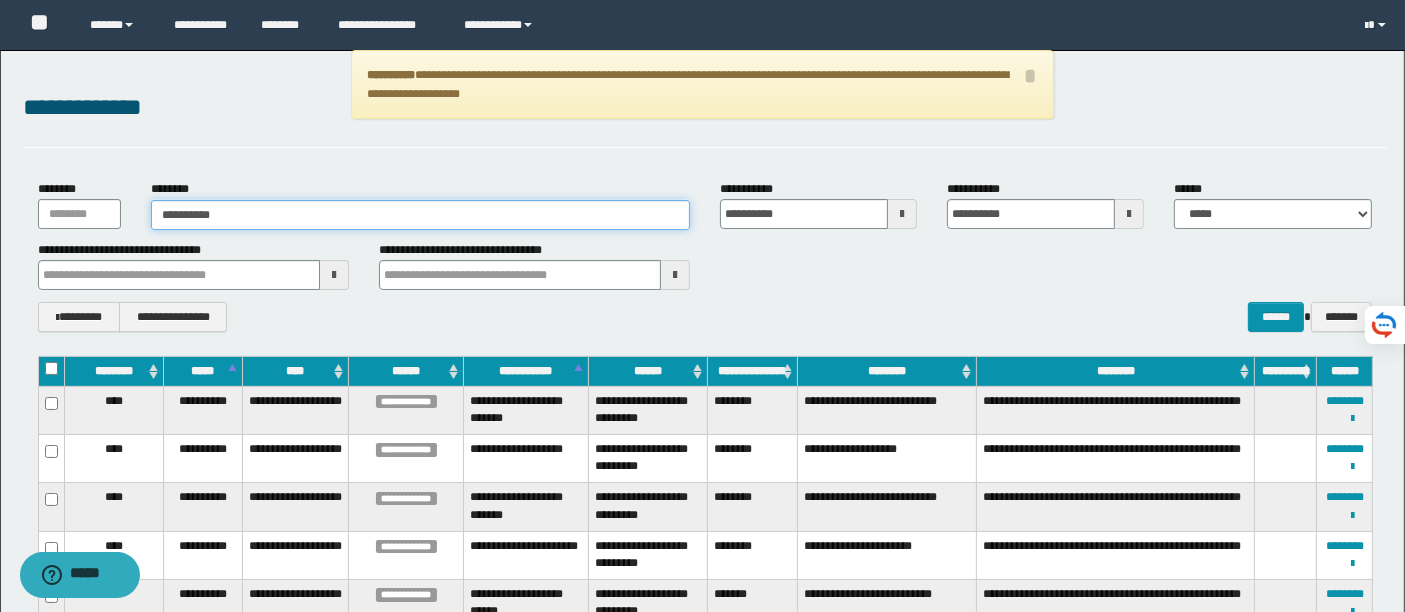 type on "**********" 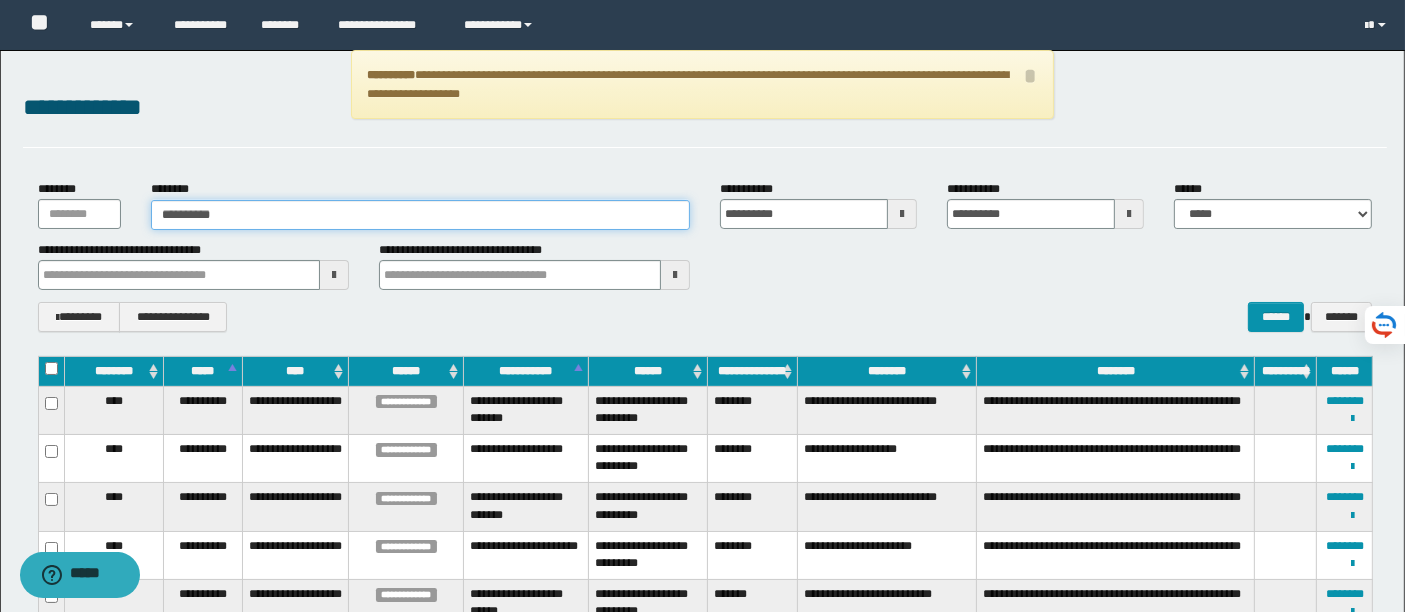 type 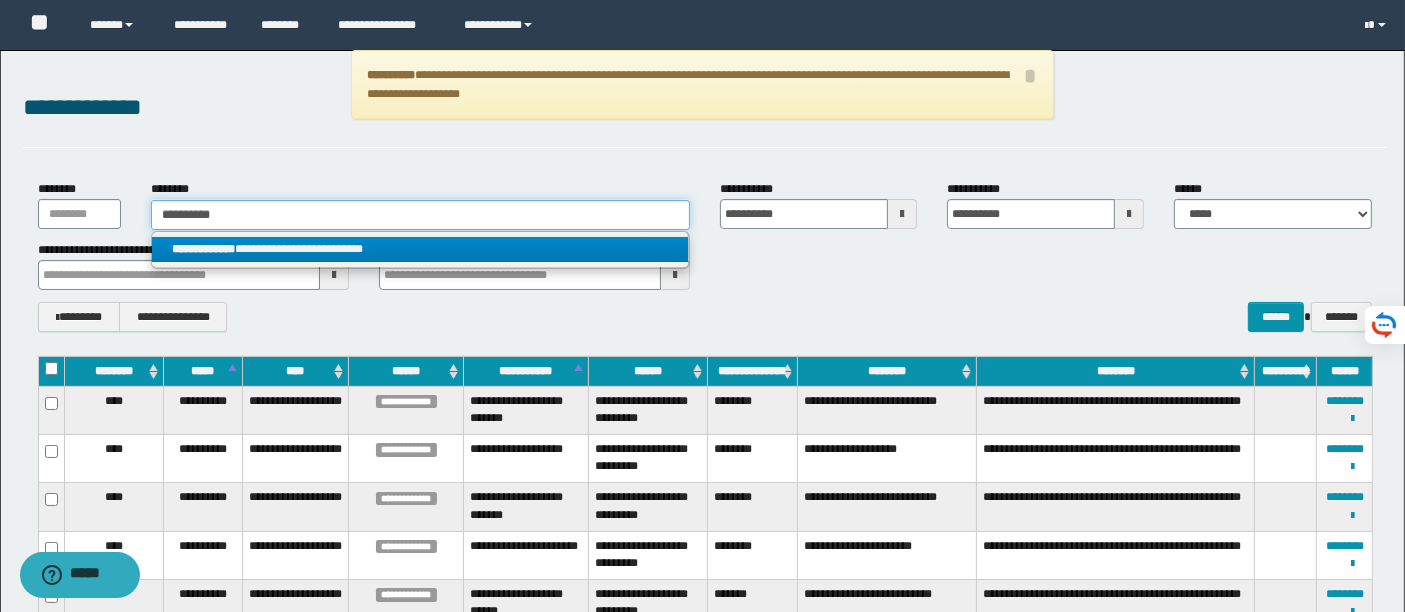 type on "**********" 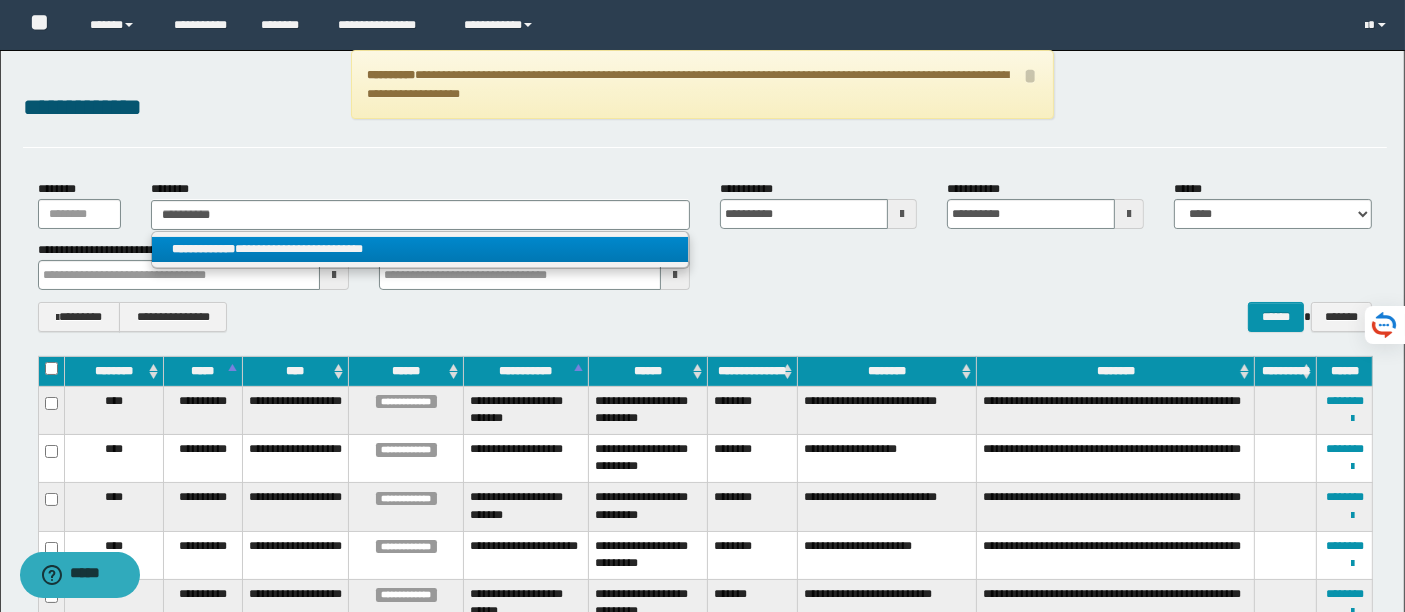 click on "**********" at bounding box center [420, 249] 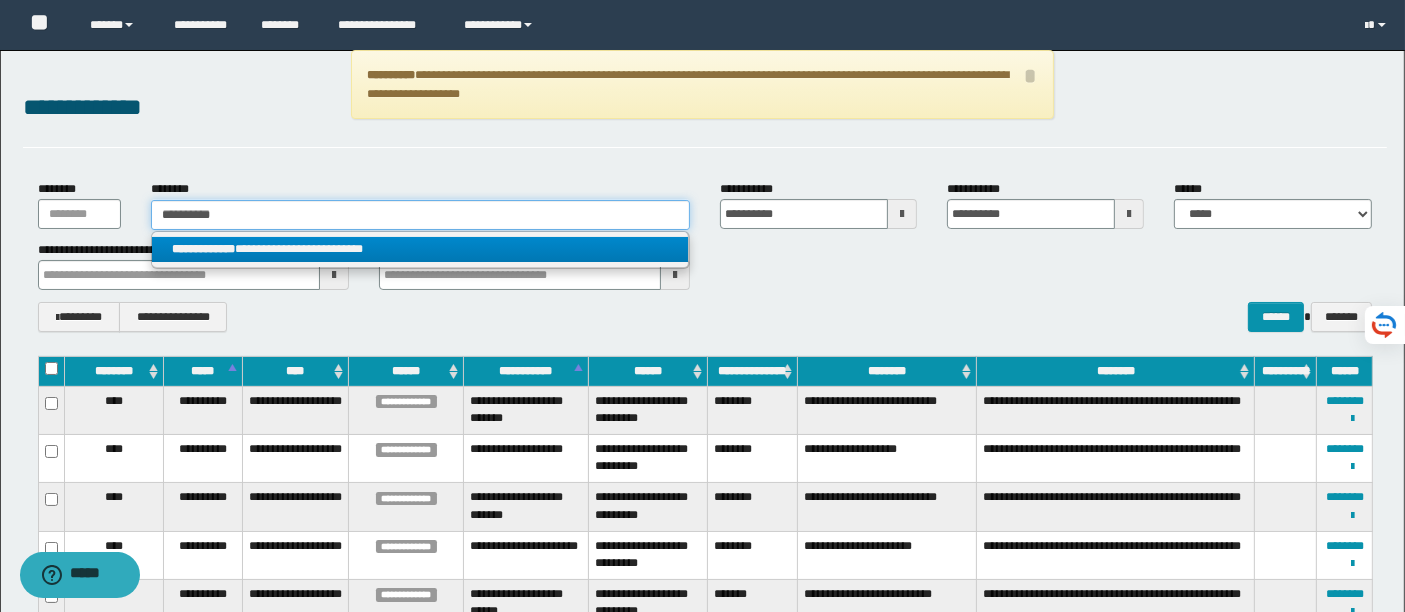 type 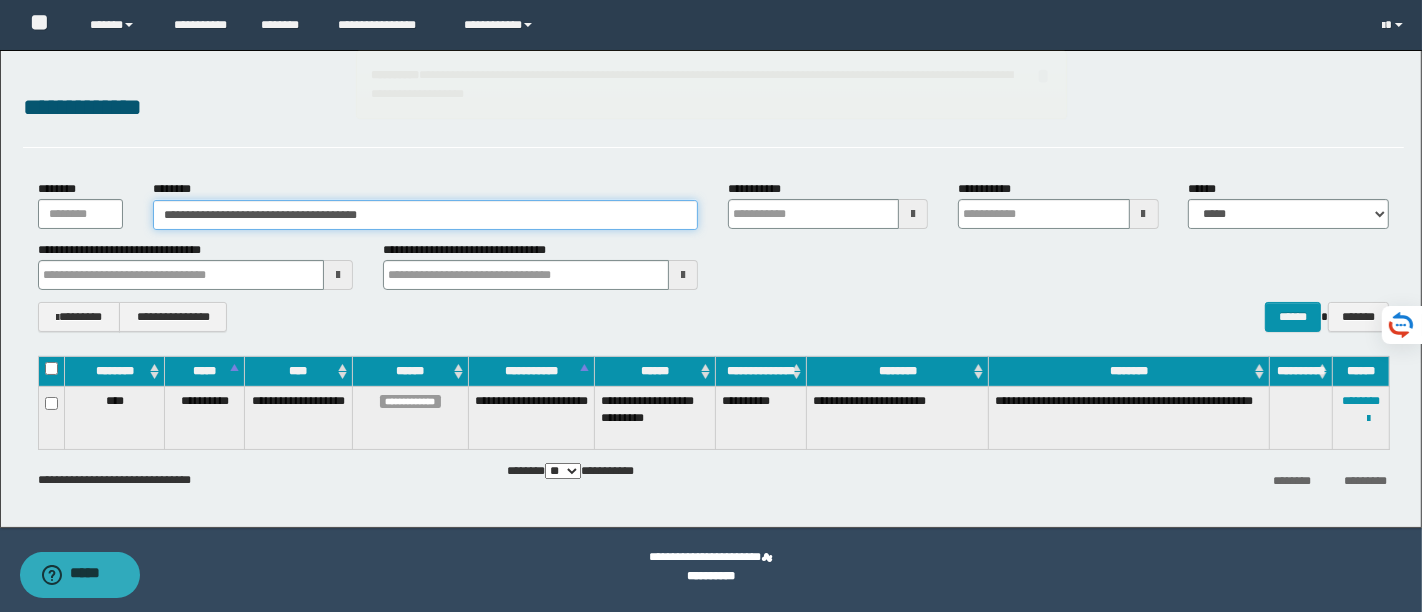 type 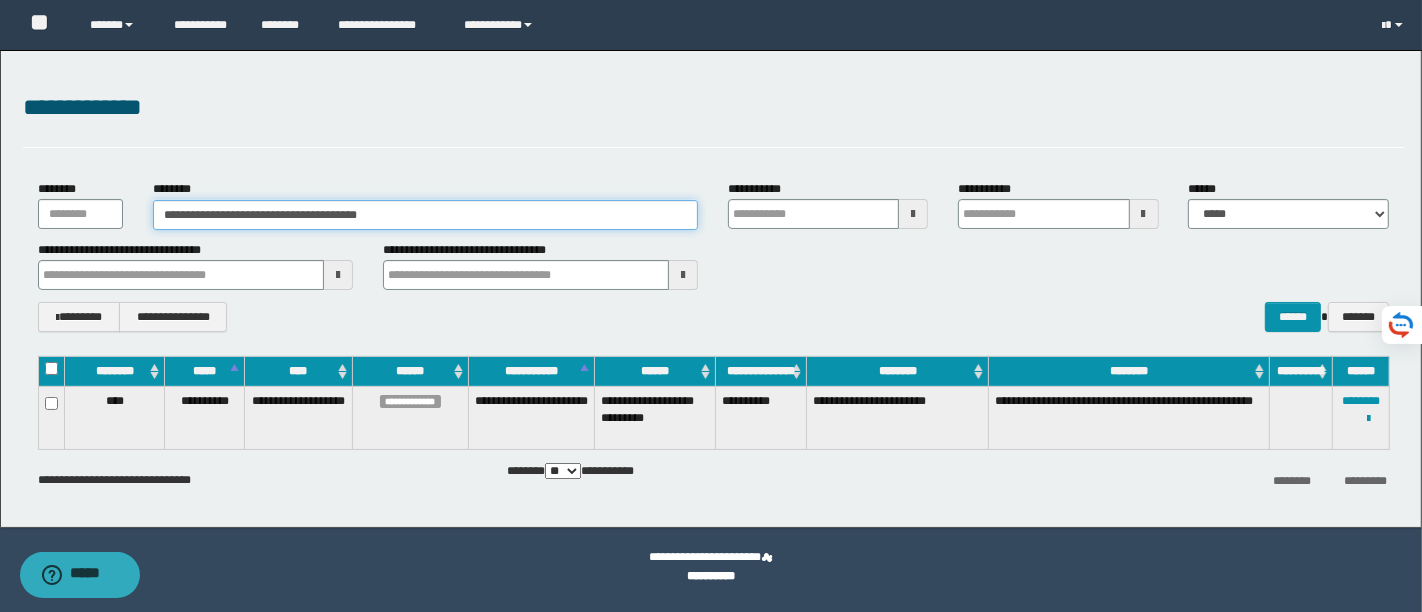 type 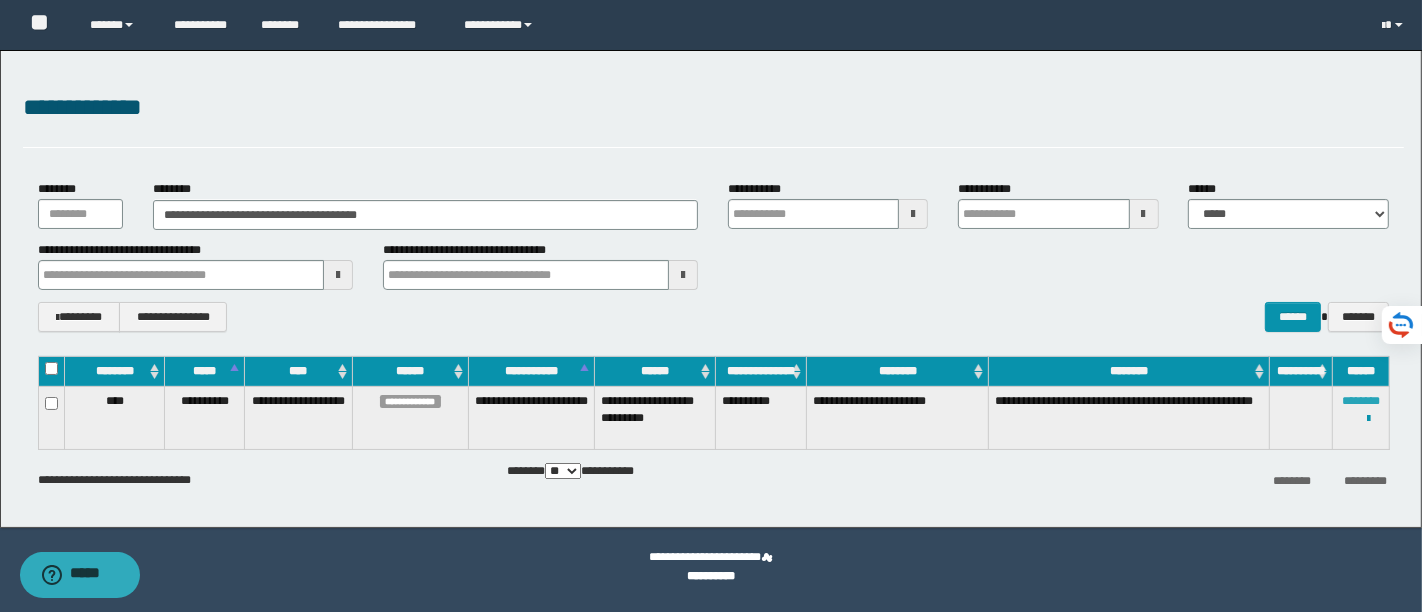 click on "********" at bounding box center [1361, 401] 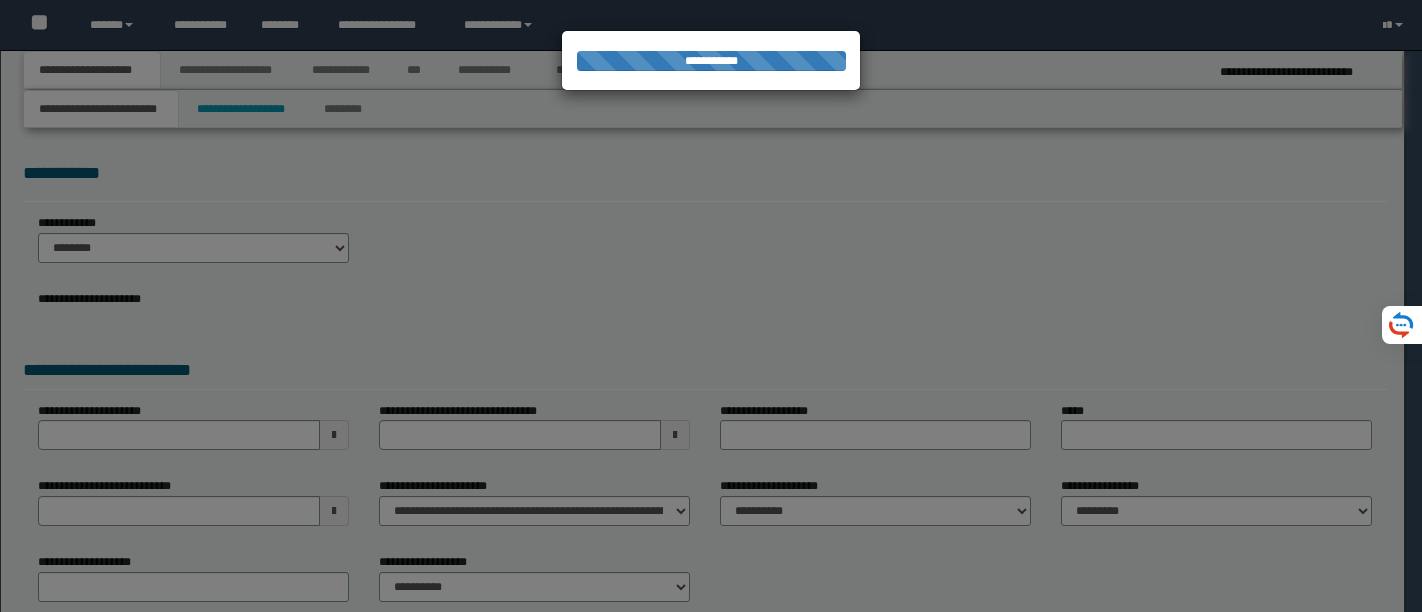 scroll, scrollTop: 0, scrollLeft: 0, axis: both 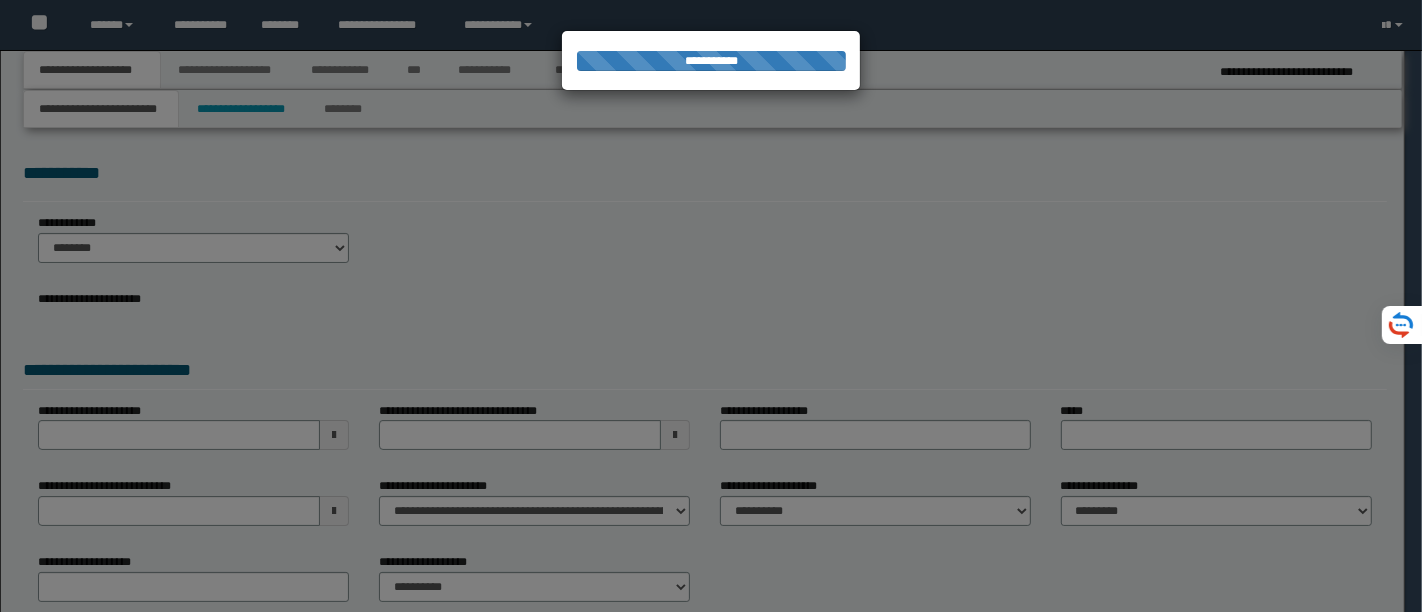 select on "*" 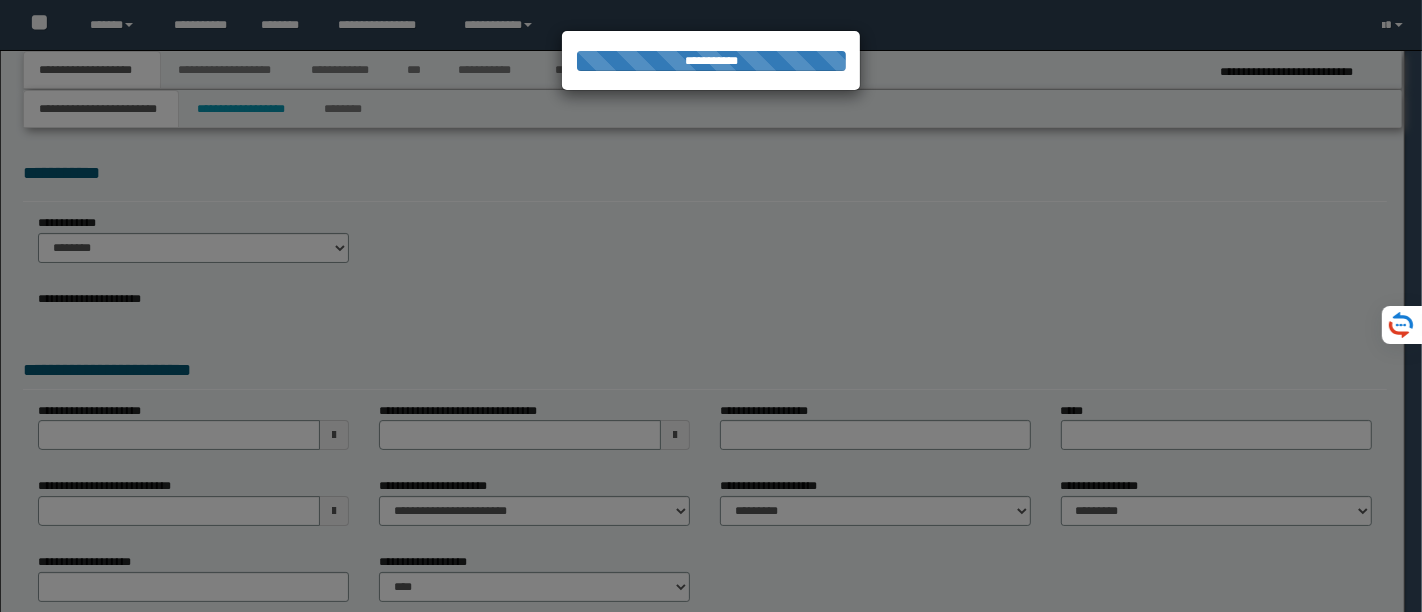 scroll, scrollTop: 0, scrollLeft: 0, axis: both 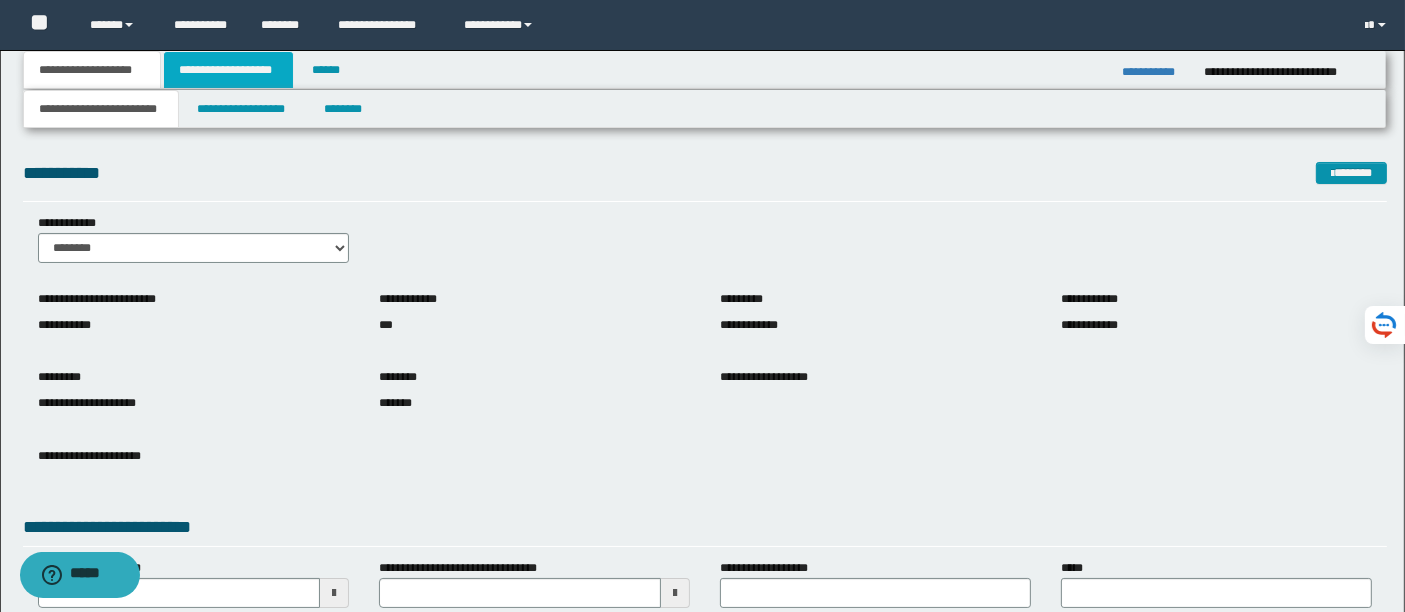 click on "**********" at bounding box center [228, 70] 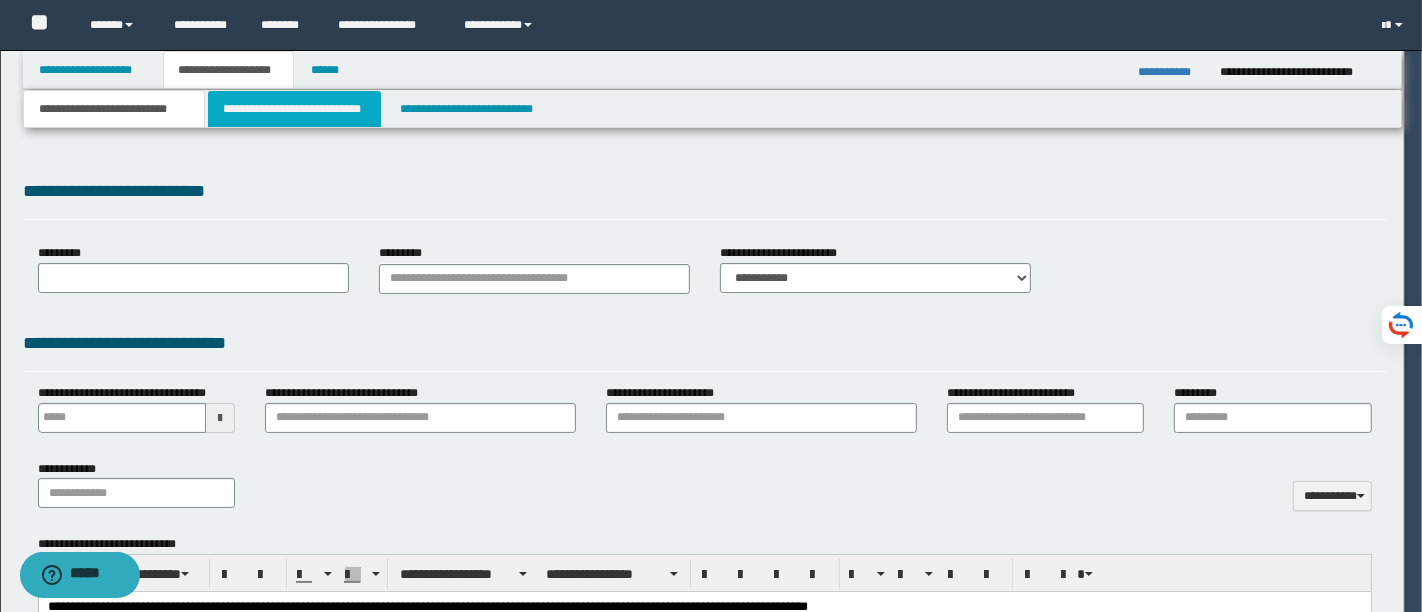 scroll, scrollTop: 0, scrollLeft: 0, axis: both 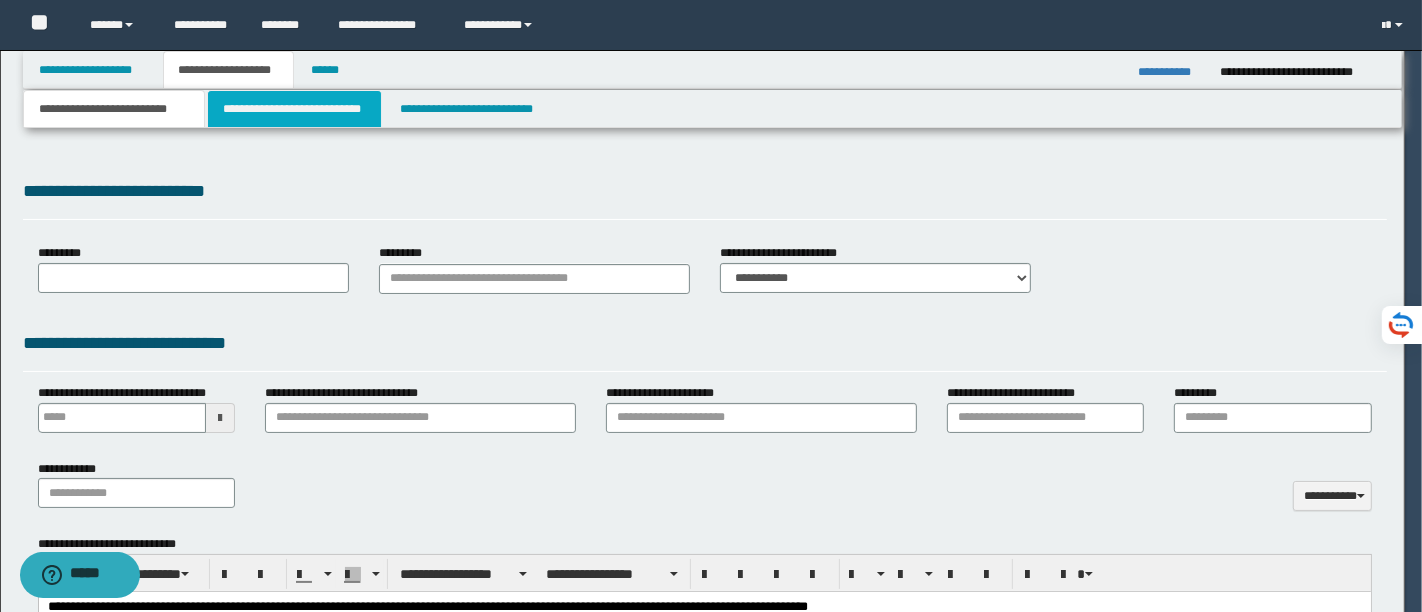 select on "*" 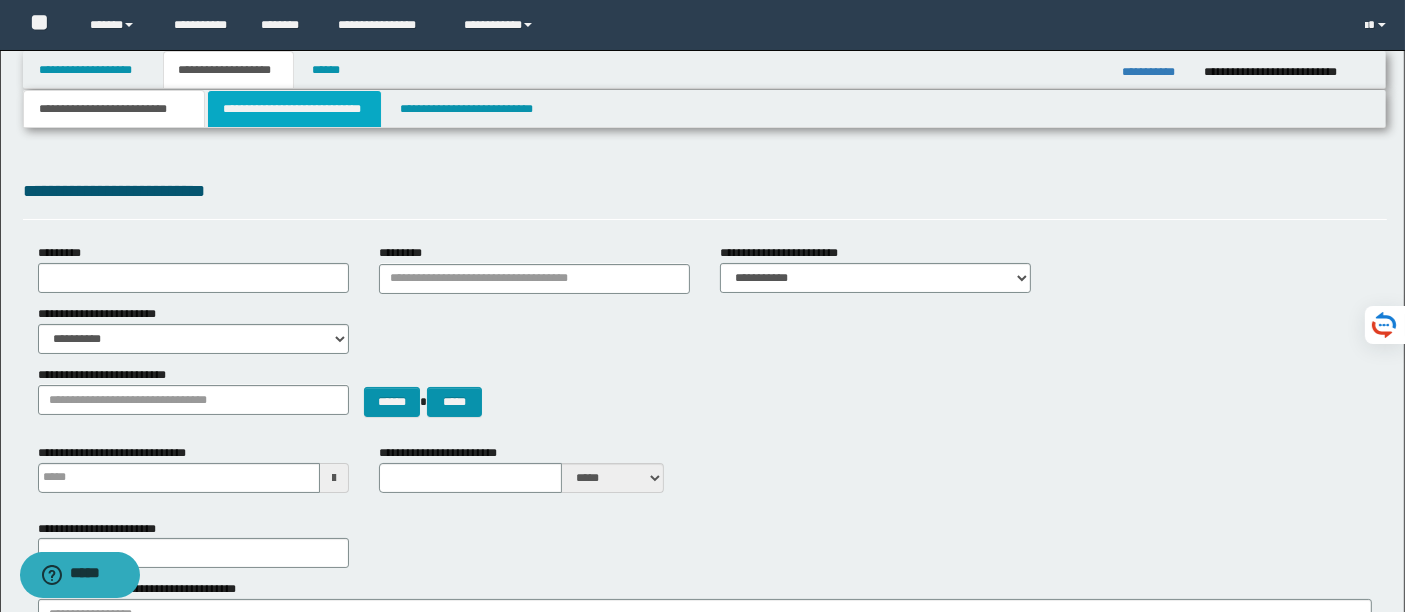 click on "**********" at bounding box center [294, 109] 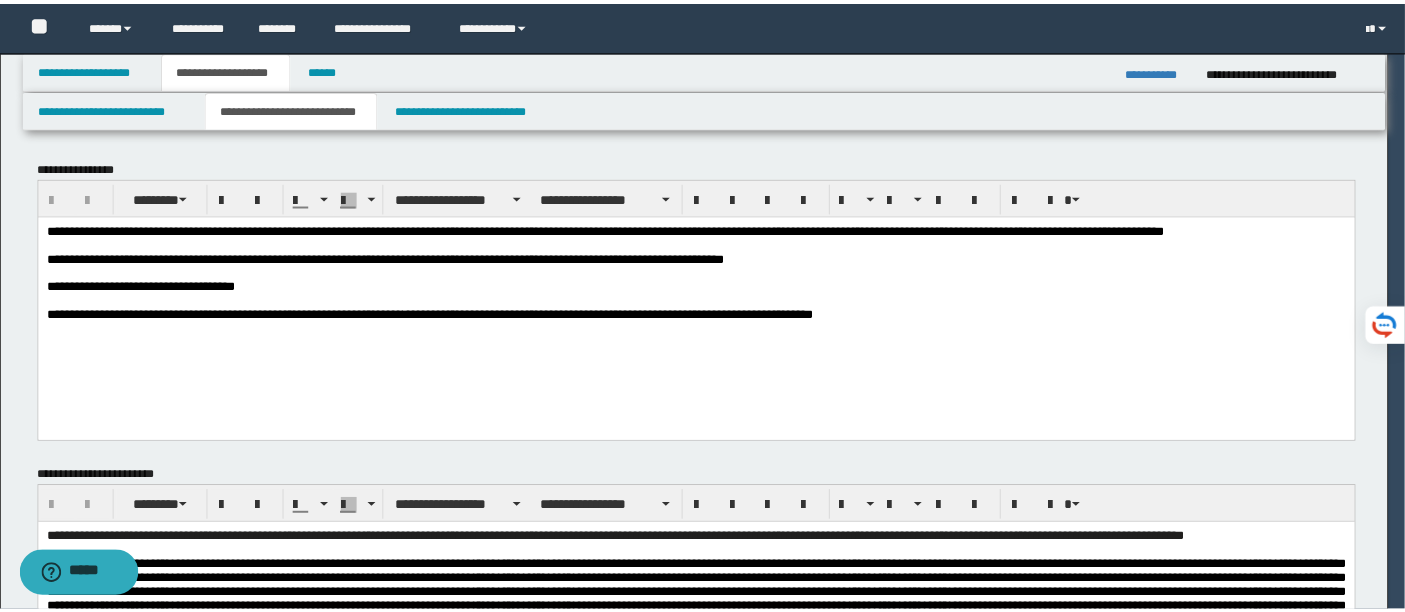 scroll, scrollTop: 0, scrollLeft: 0, axis: both 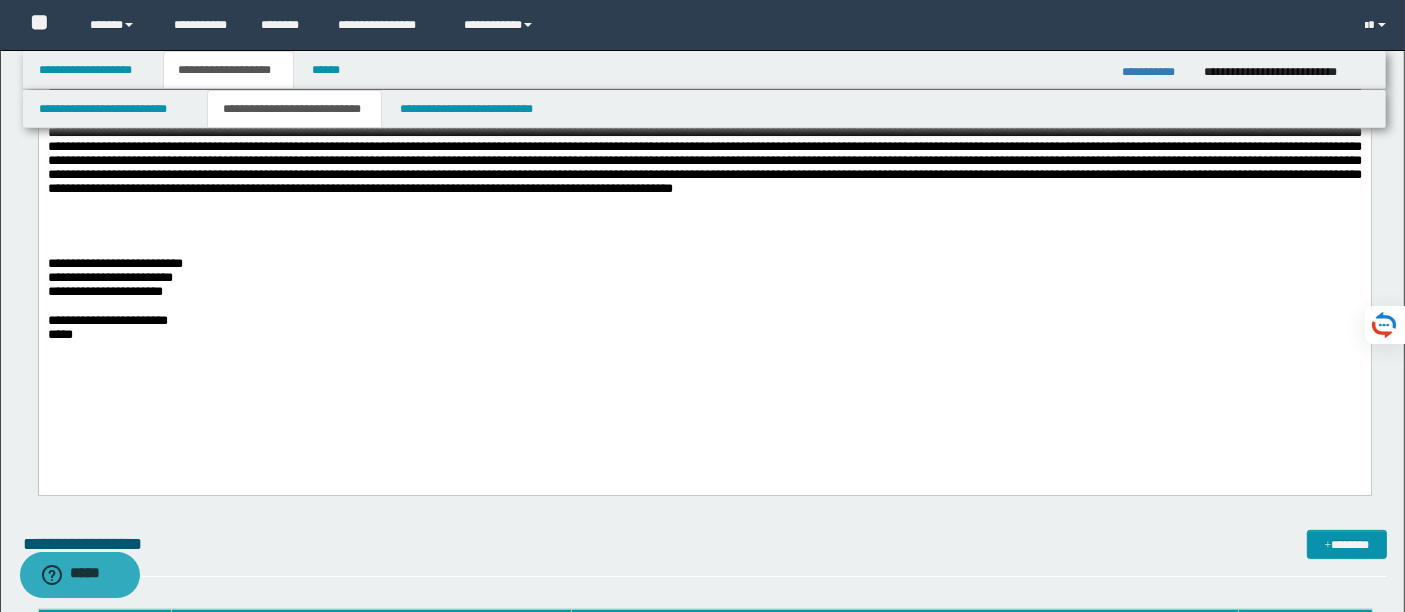 click at bounding box center (704, 220) 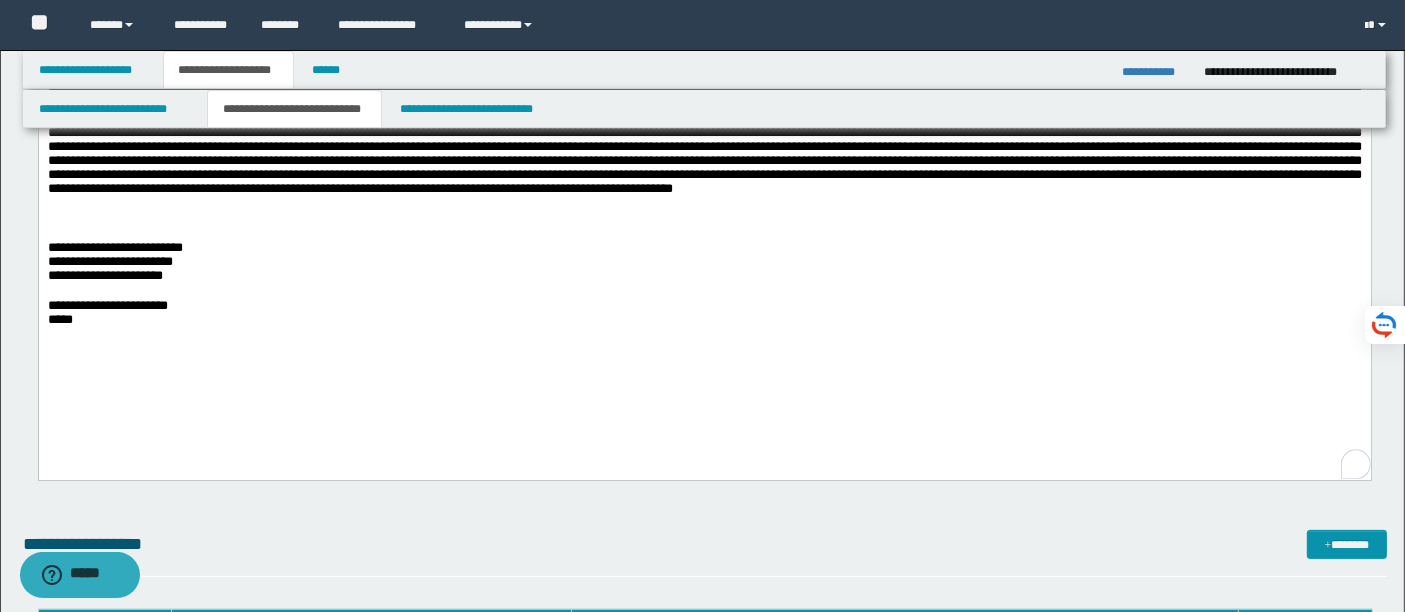 type 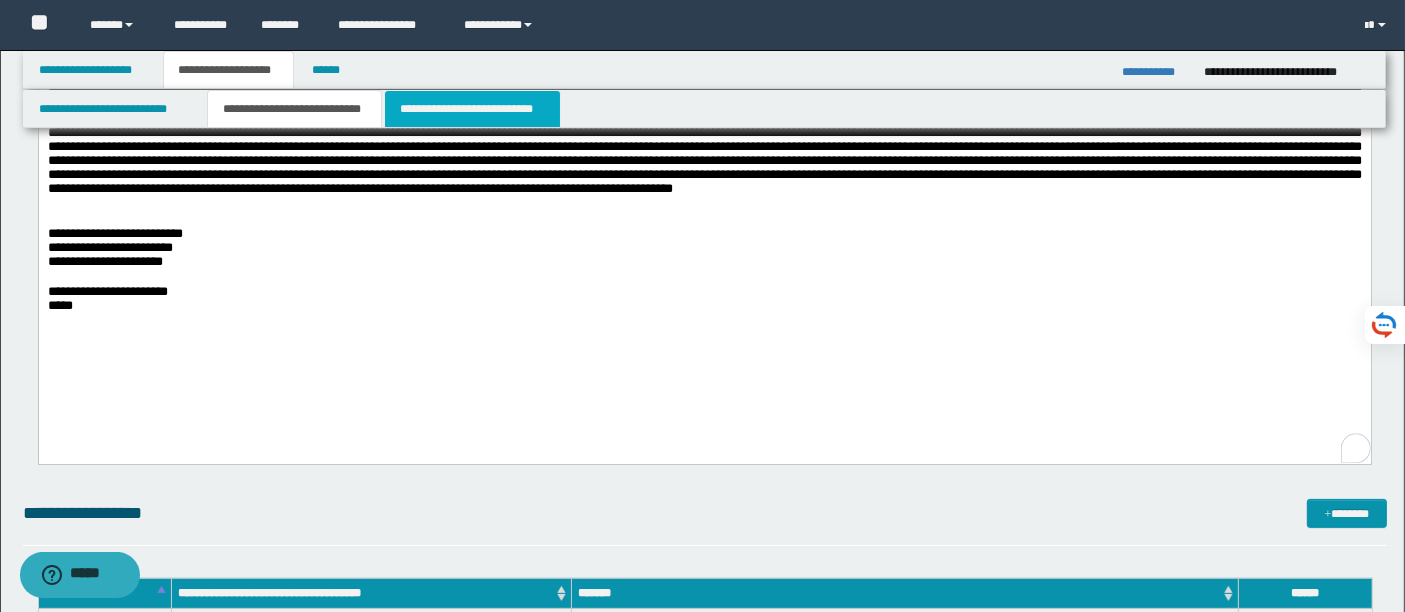 click on "**********" at bounding box center [472, 109] 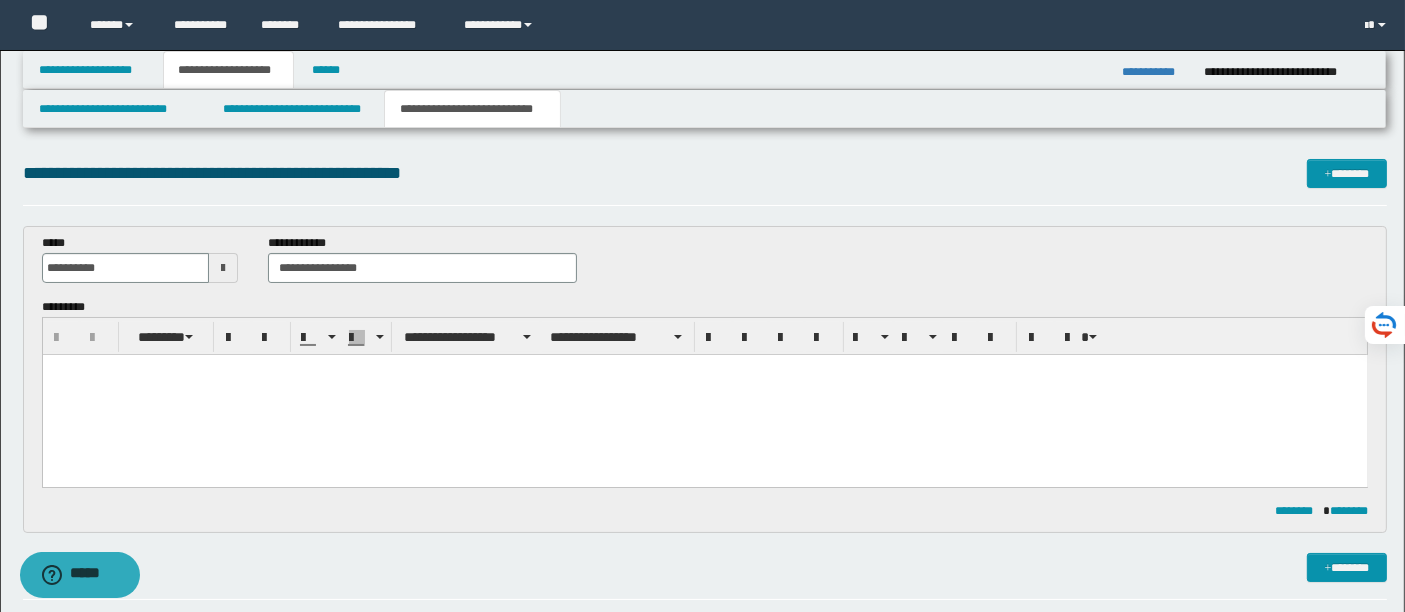 scroll, scrollTop: 0, scrollLeft: 0, axis: both 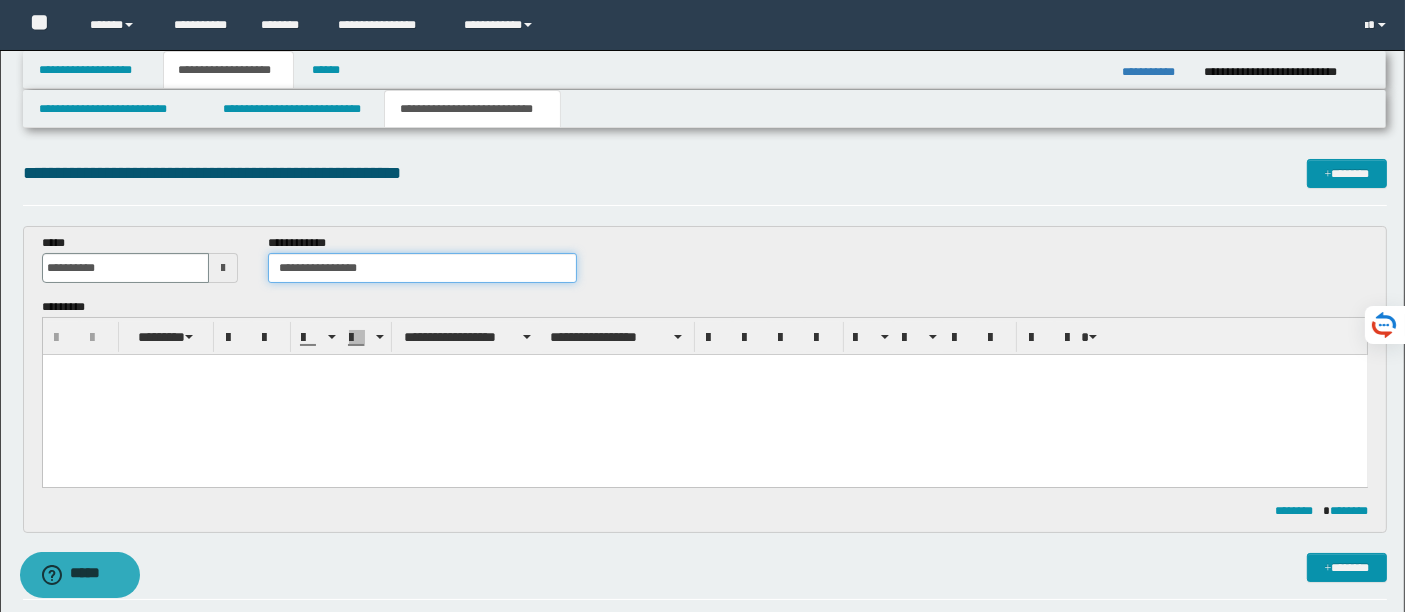 drag, startPoint x: 367, startPoint y: 267, endPoint x: 160, endPoint y: 259, distance: 207.15453 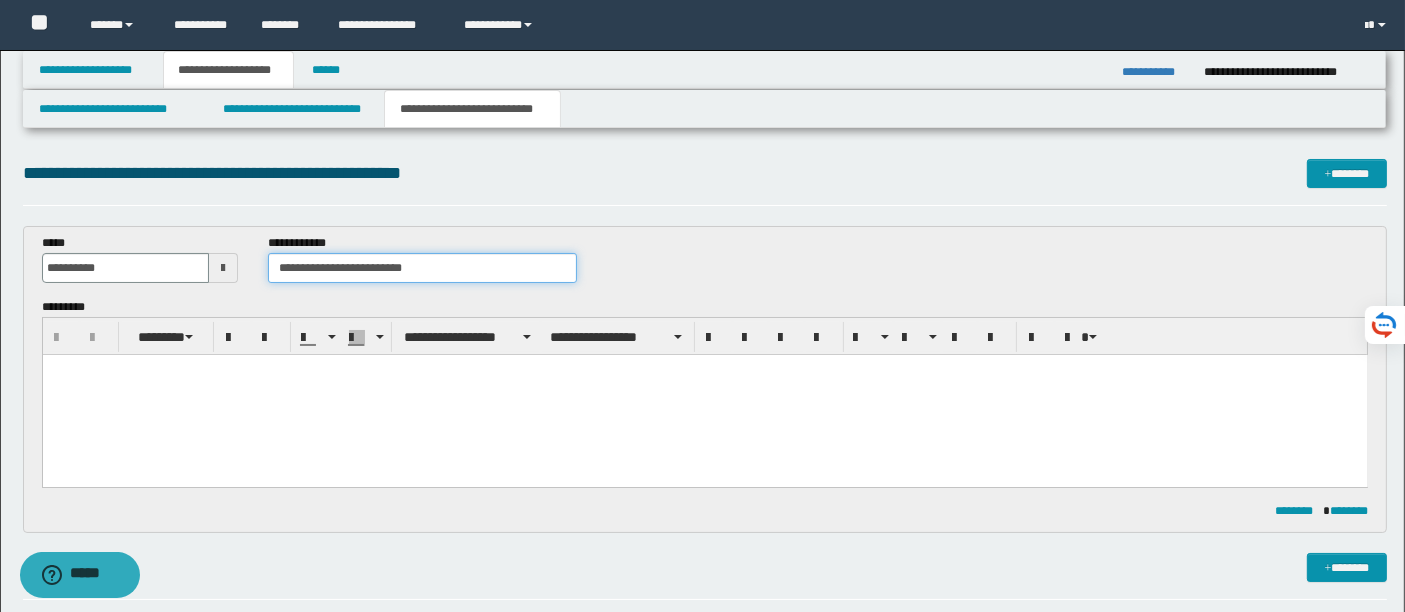 type on "**********" 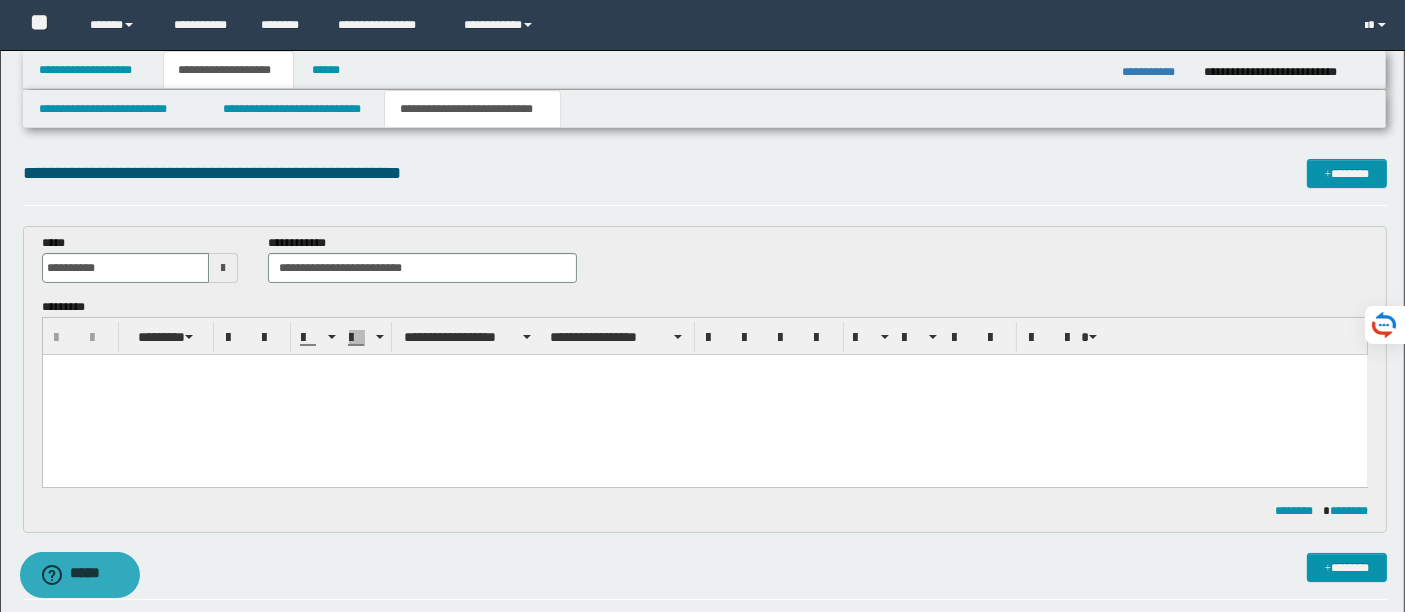 click at bounding box center [704, 394] 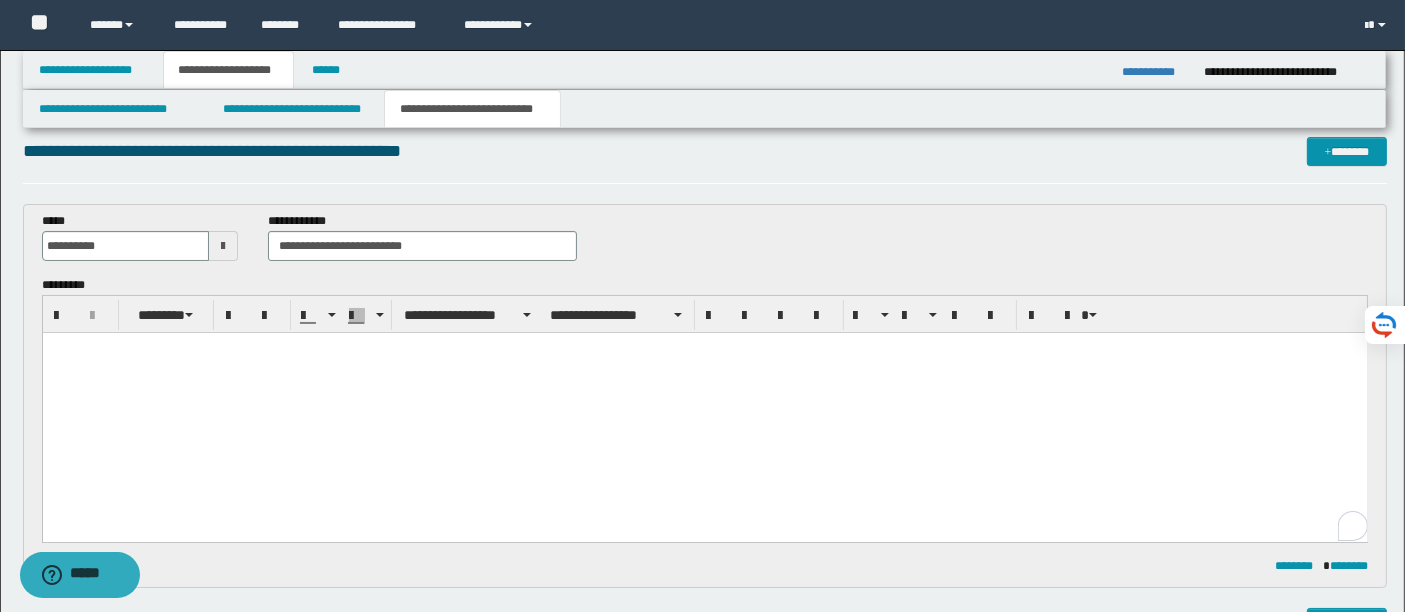 scroll, scrollTop: 0, scrollLeft: 0, axis: both 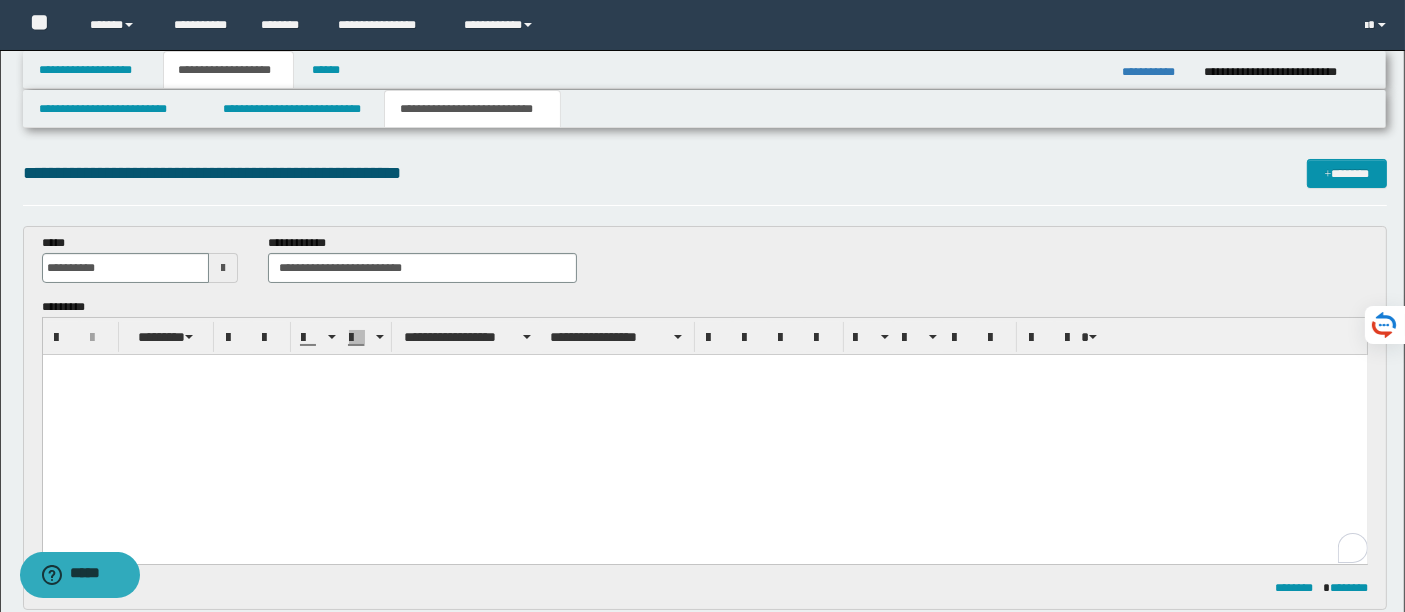 click at bounding box center [704, 429] 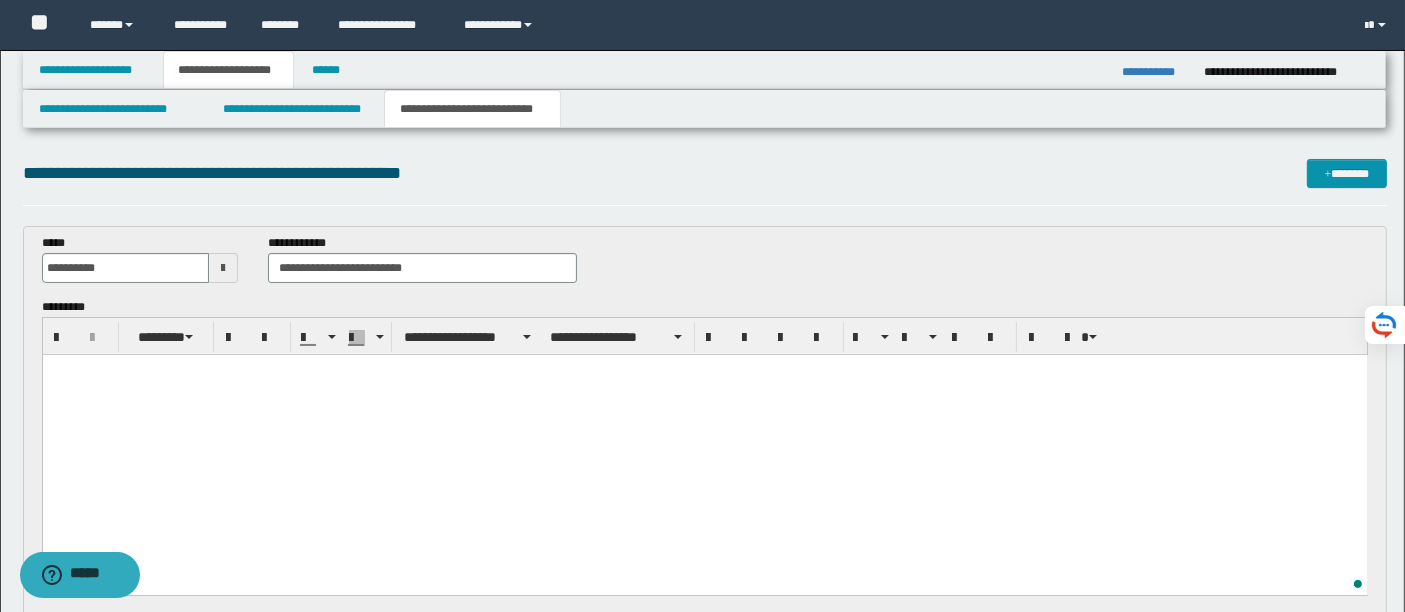 type 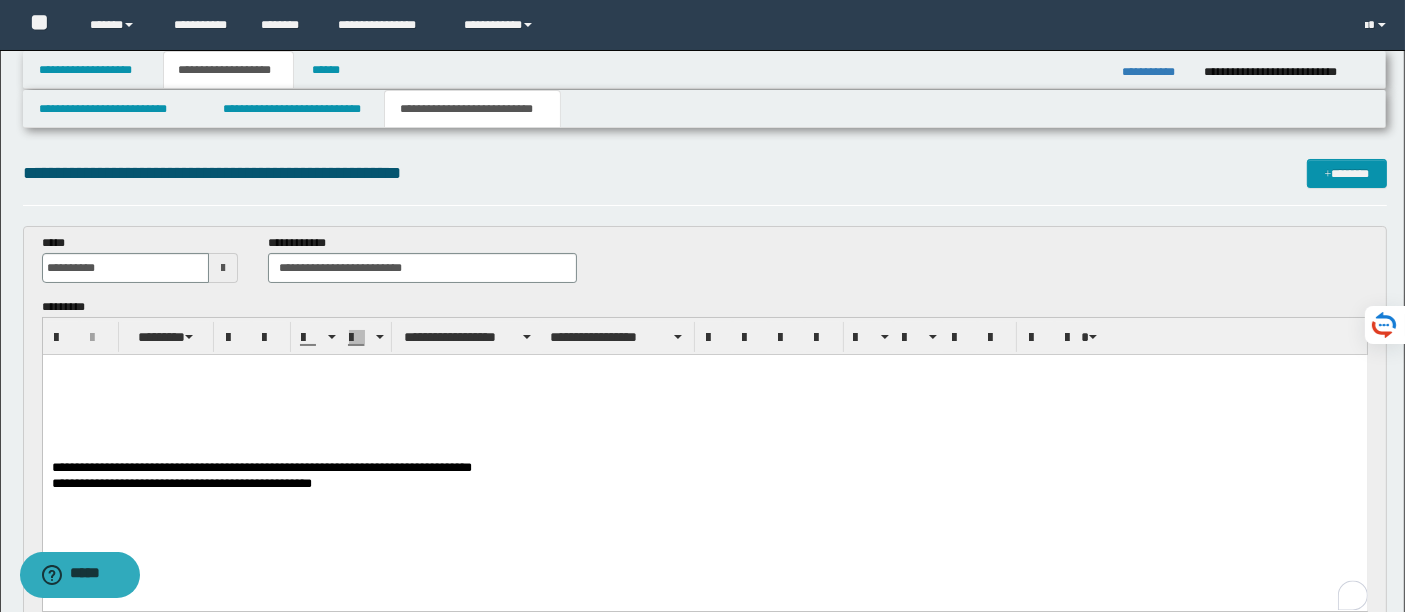 click on "**********" at bounding box center [704, 468] 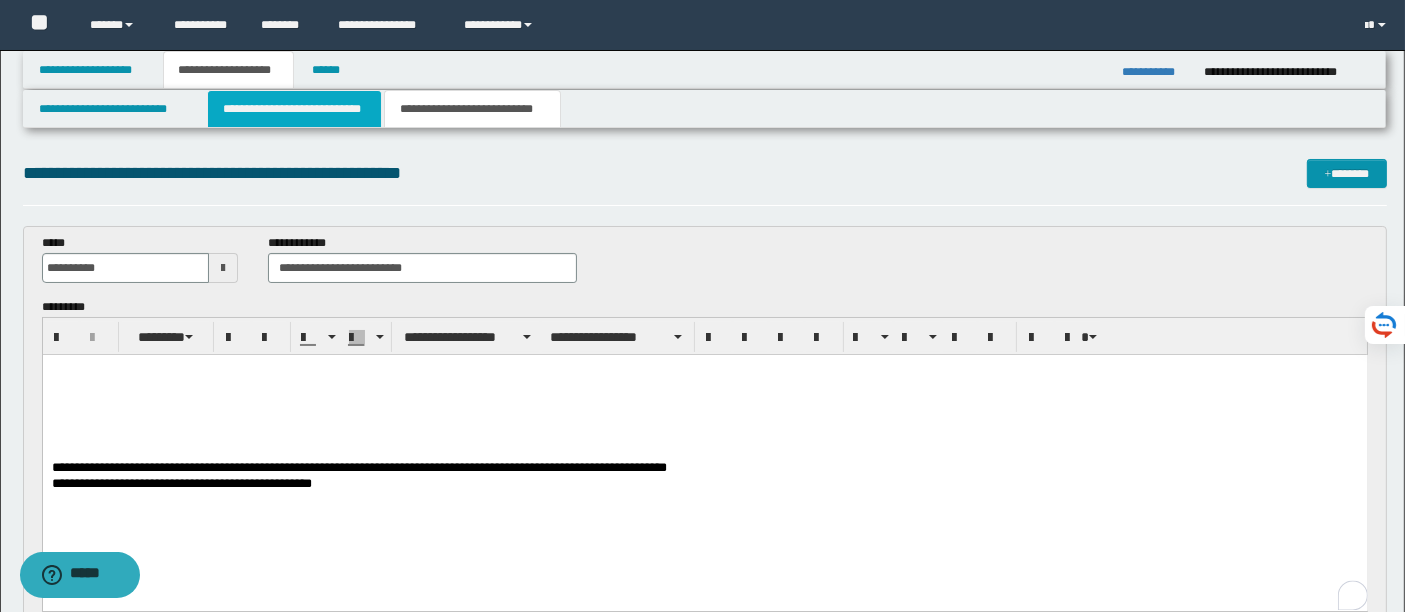 click on "**********" at bounding box center (294, 109) 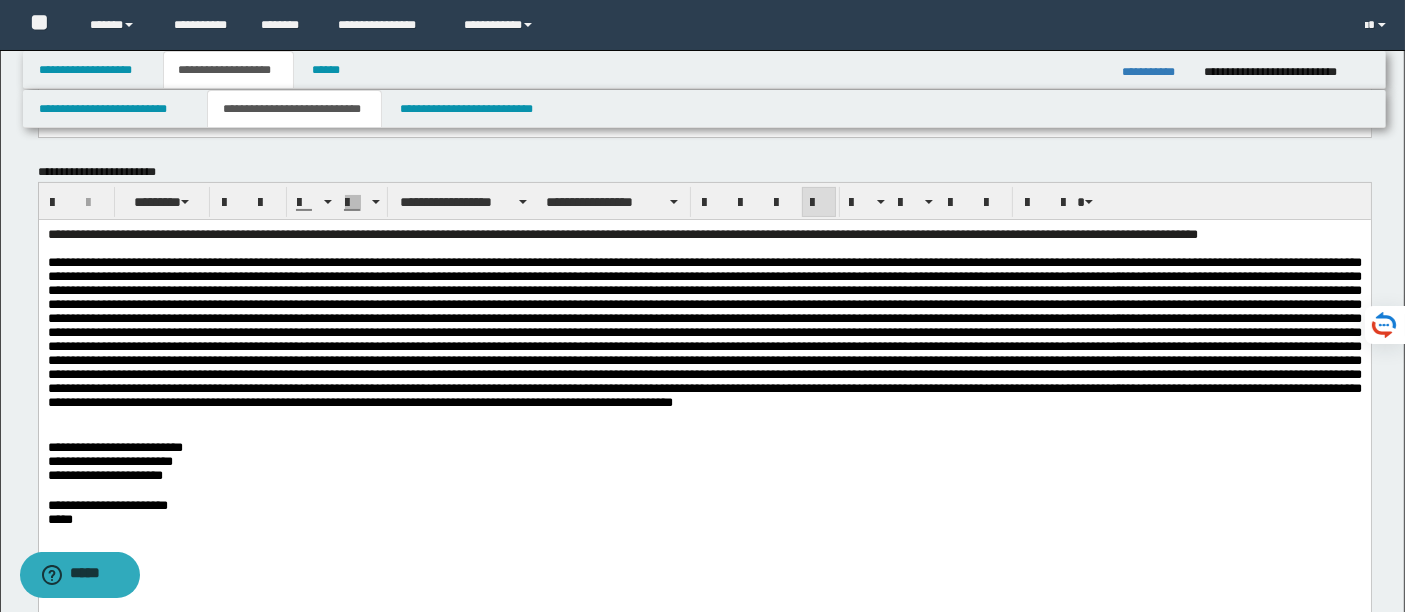 scroll, scrollTop: 299, scrollLeft: 0, axis: vertical 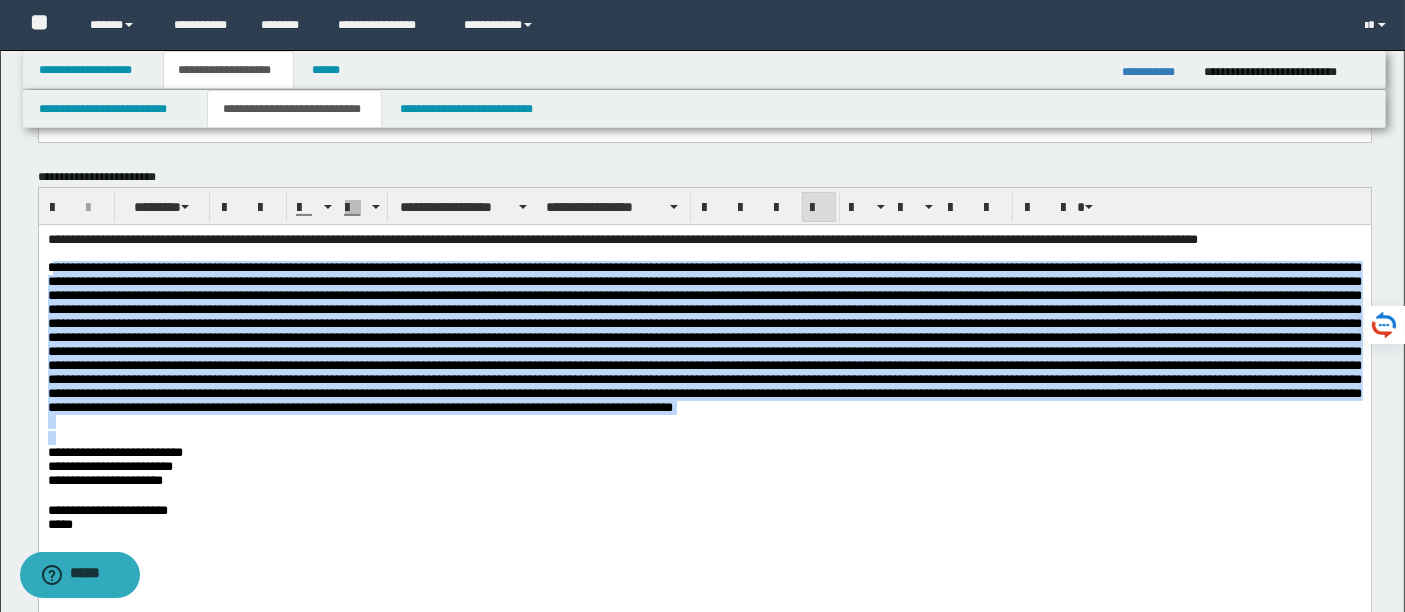 drag, startPoint x: 49, startPoint y: 277, endPoint x: 389, endPoint y: 473, distance: 392.44873 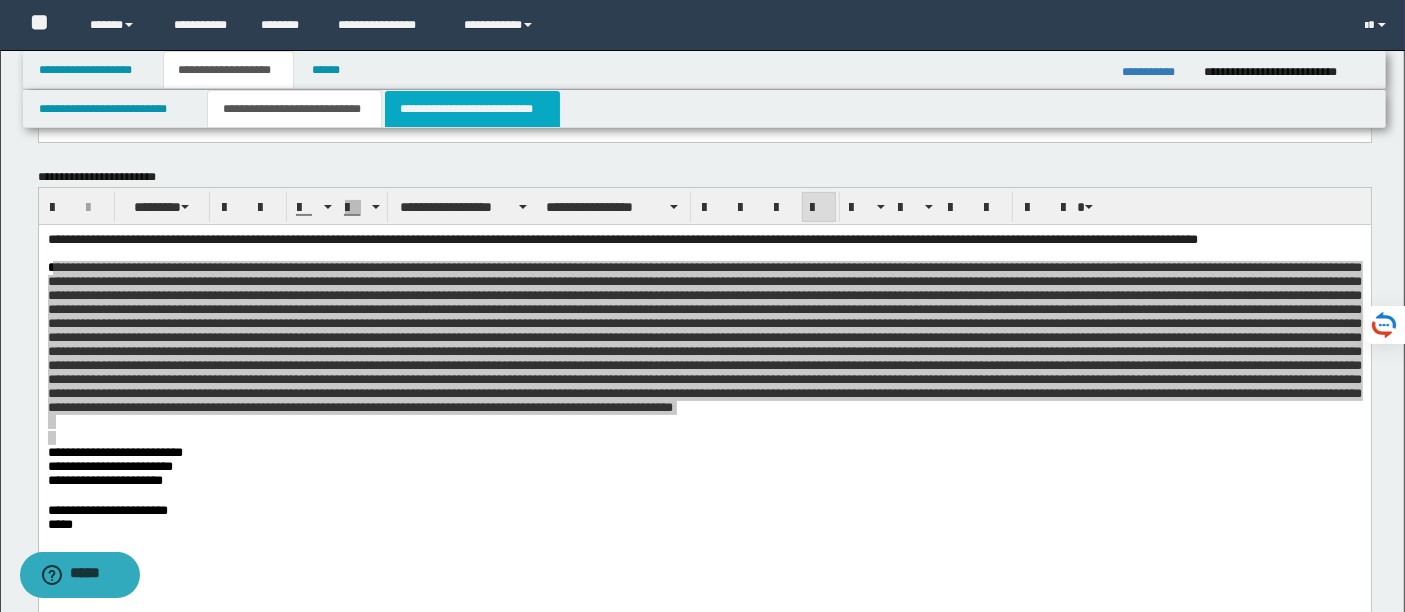 click on "**********" at bounding box center [472, 109] 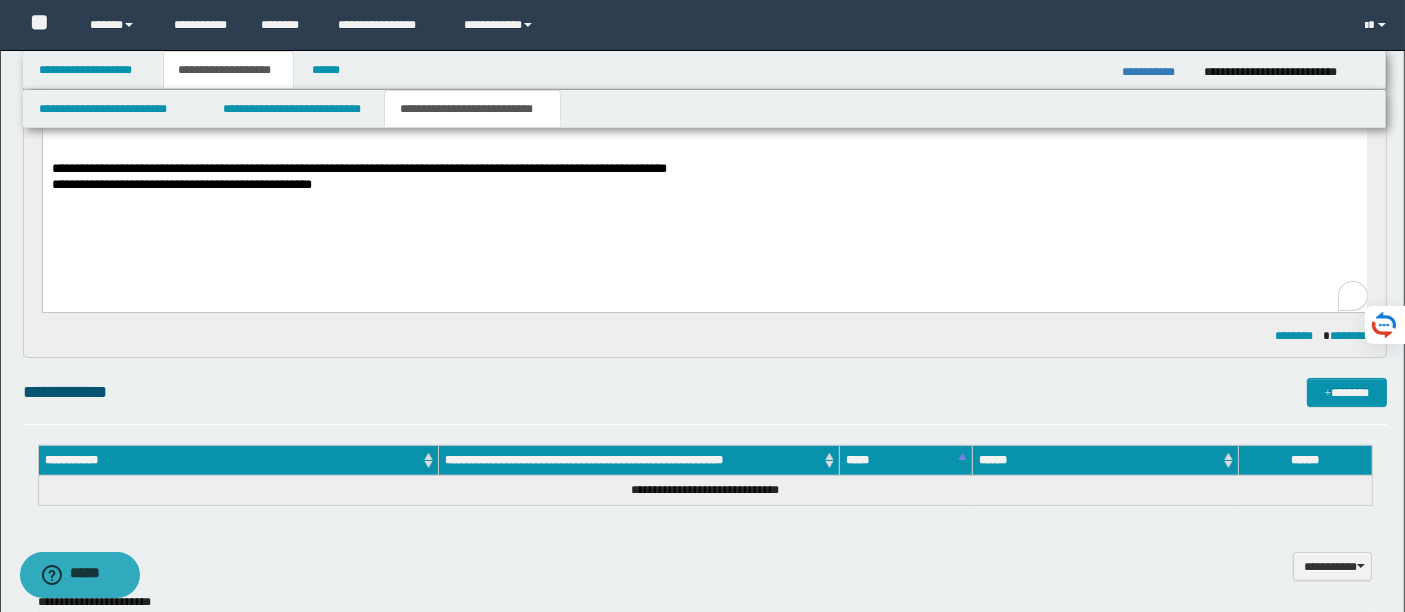 click on "**********" at bounding box center [704, 185] 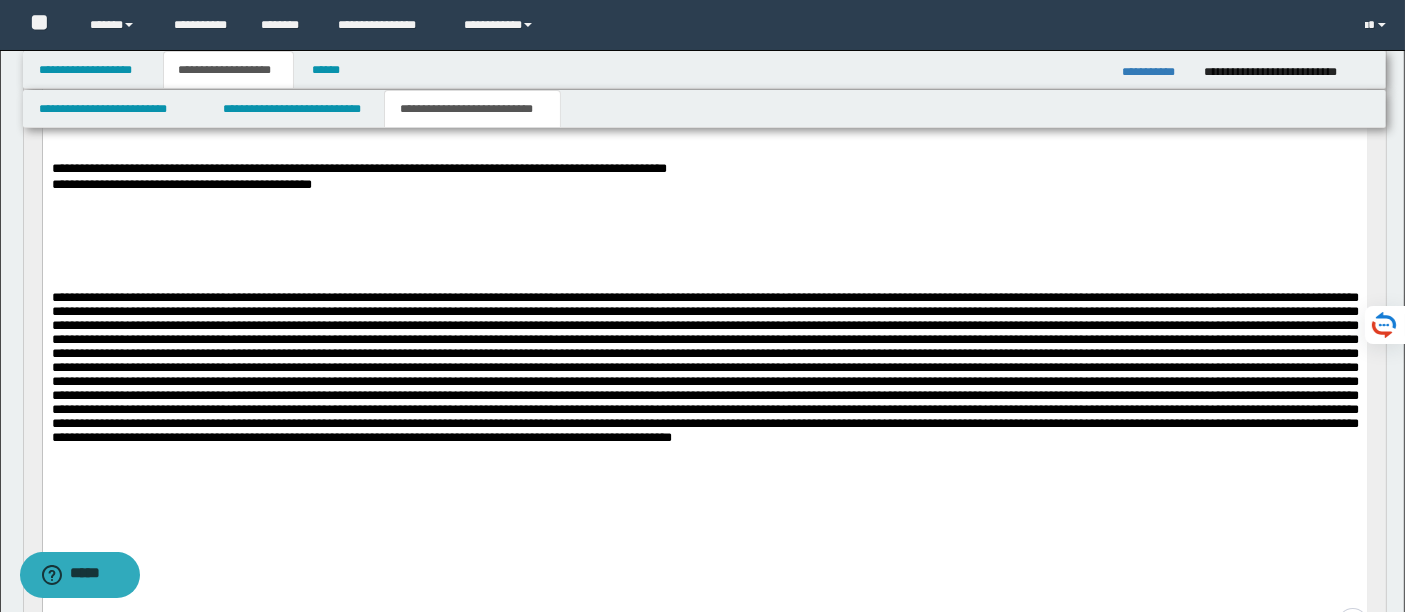 click at bounding box center [704, 241] 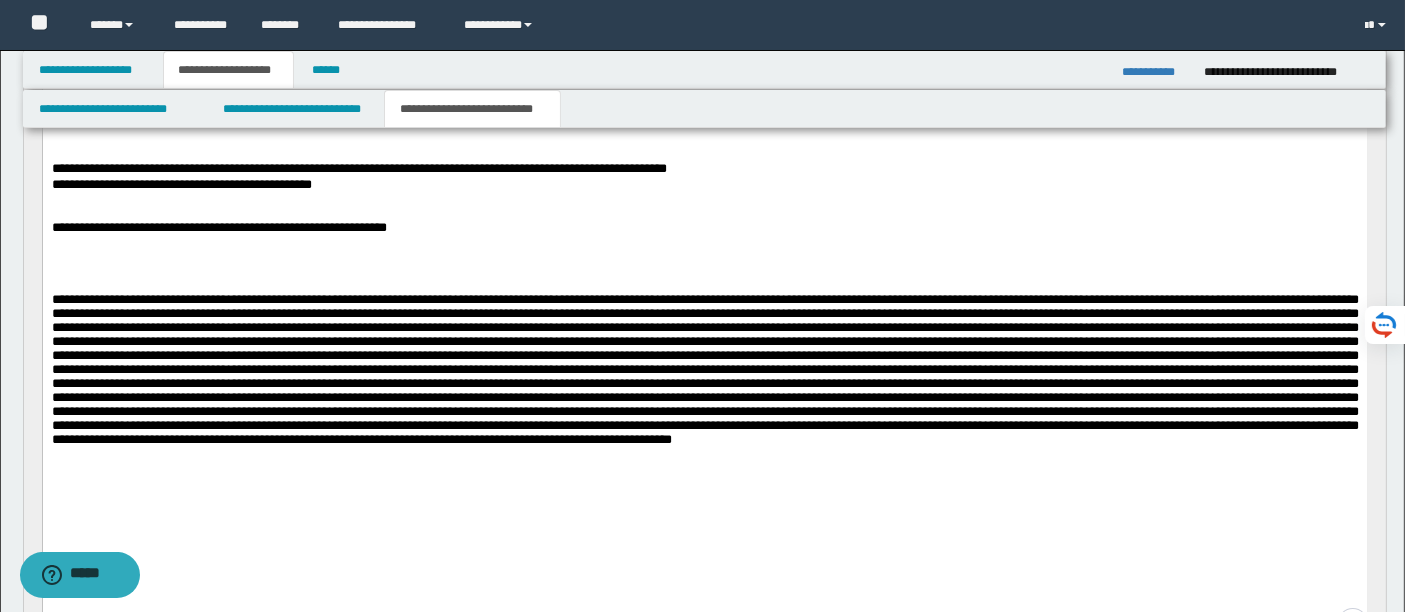 click at bounding box center (704, 368) 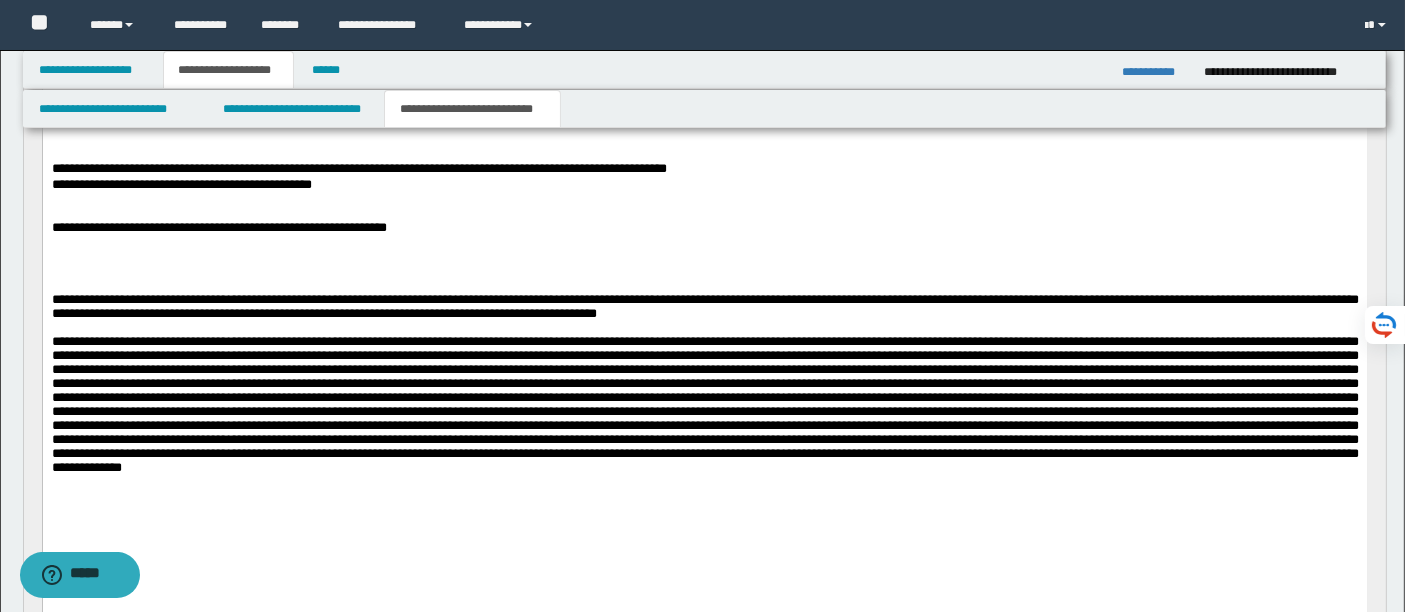 click on "**********" at bounding box center (704, 228) 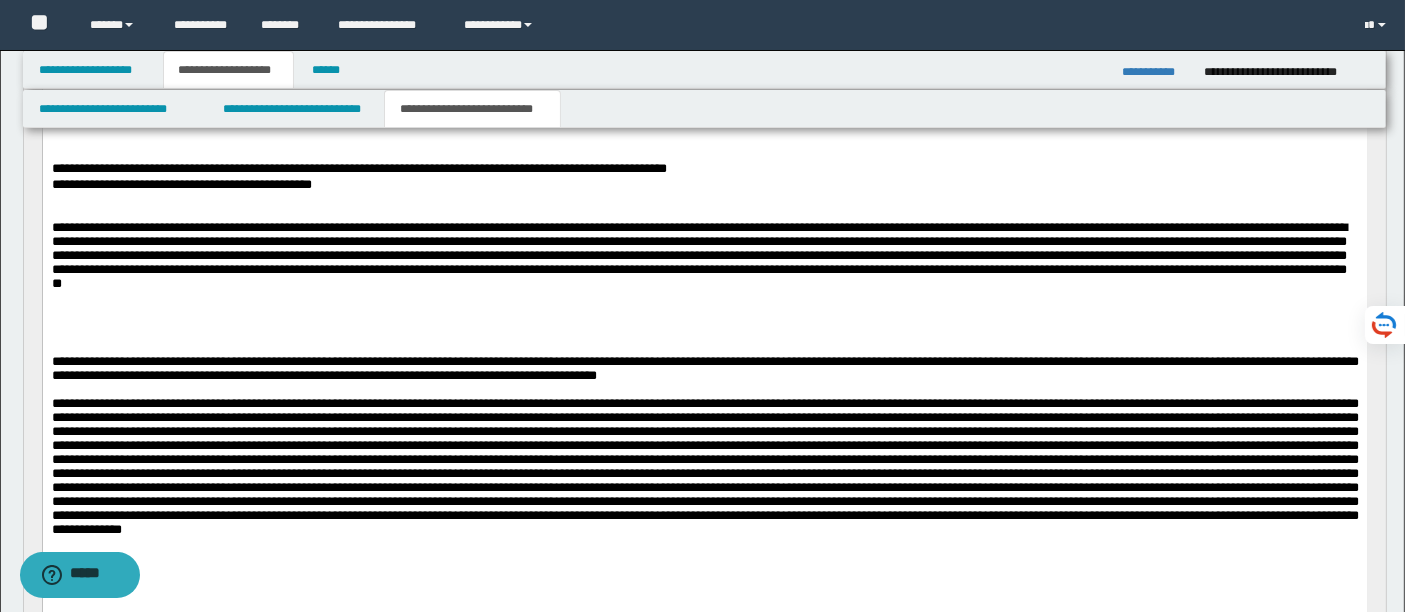 click at bounding box center [704, 259] 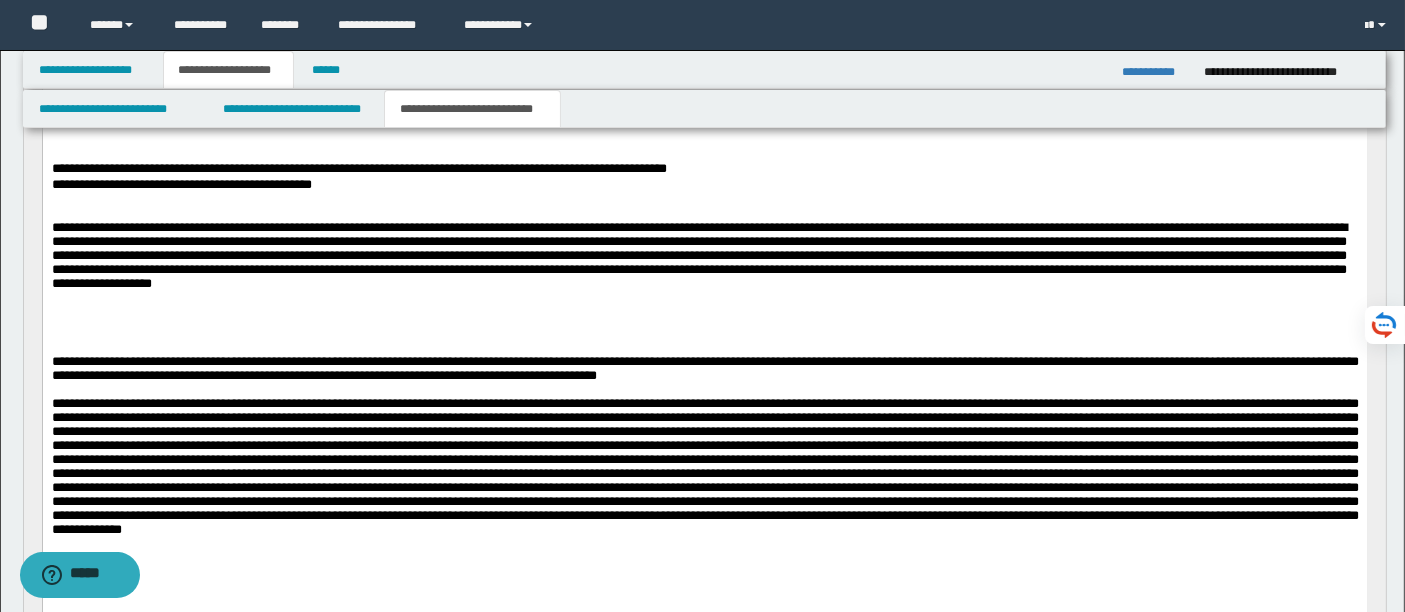 click at bounding box center (704, 259) 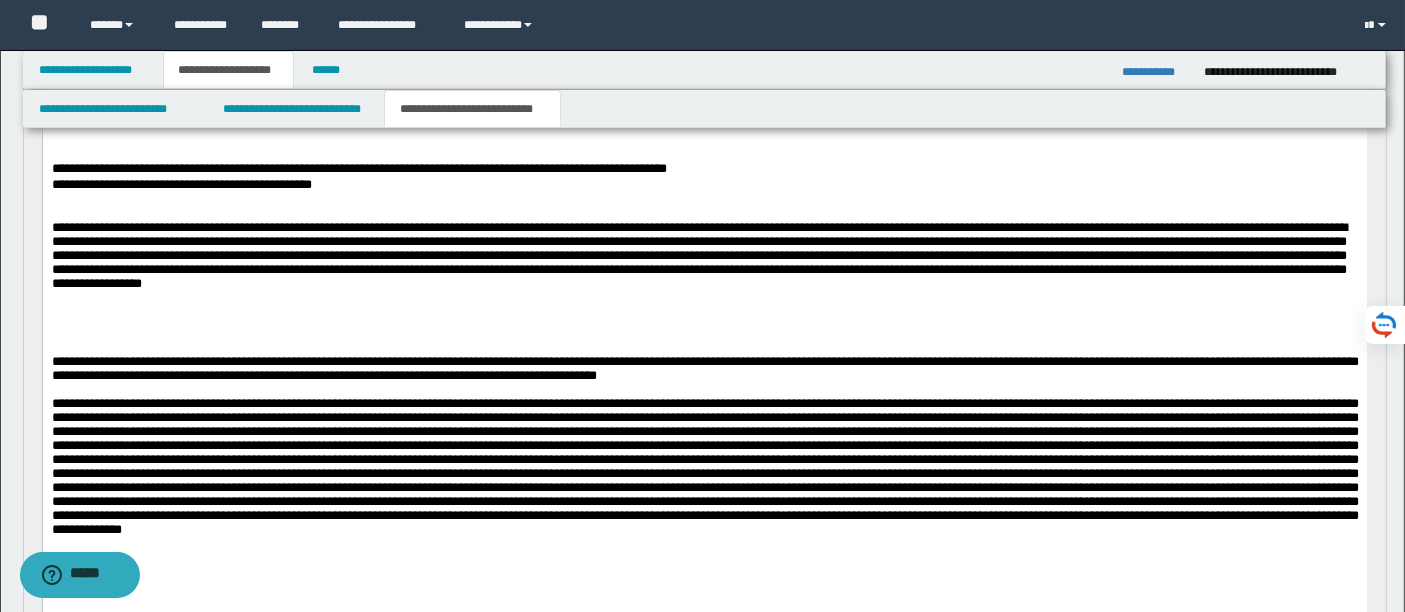 click at bounding box center (704, 259) 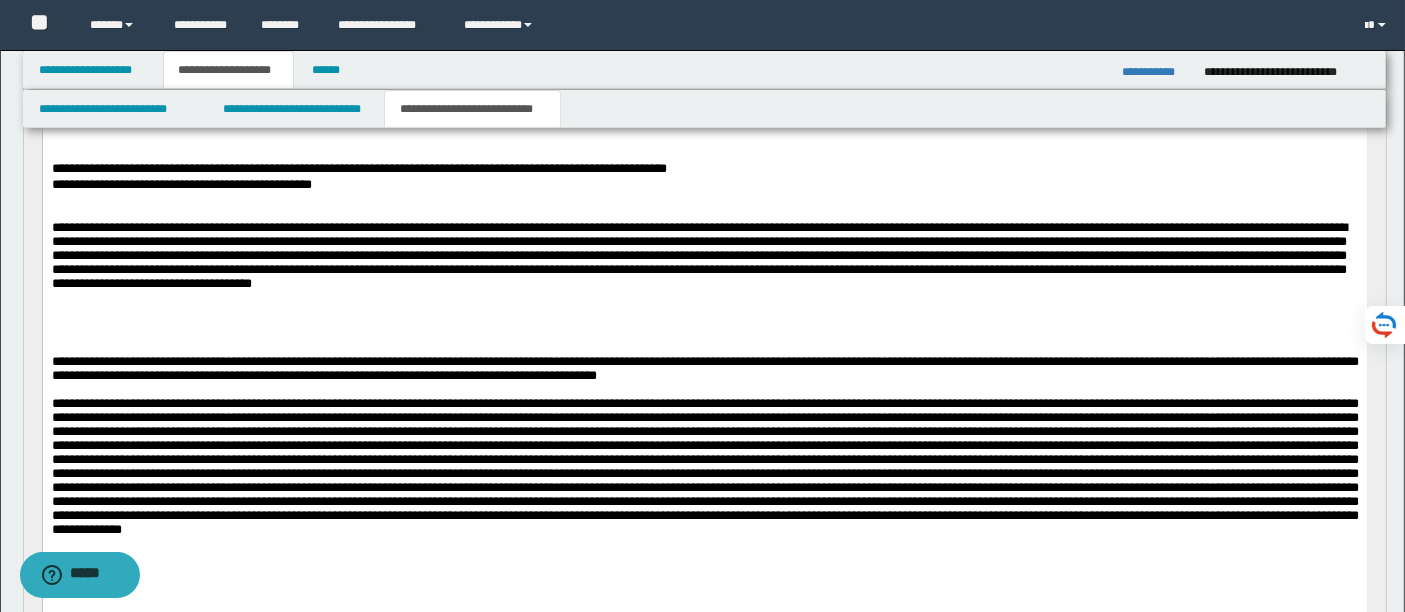 click at bounding box center (704, 259) 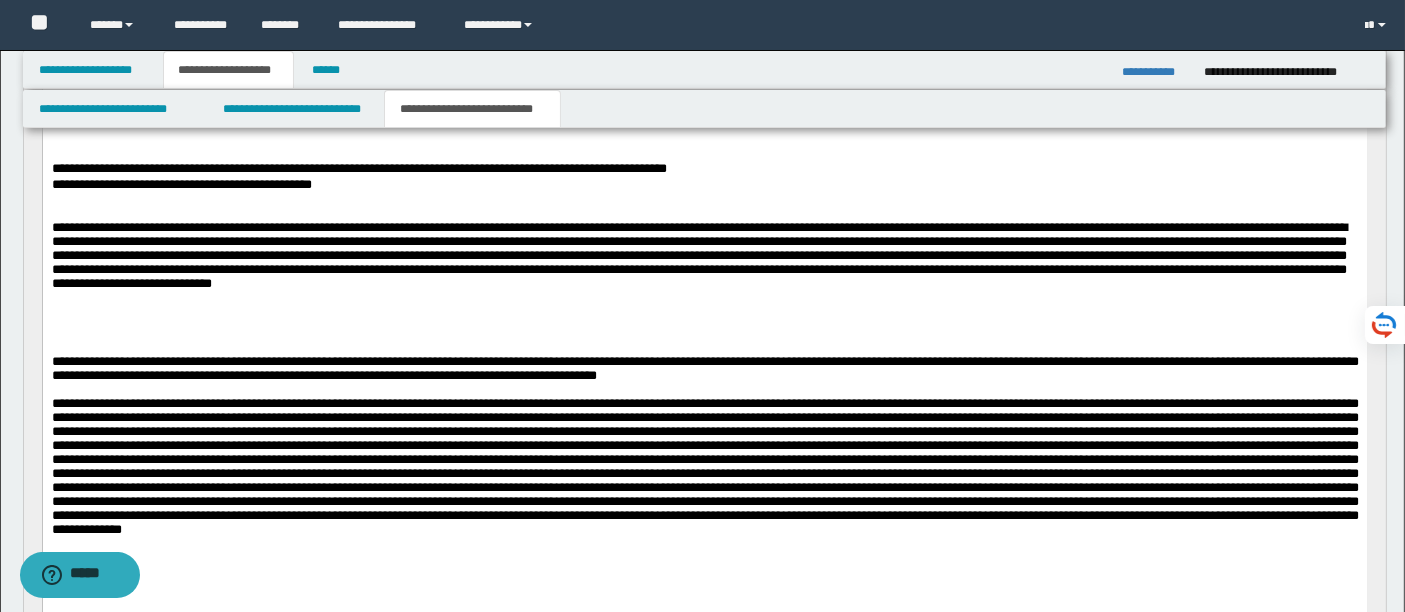 click at bounding box center (704, 259) 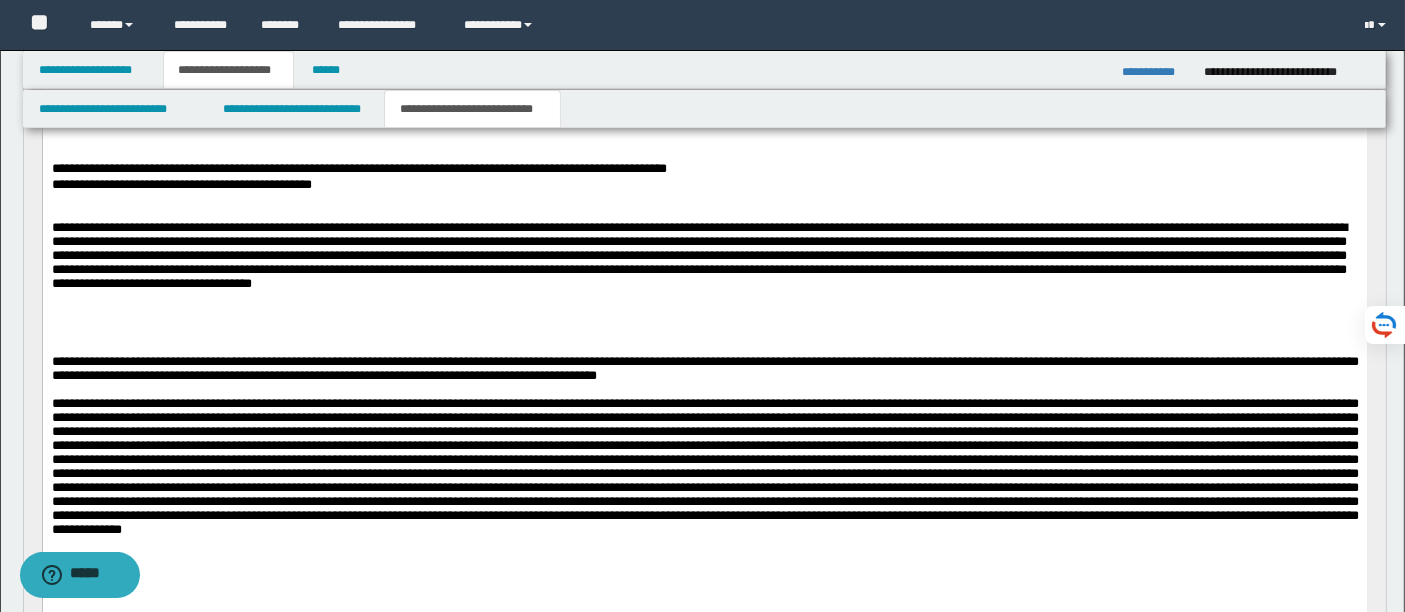 click at bounding box center (704, 259) 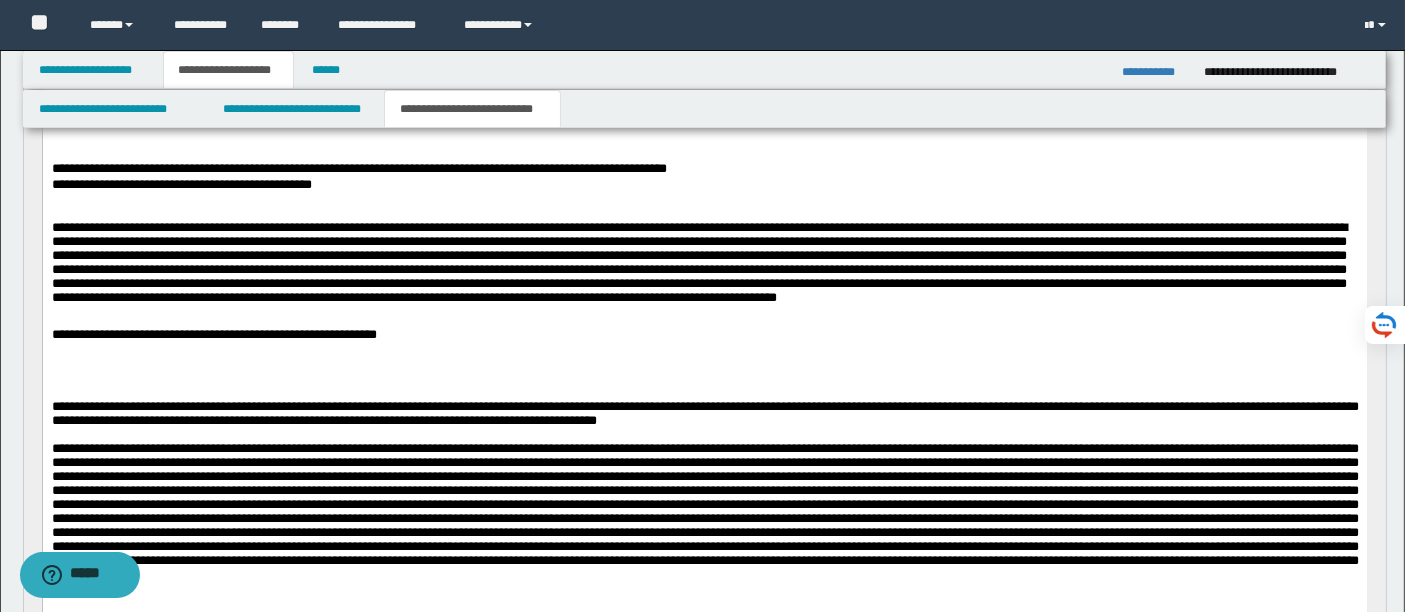 click on "**********" at bounding box center [704, 335] 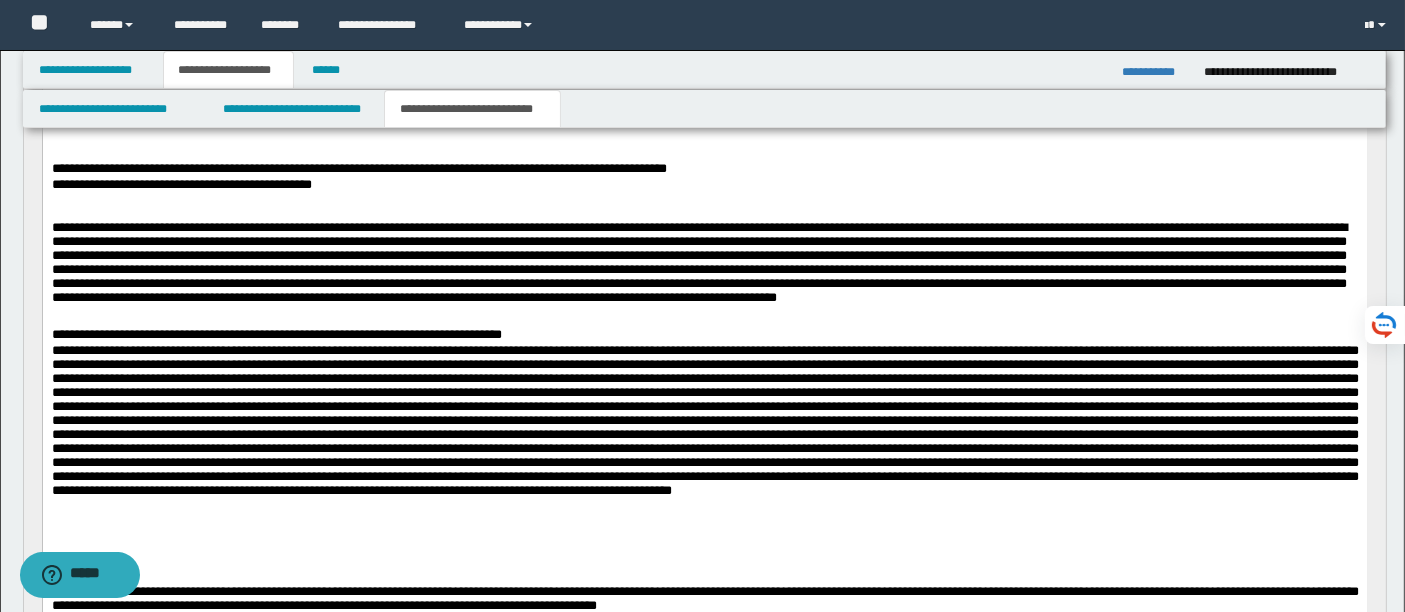 click on "**********" at bounding box center (704, 335) 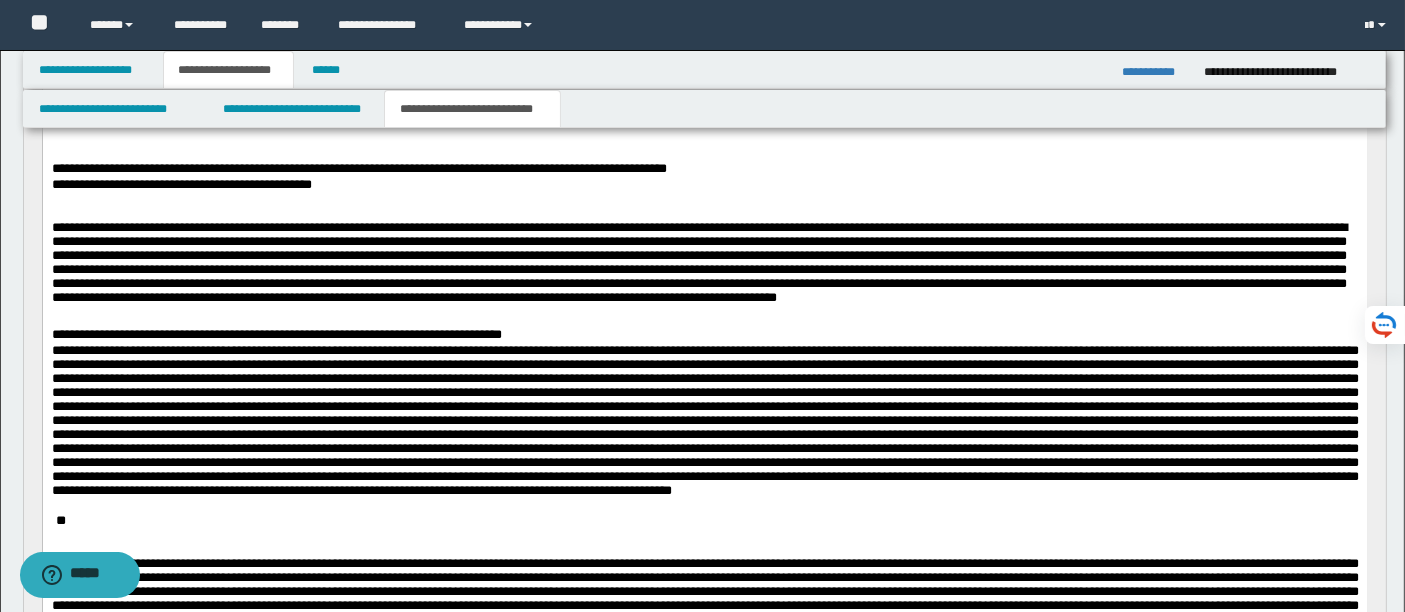 click on "**********" at bounding box center [704, 335] 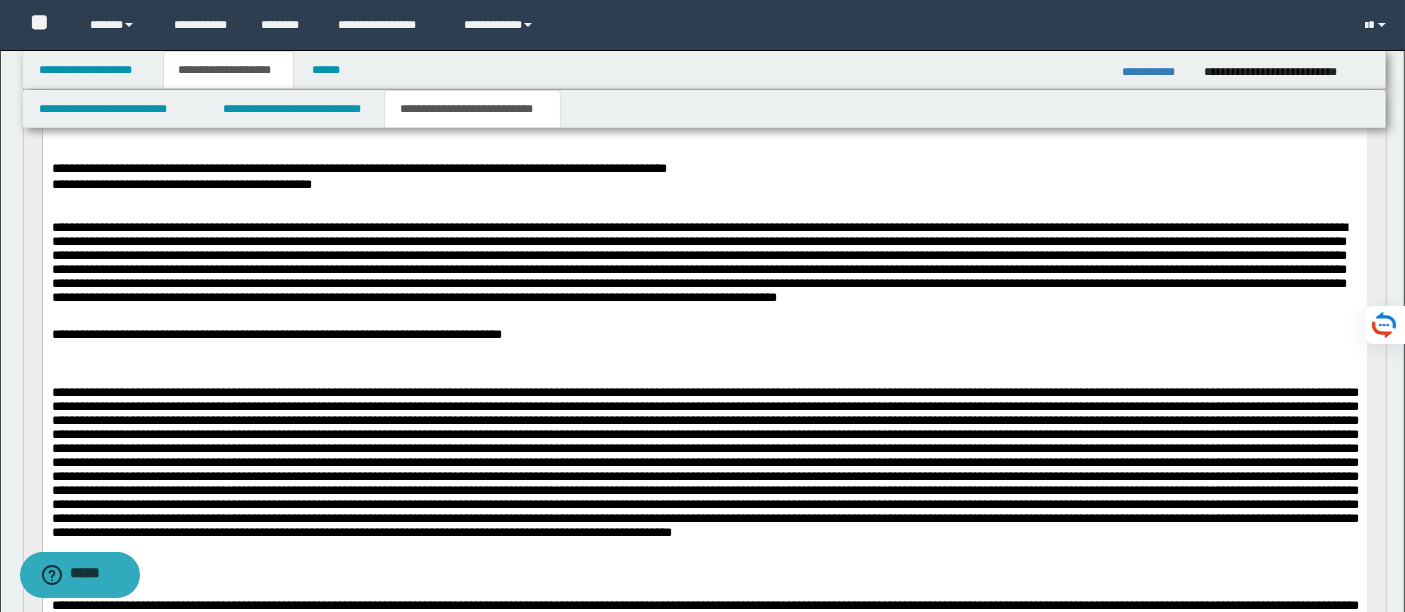 click on "**********" at bounding box center [704, 335] 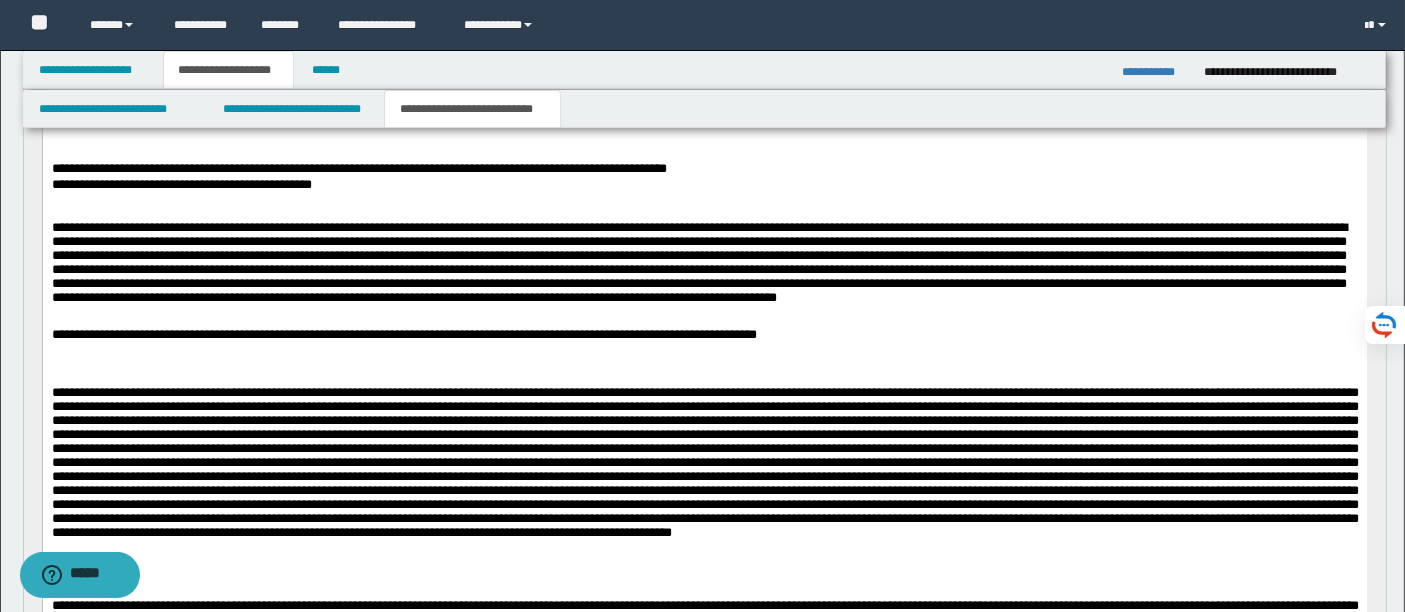 click at bounding box center (704, 266) 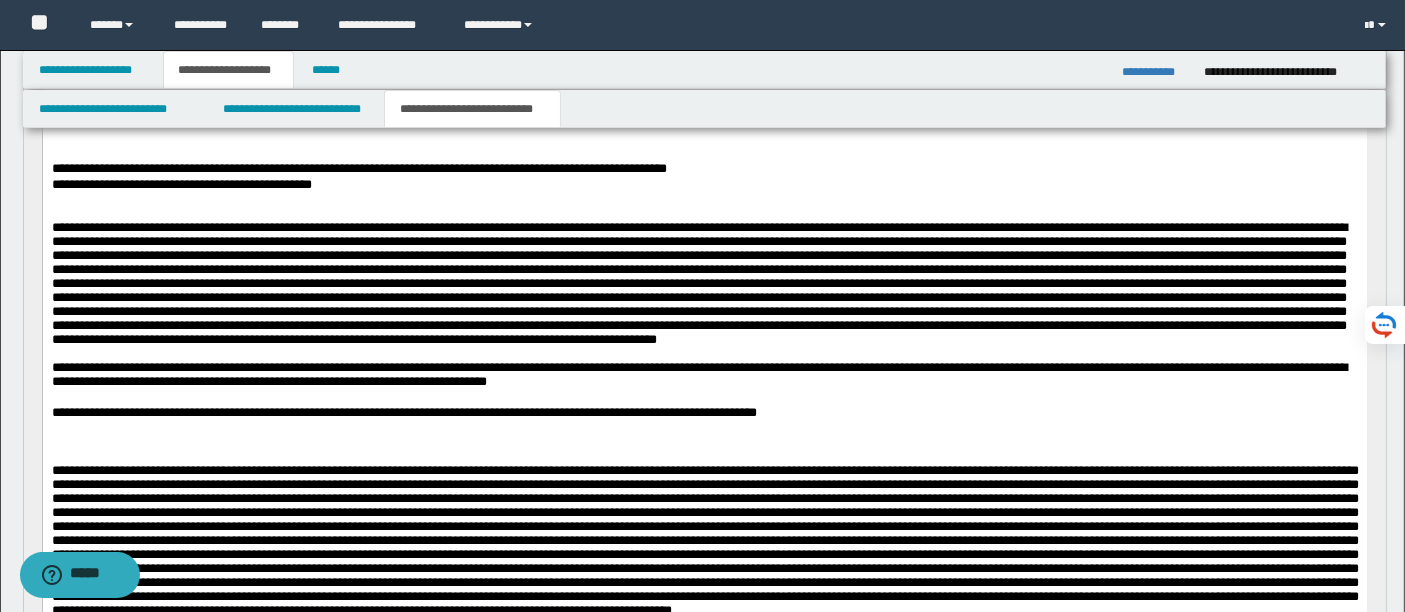 drag, startPoint x: 1387, startPoint y: 391, endPoint x: 1401, endPoint y: 604, distance: 213.4596 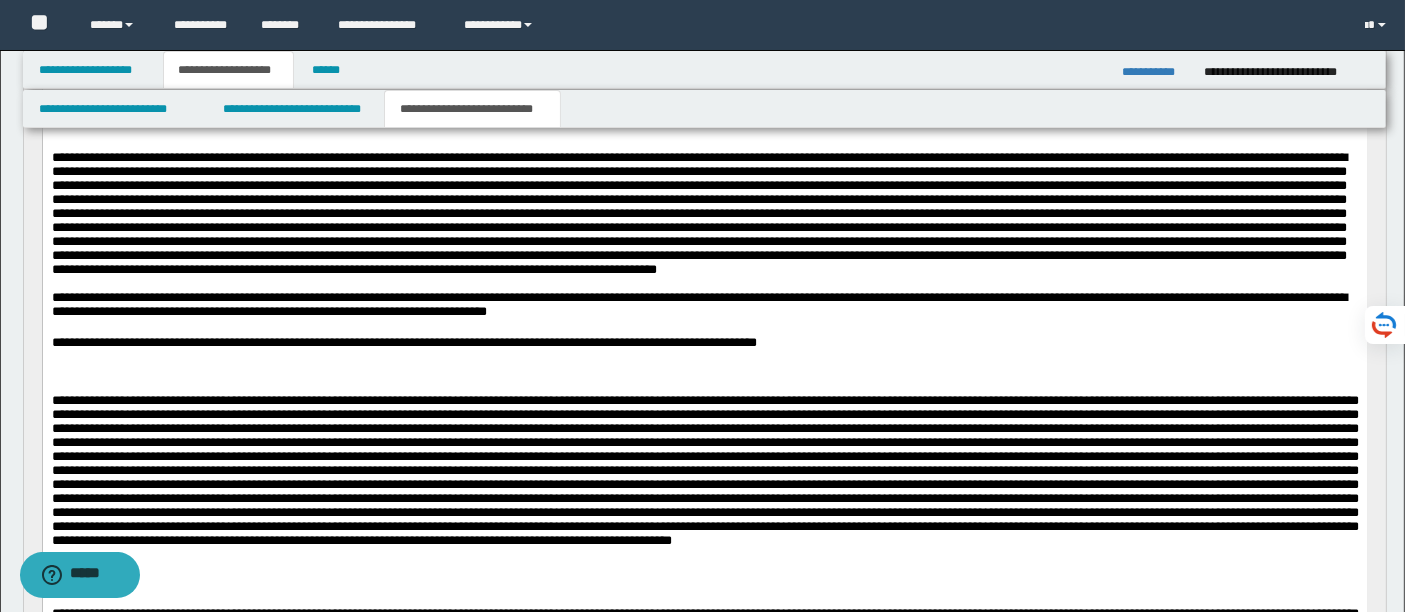 scroll, scrollTop: 388, scrollLeft: 0, axis: vertical 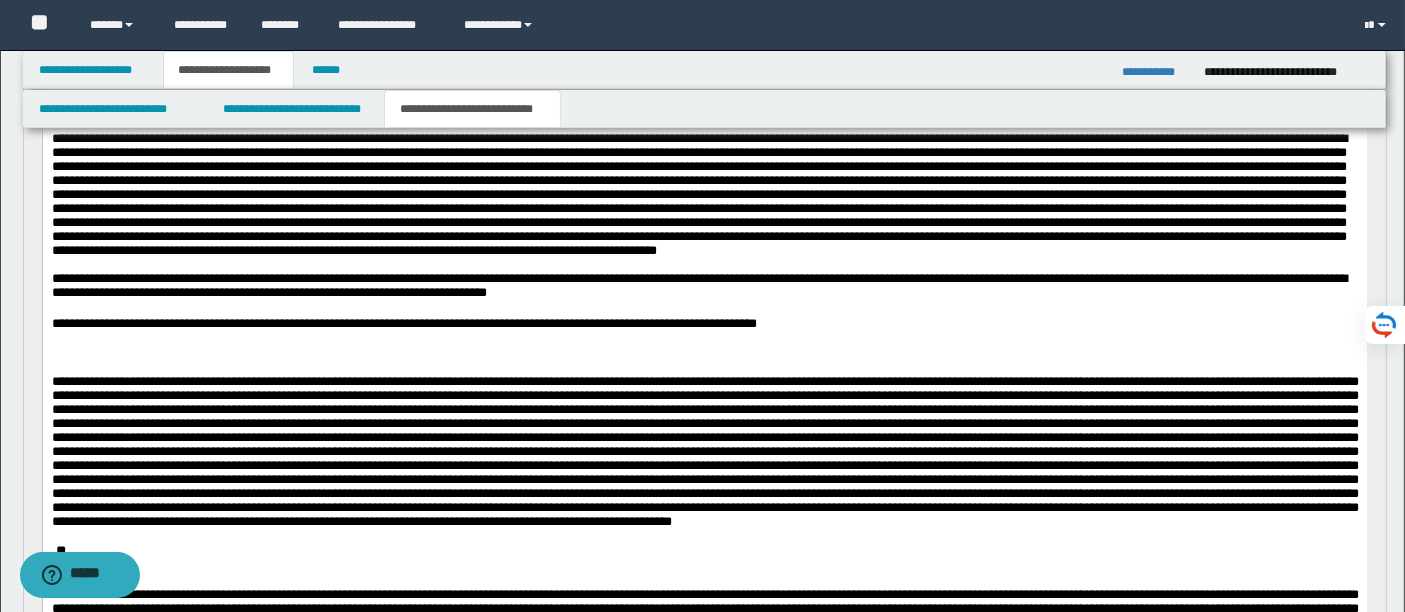 click on "**********" at bounding box center [704, 287] 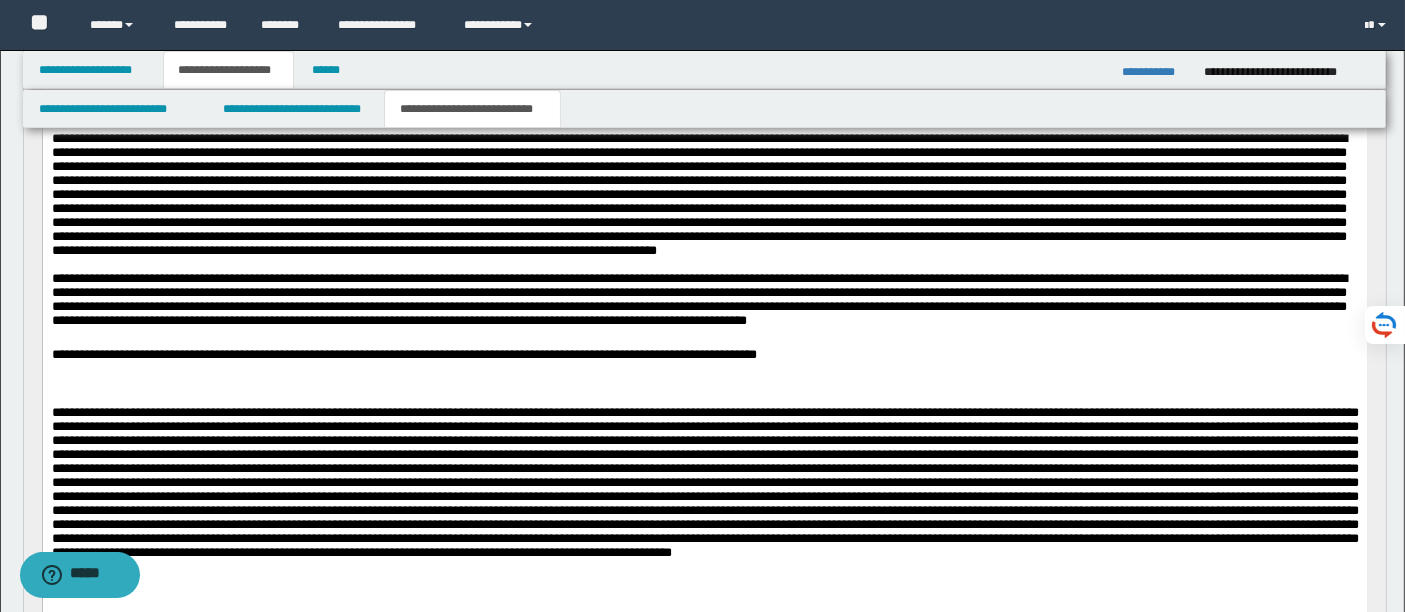 scroll, scrollTop: 401, scrollLeft: 0, axis: vertical 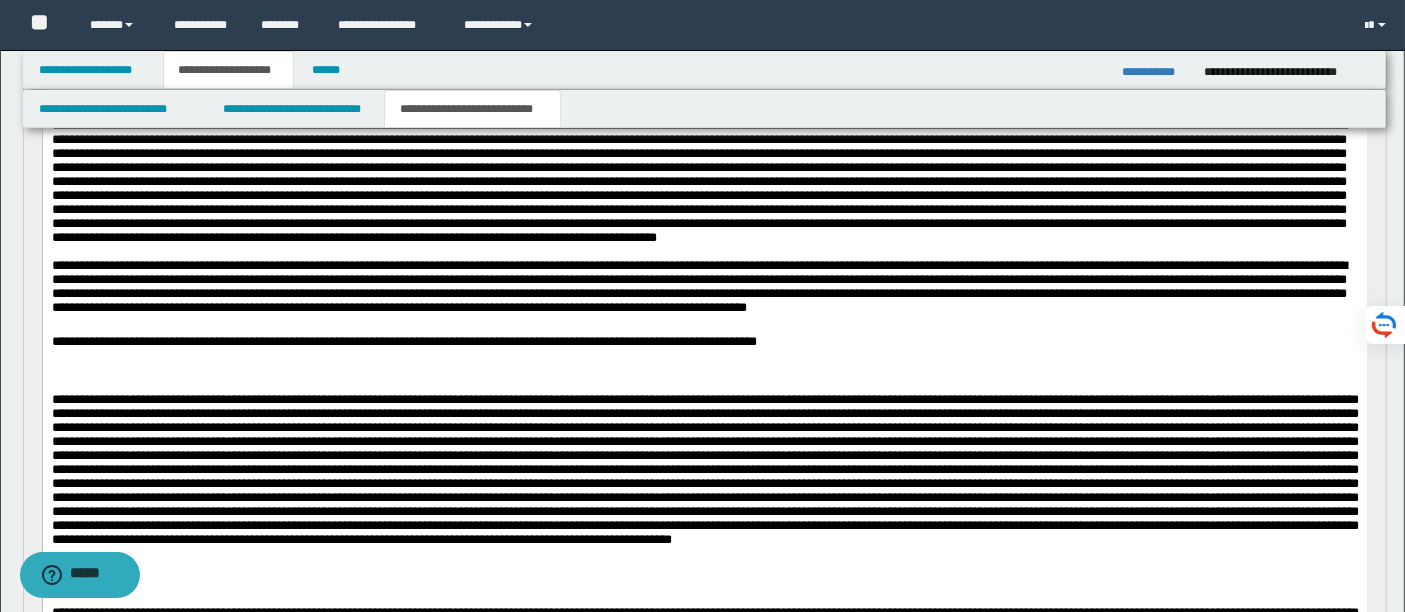 click on "**********" at bounding box center (704, 290) 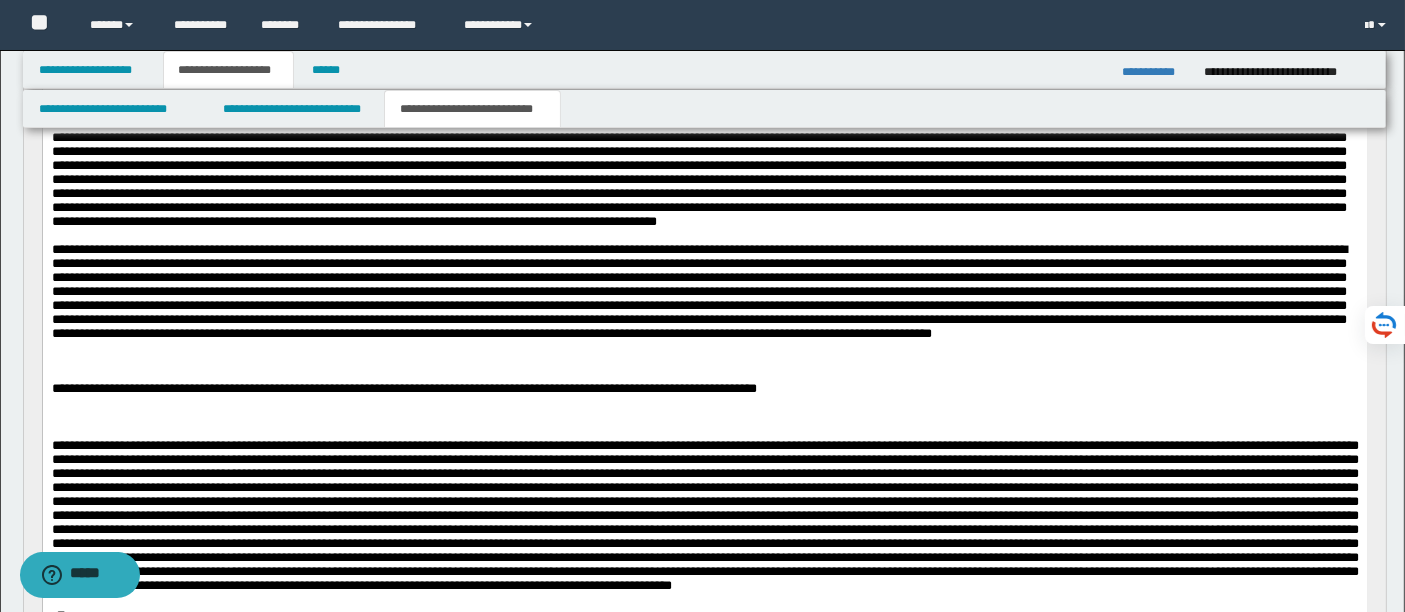scroll, scrollTop: 432, scrollLeft: 0, axis: vertical 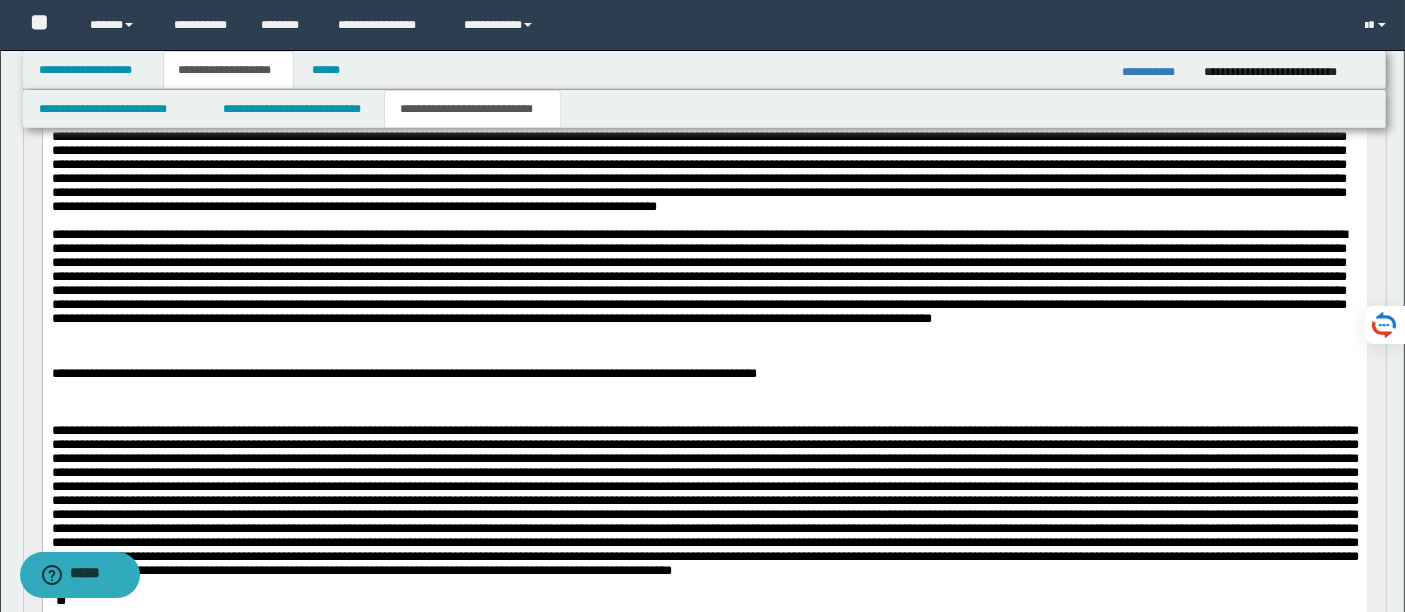 click at bounding box center (704, 290) 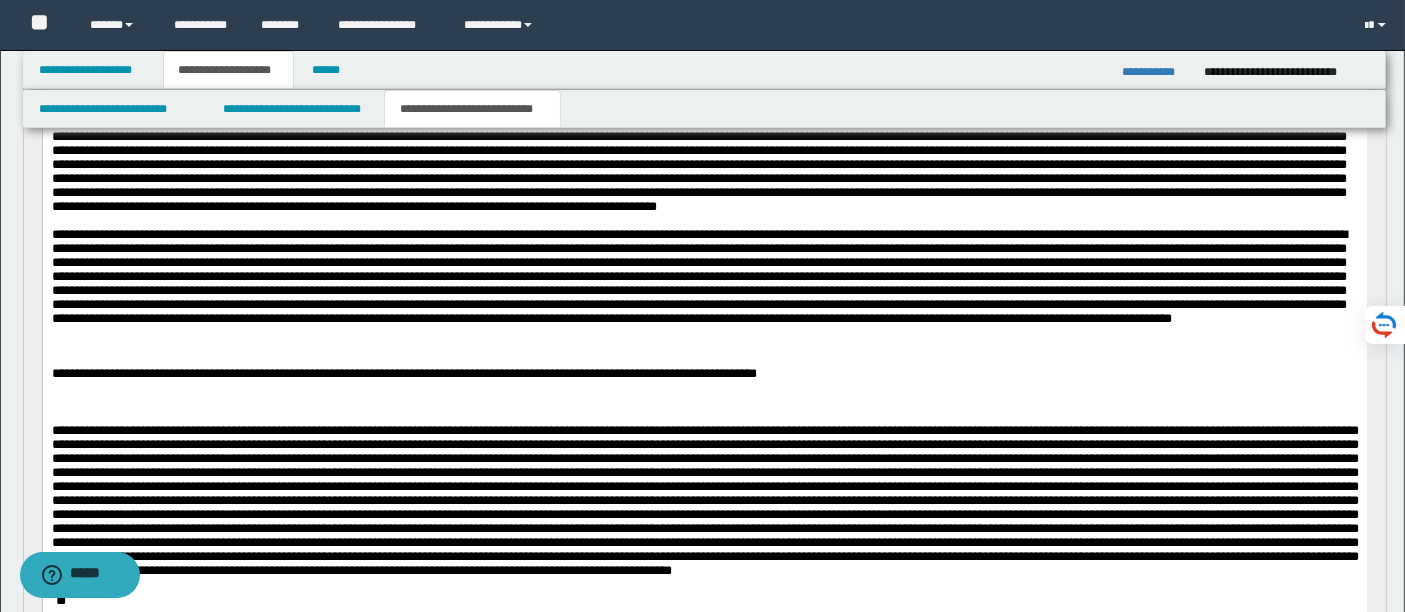 click at bounding box center [704, 290] 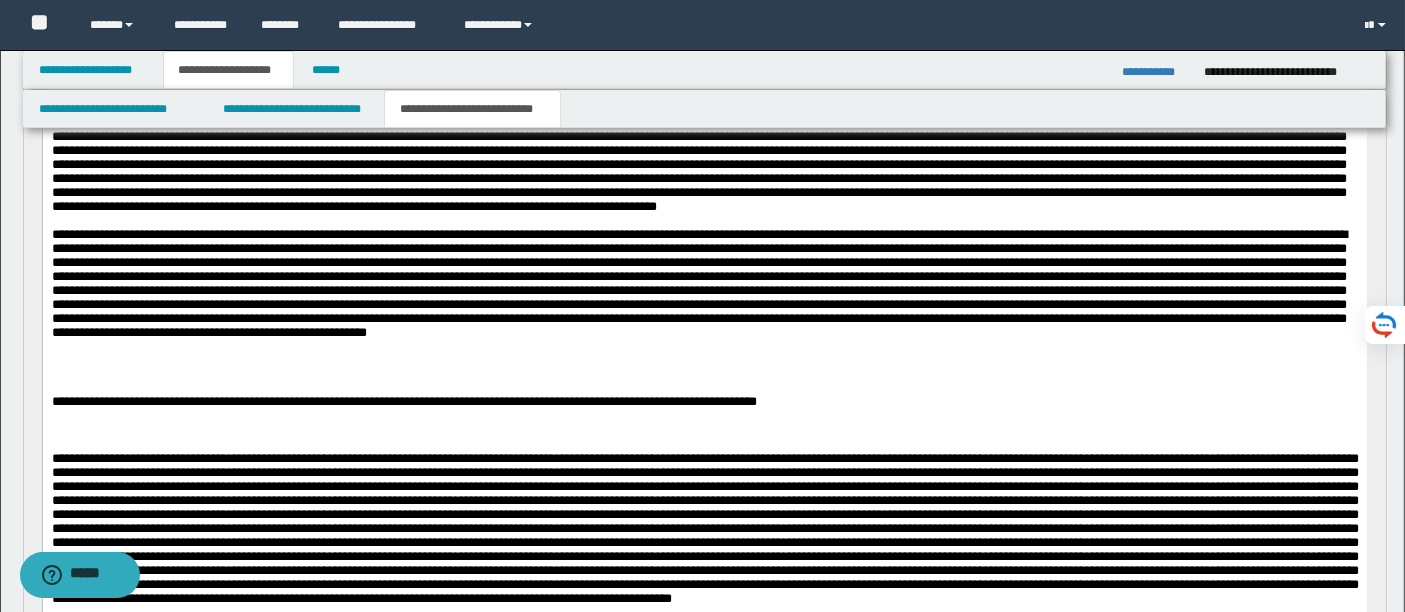 click at bounding box center [704, 290] 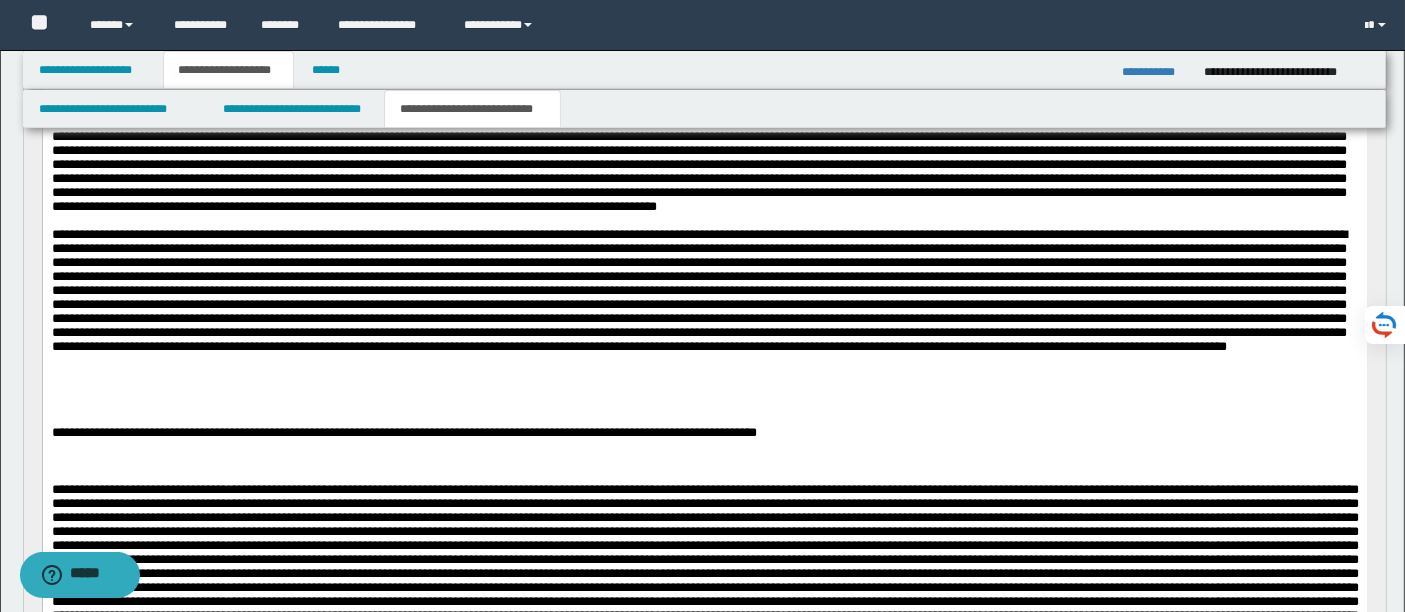 click at bounding box center [704, 306] 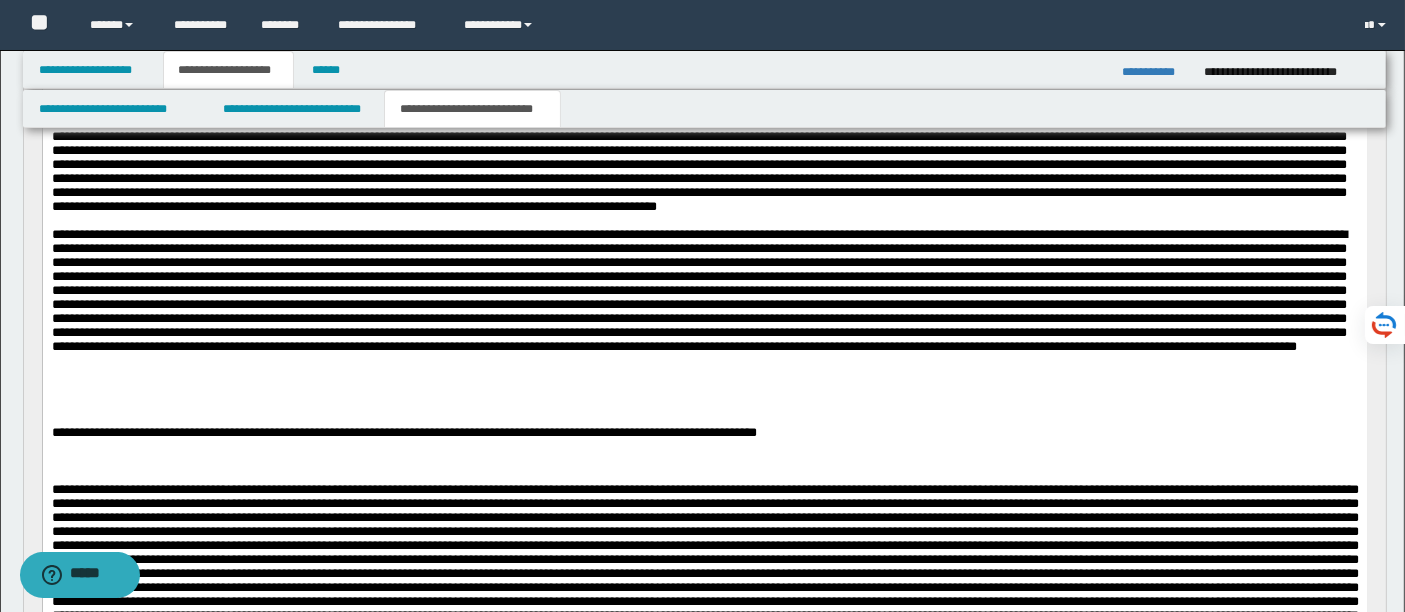 click at bounding box center [704, 306] 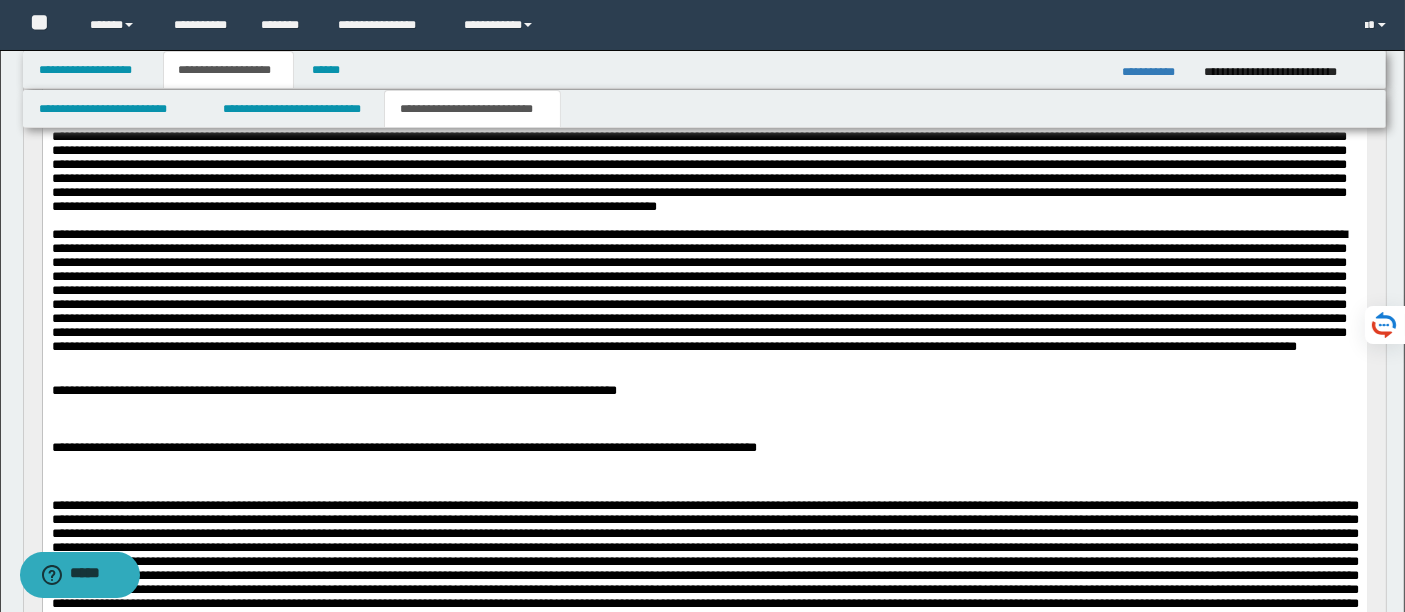 click on "**********" at bounding box center [704, 392] 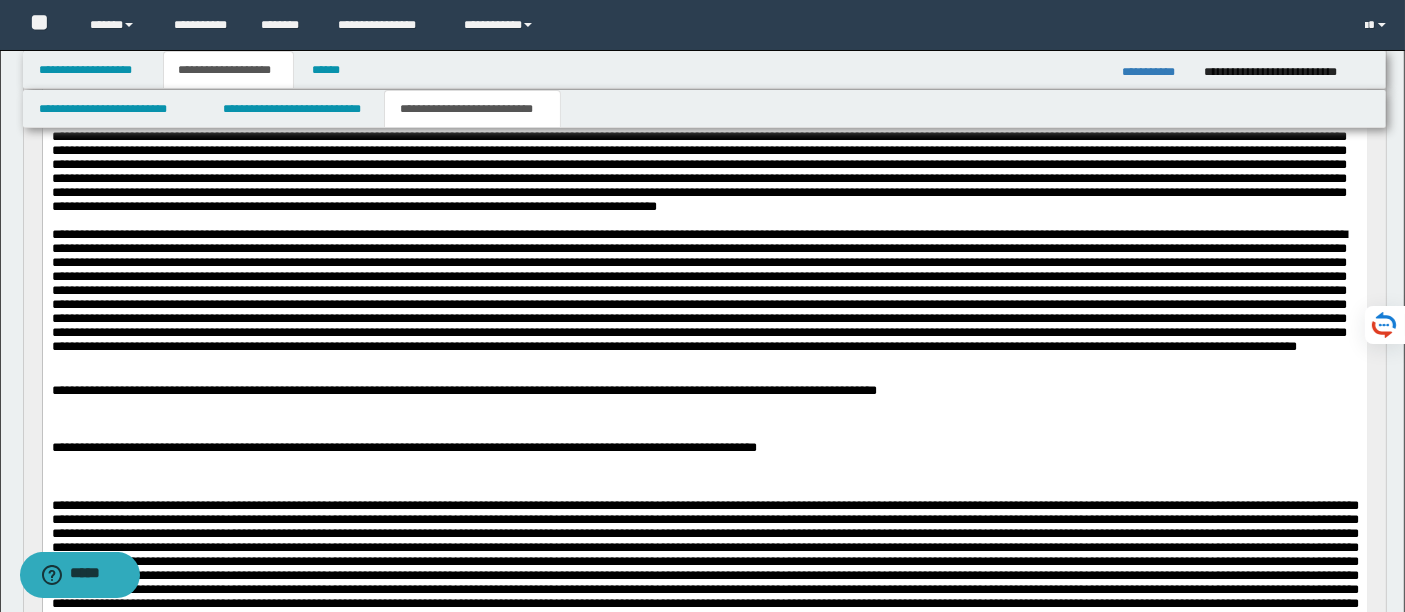 click on "**********" at bounding box center [704, 392] 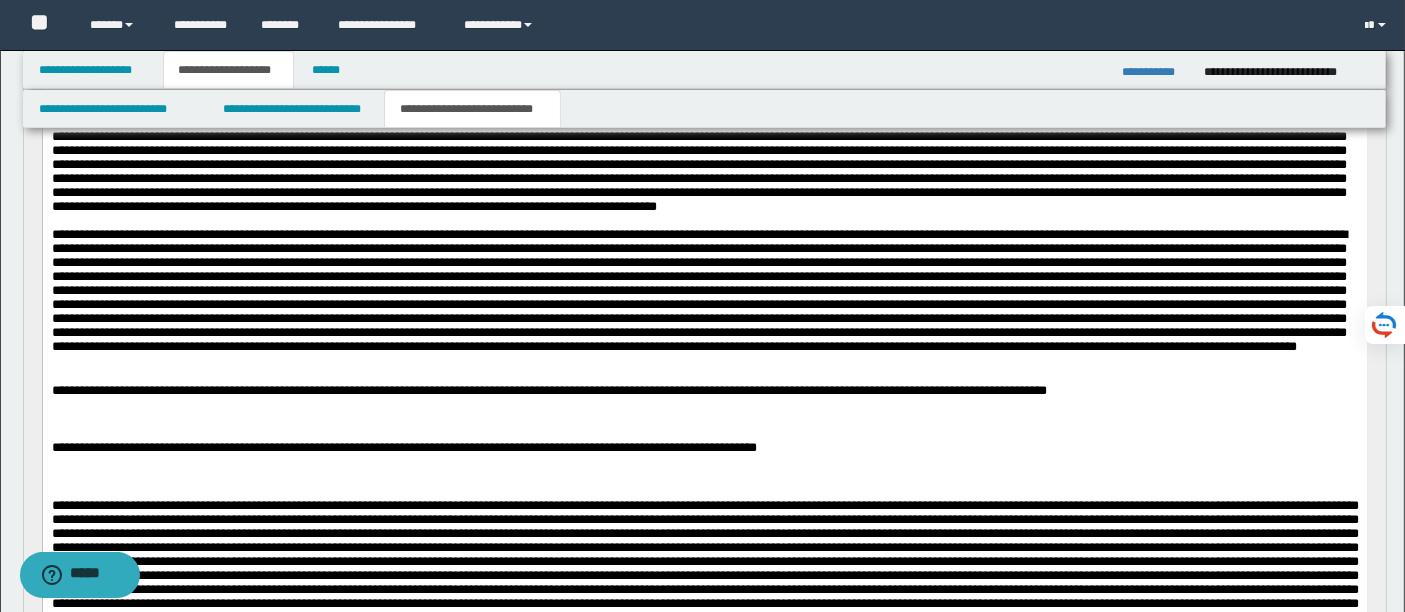 drag, startPoint x: 1133, startPoint y: 408, endPoint x: 1111, endPoint y: 427, distance: 29.068884 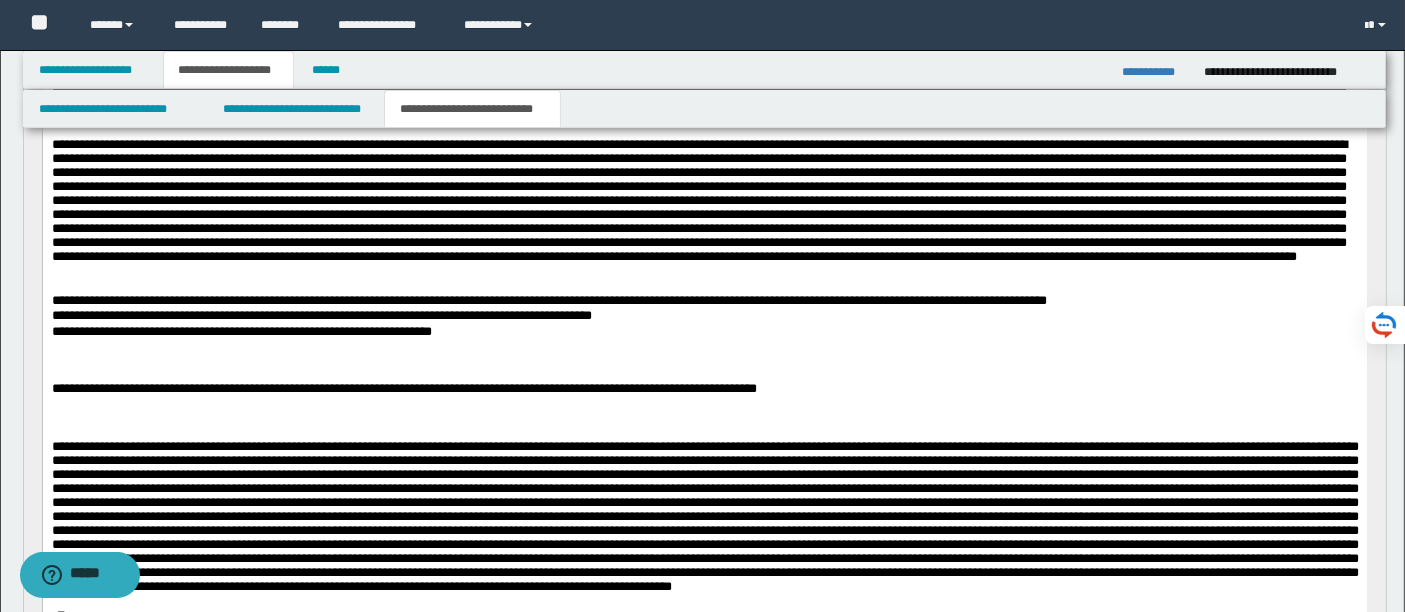 scroll, scrollTop: 565, scrollLeft: 0, axis: vertical 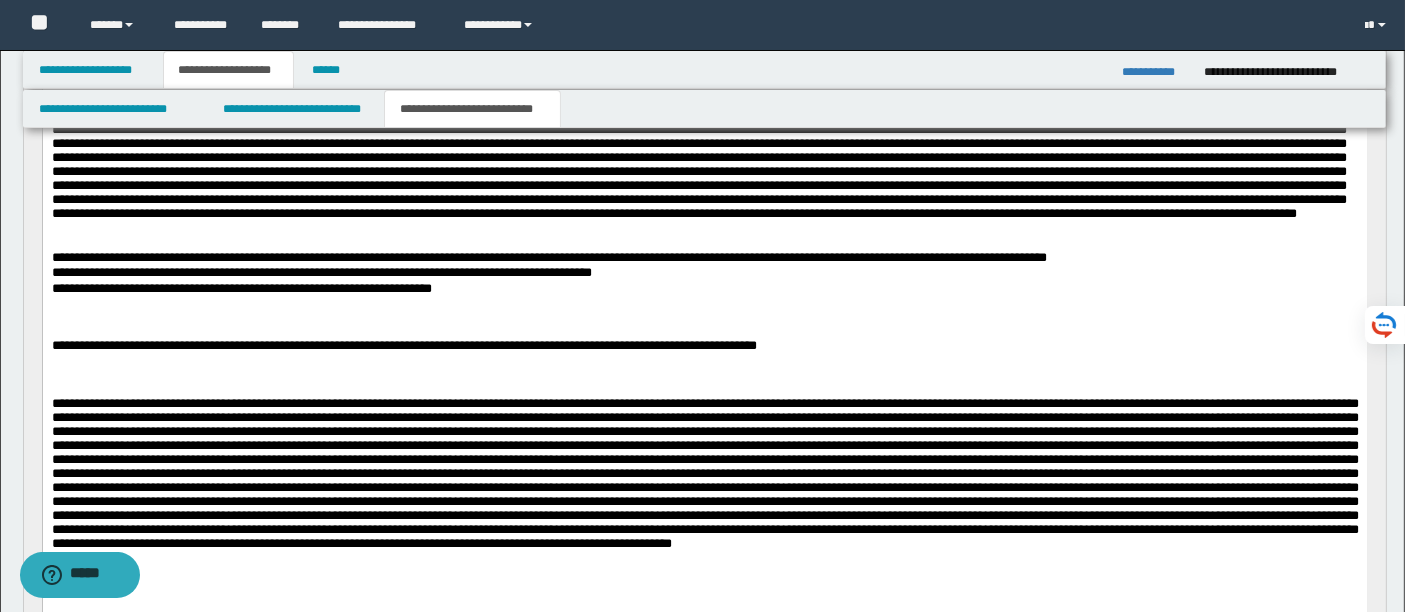 click on "**********" at bounding box center (704, 290) 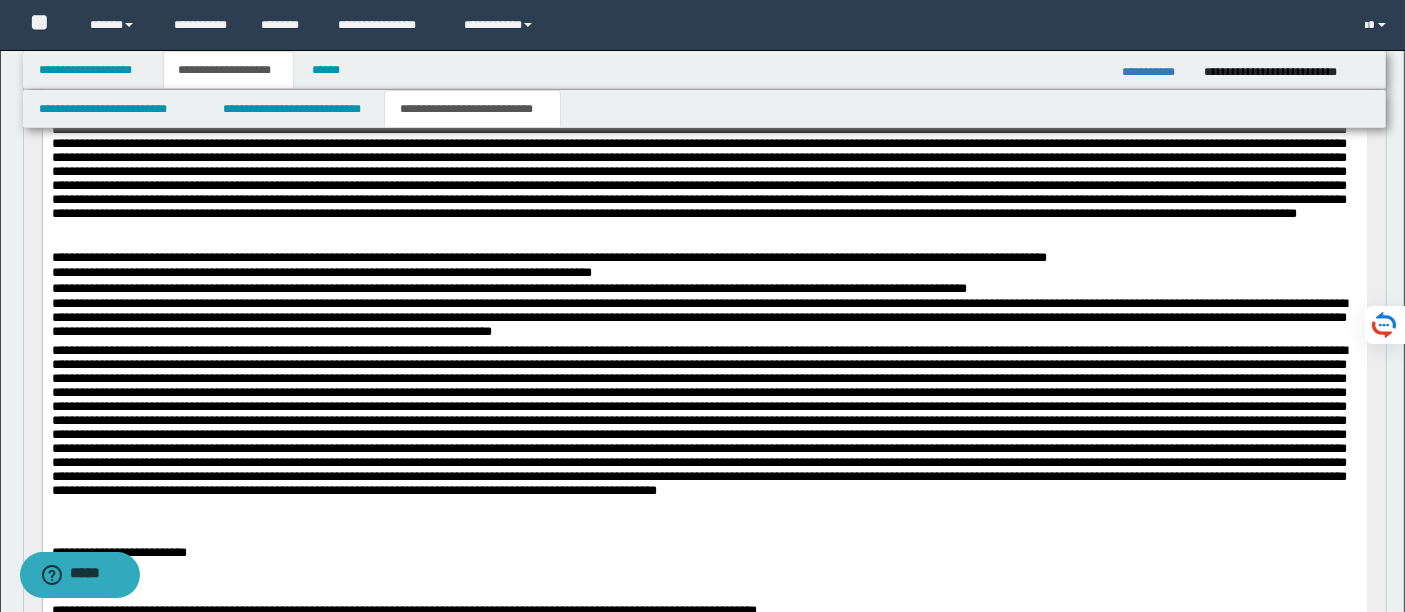 click on "**********" at bounding box center (704, 320) 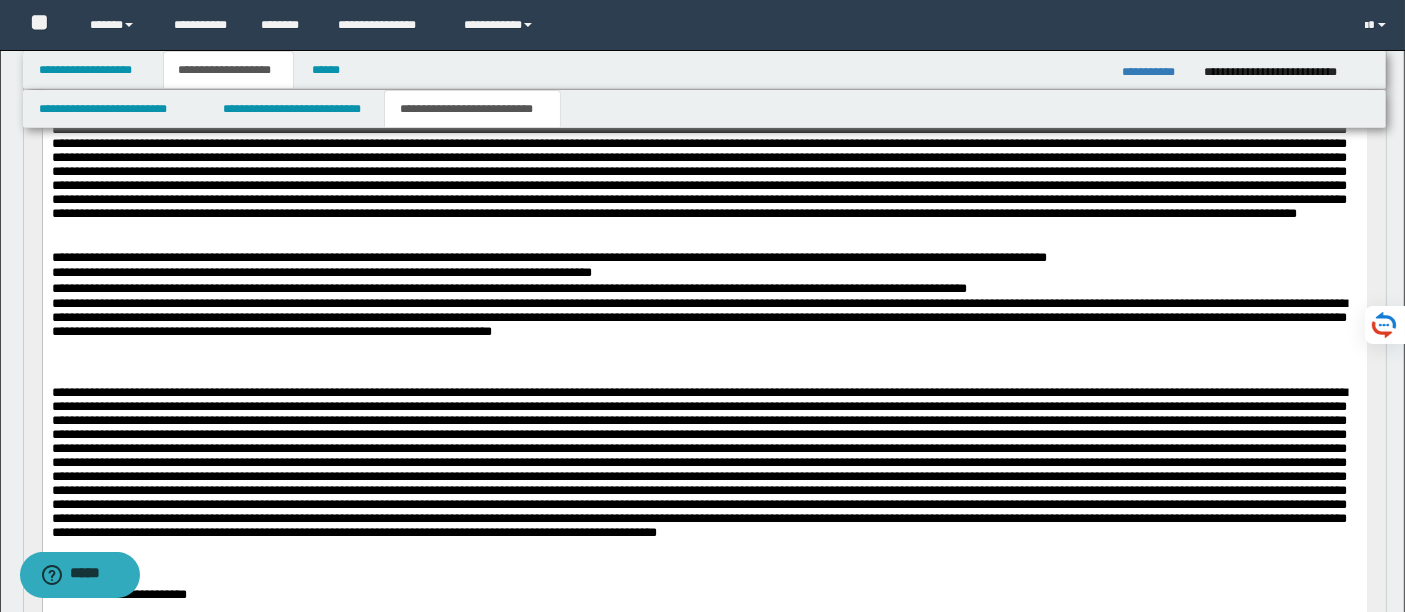 click on "**********" at bounding box center (704, 320) 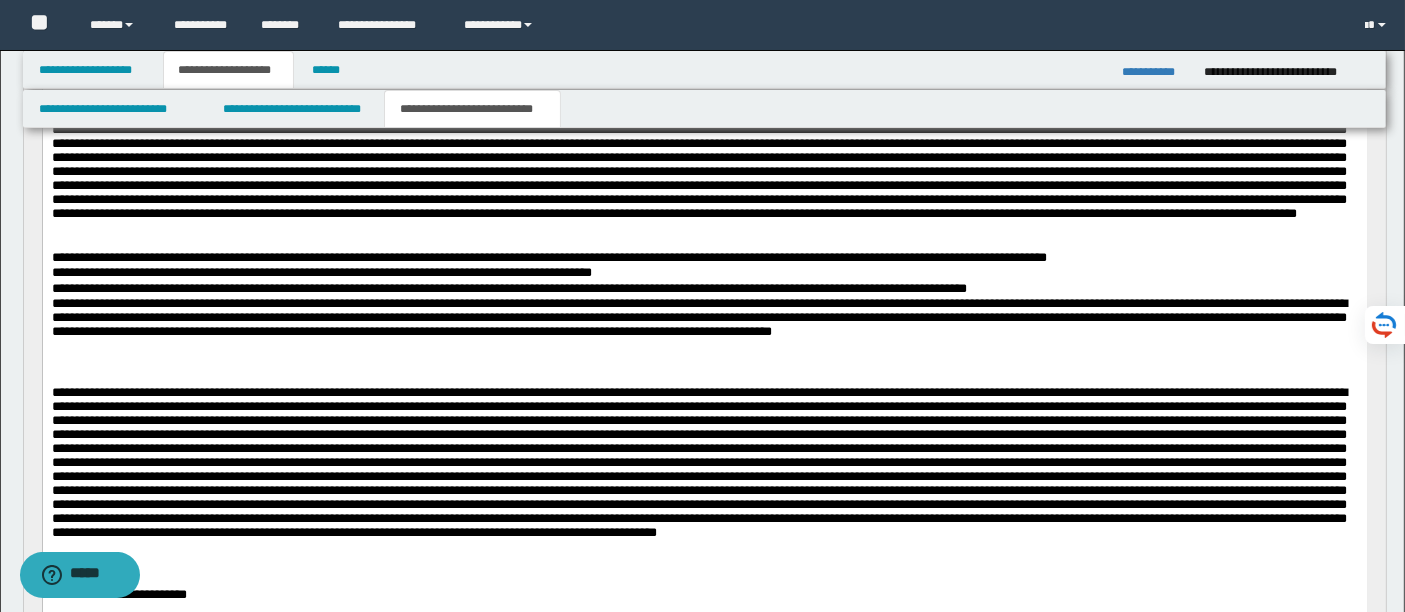 click on "**********" at bounding box center [704, 320] 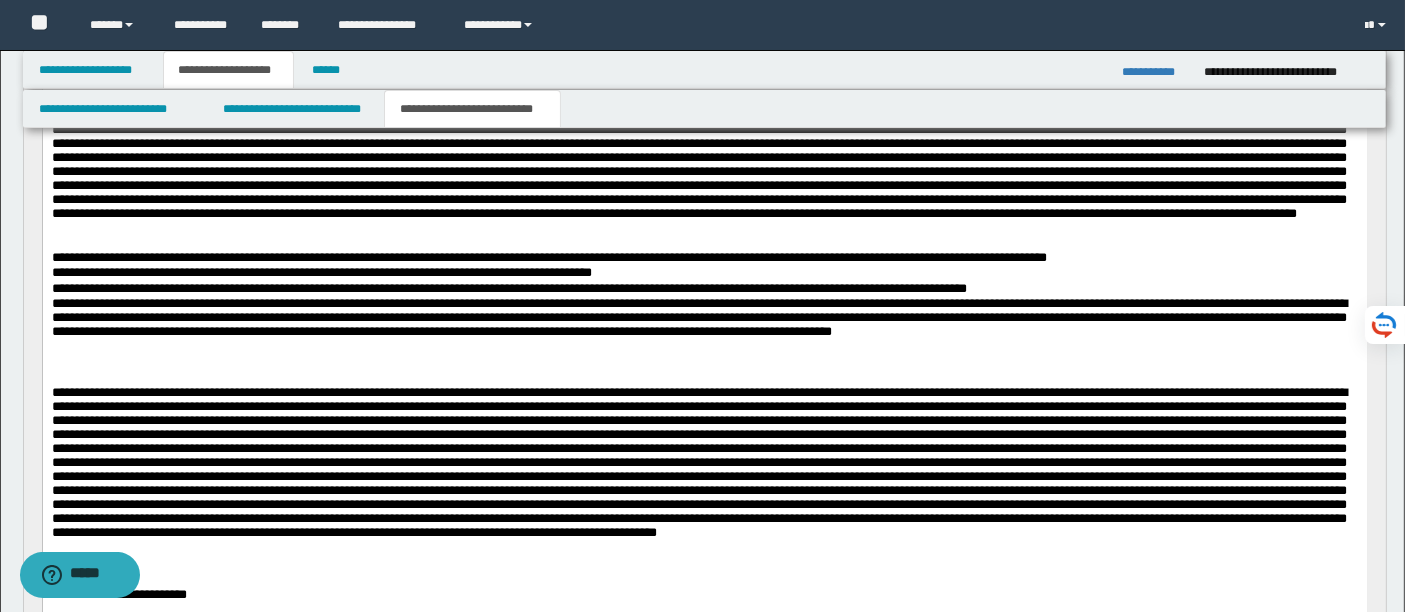click on "**********" at bounding box center [704, 320] 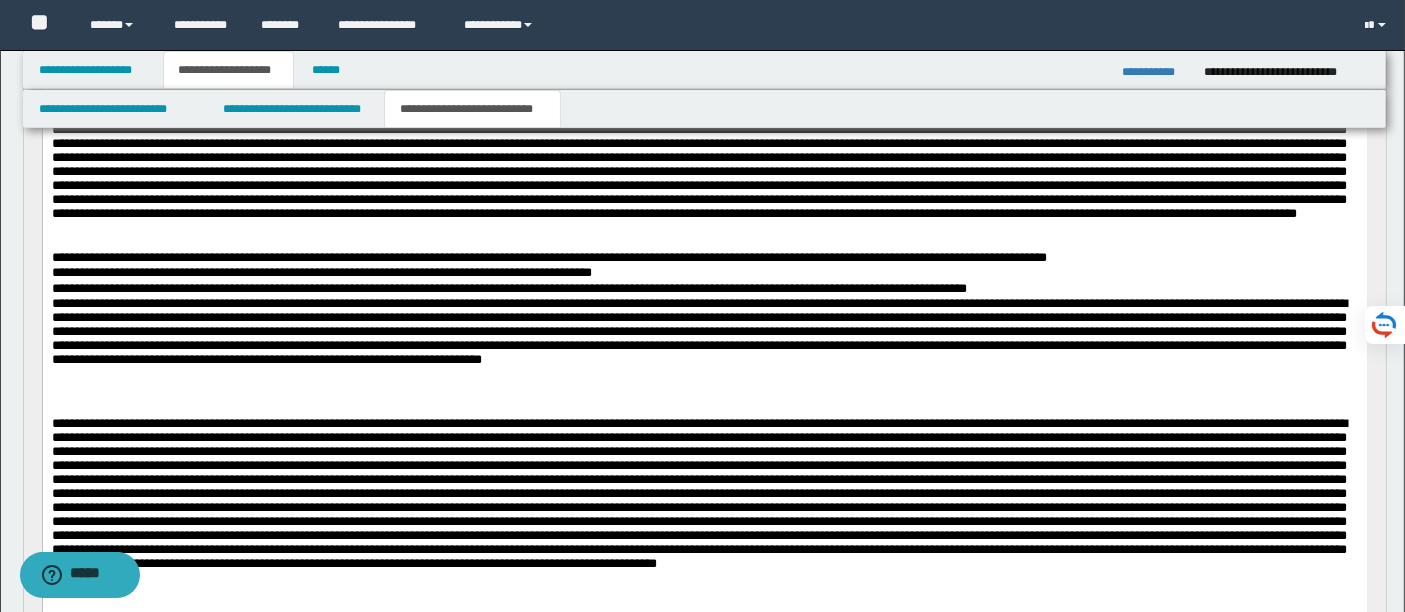 click at bounding box center [704, 336] 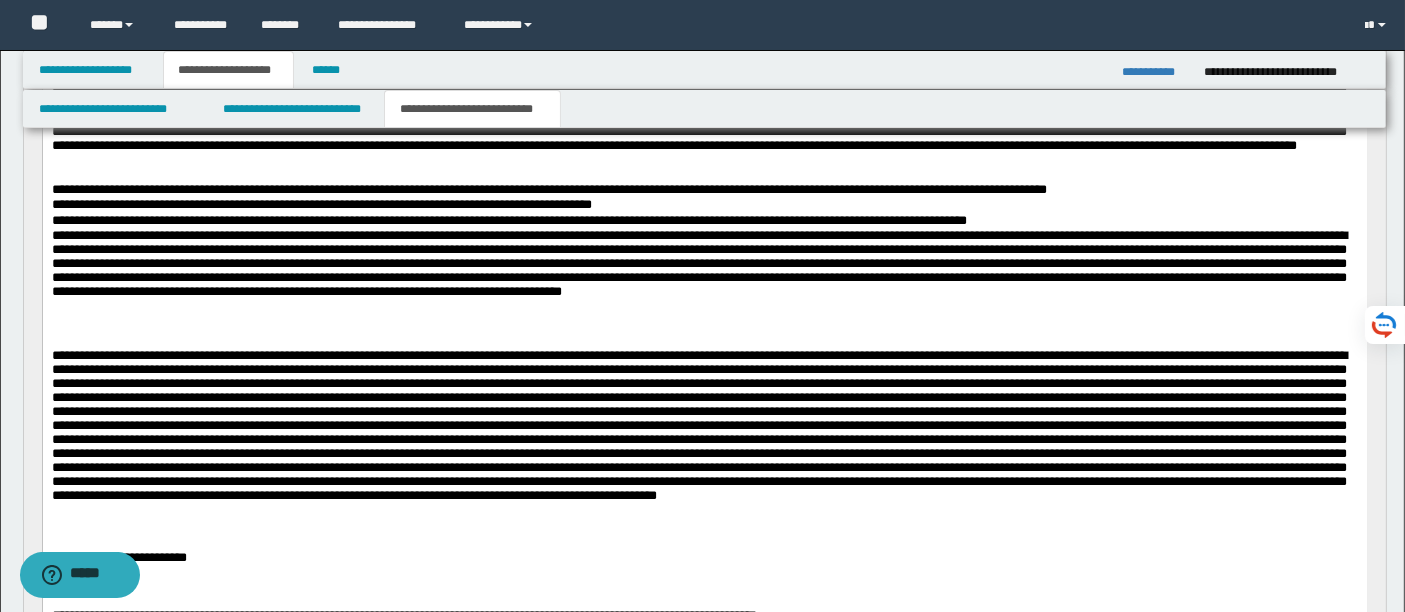 scroll, scrollTop: 654, scrollLeft: 0, axis: vertical 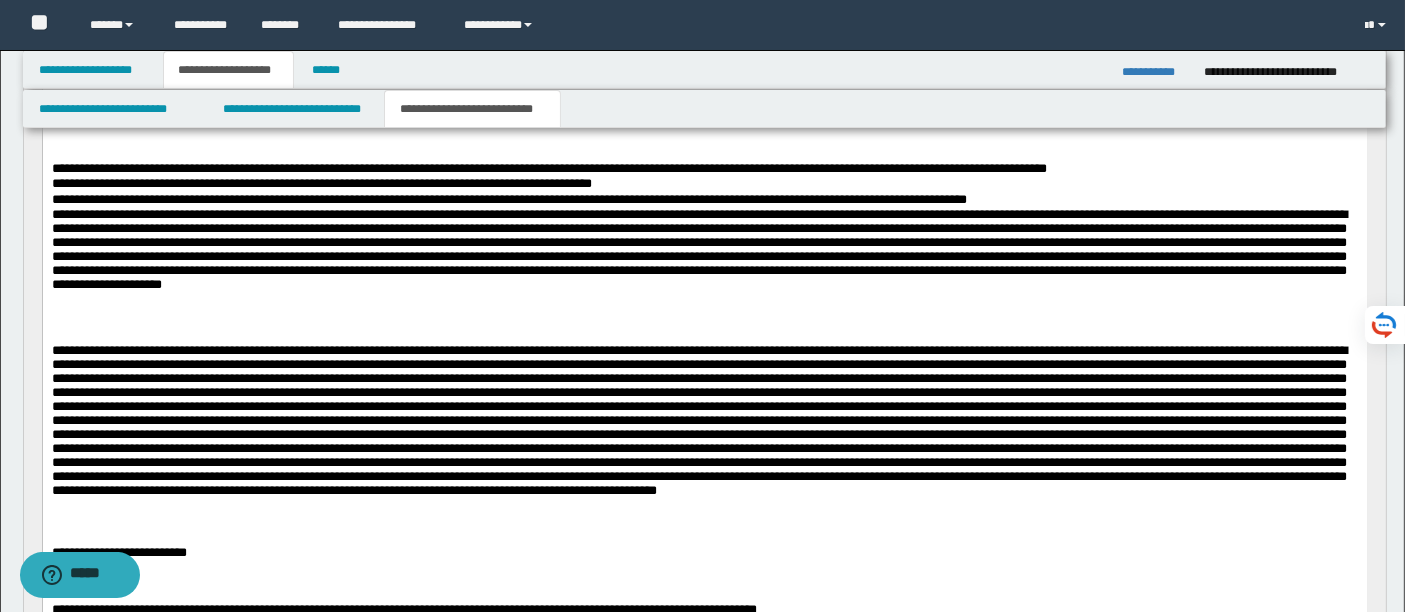 click at bounding box center (704, 254) 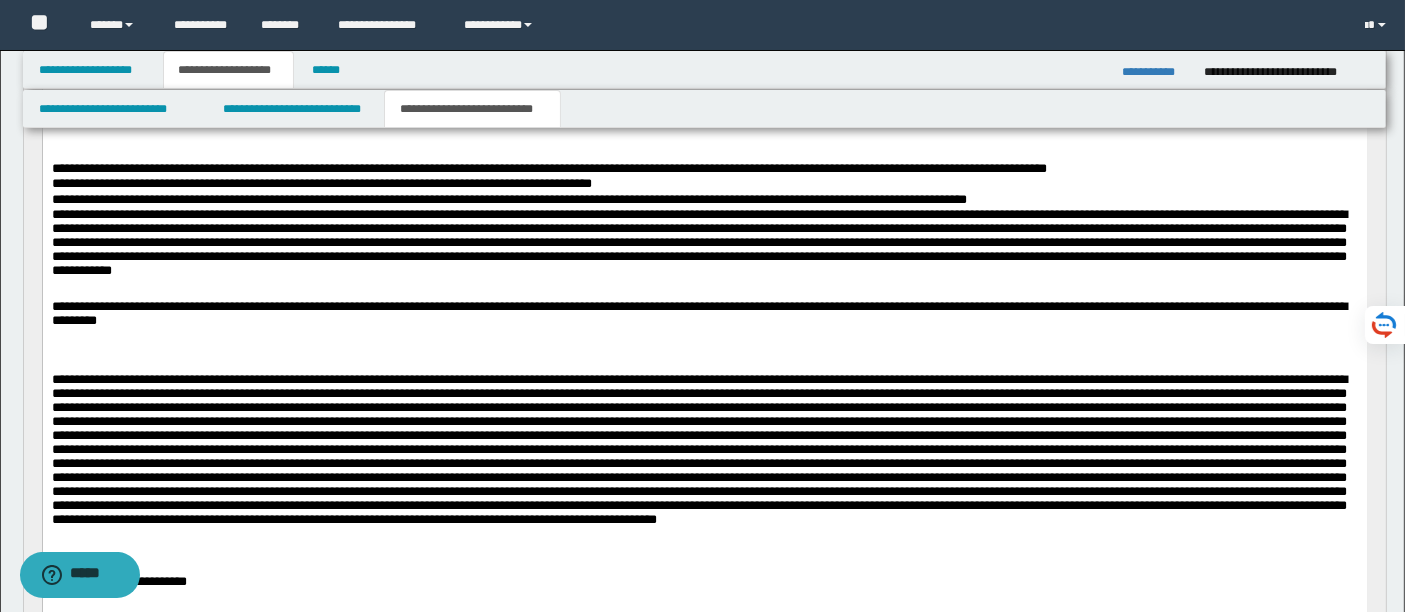 click at bounding box center (704, 247) 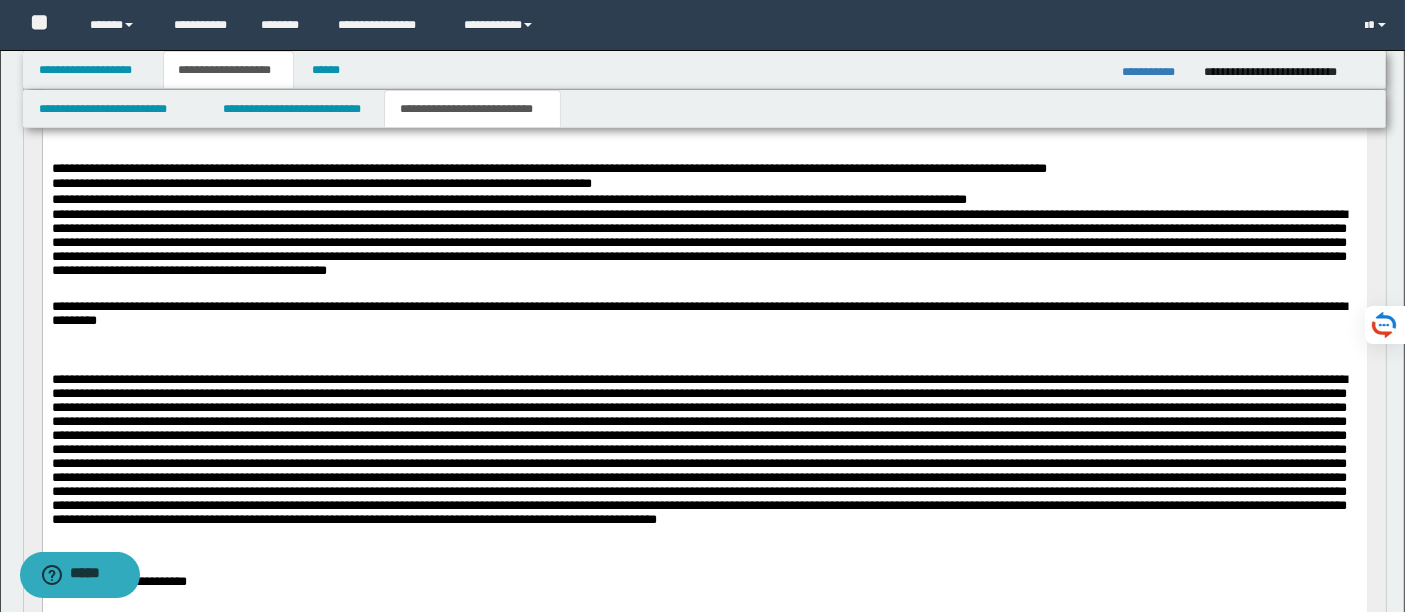 click on "**********" at bounding box center [704, 315] 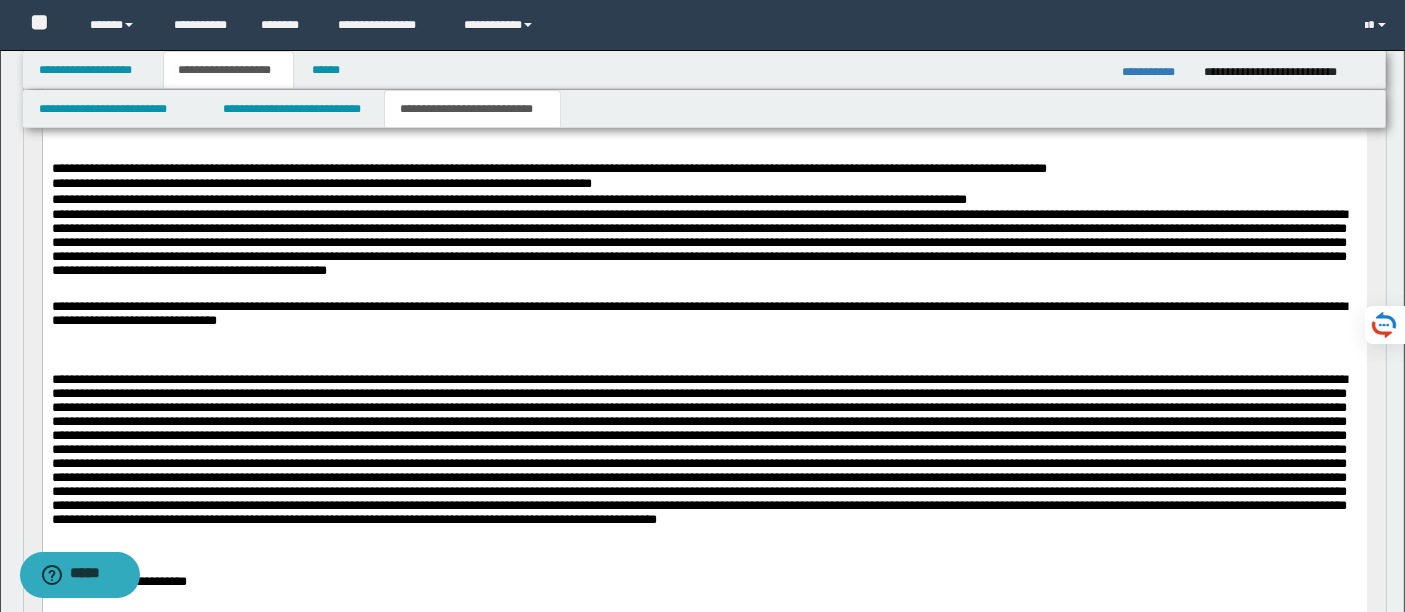 click at bounding box center (704, 247) 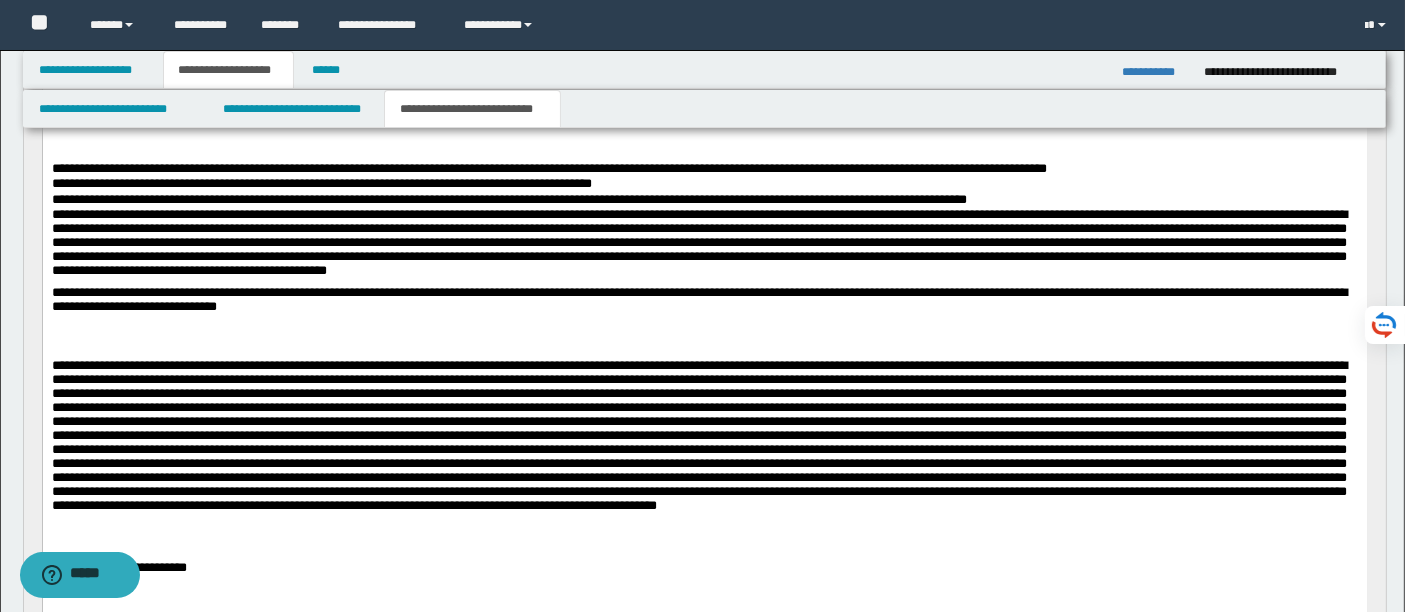 click on "**********" at bounding box center (704, 301) 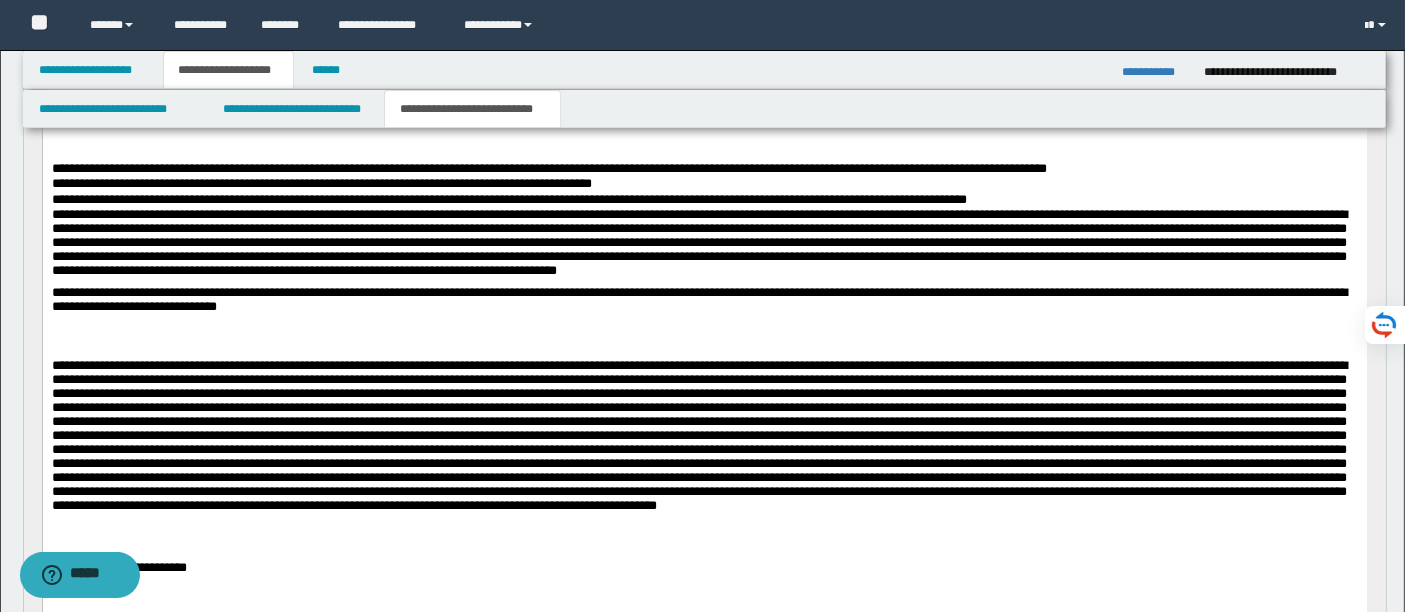 click on "**********" at bounding box center (704, 301) 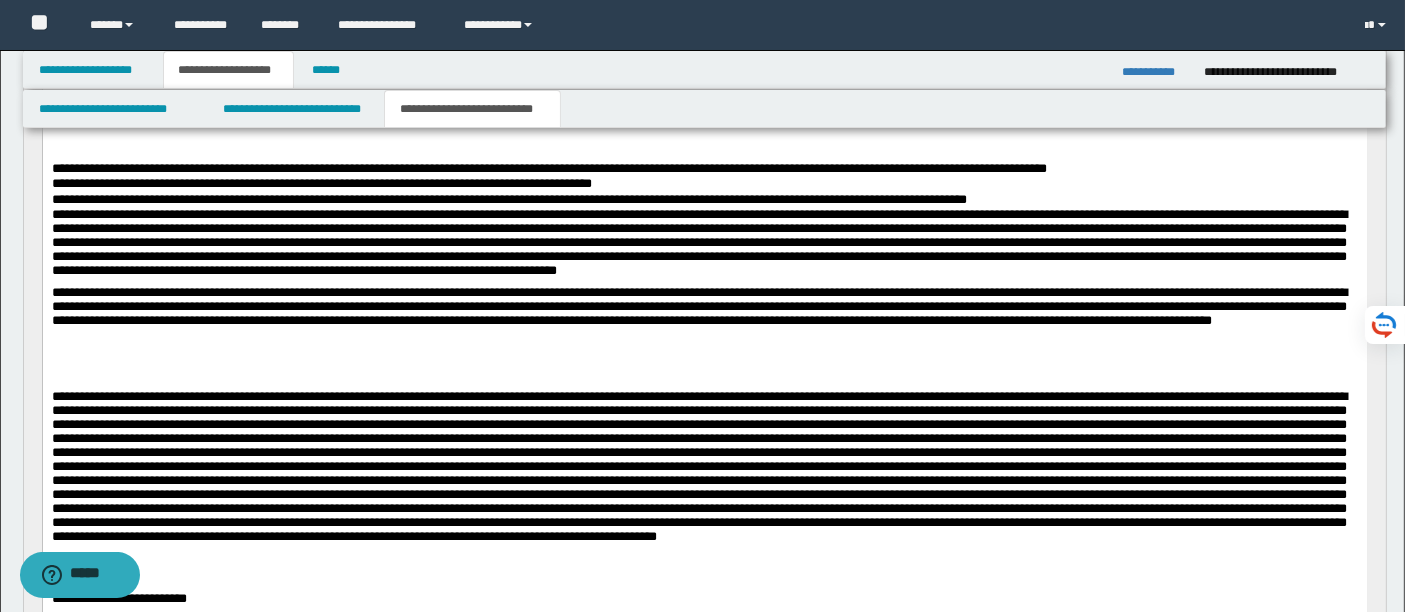 click on "**********" at bounding box center [704, 317] 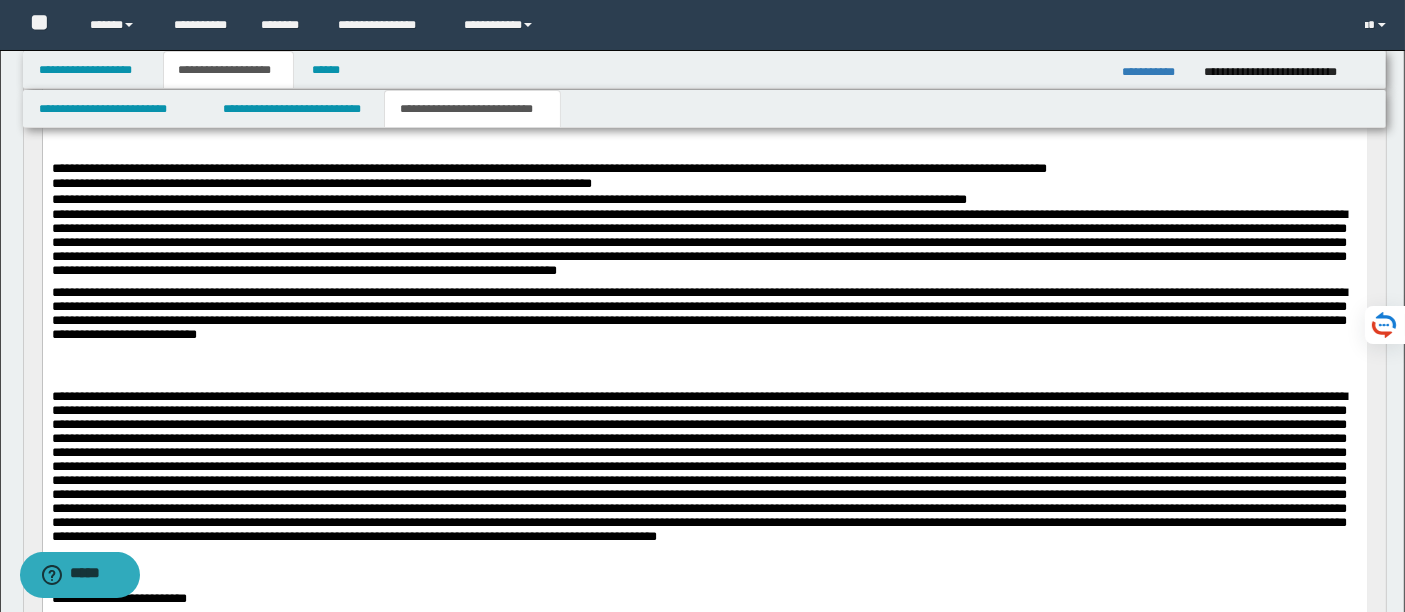 click on "**********" at bounding box center (704, 317) 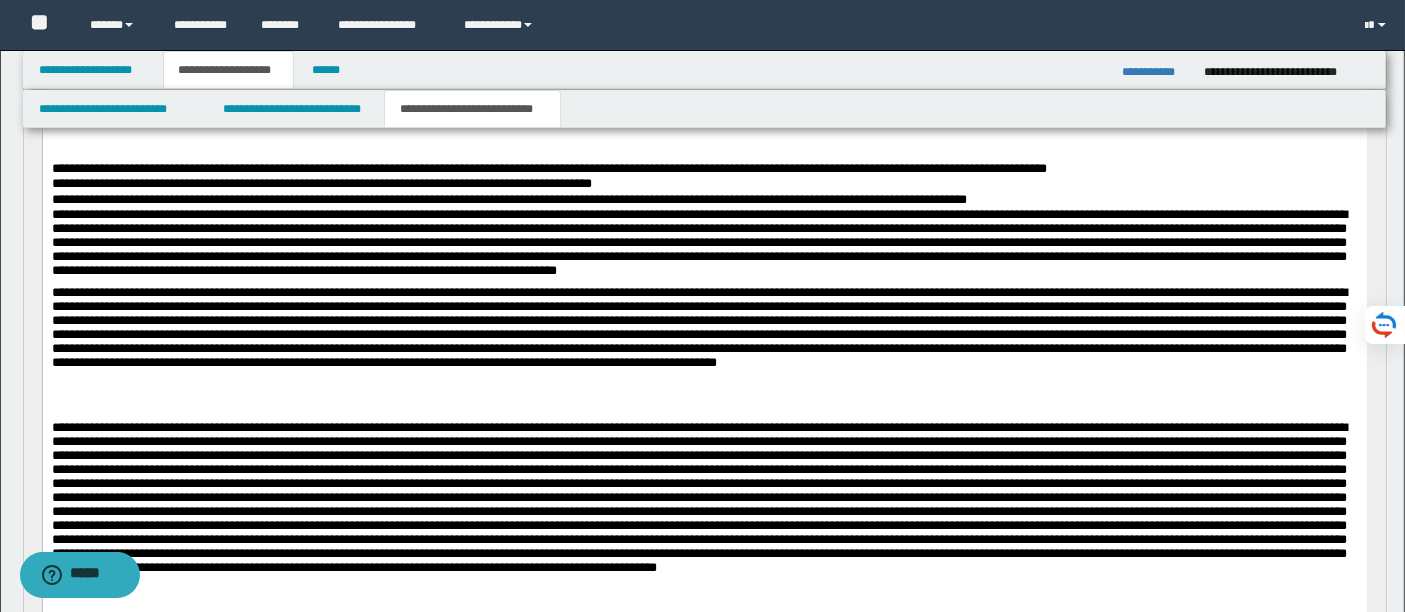 click at bounding box center [704, 332] 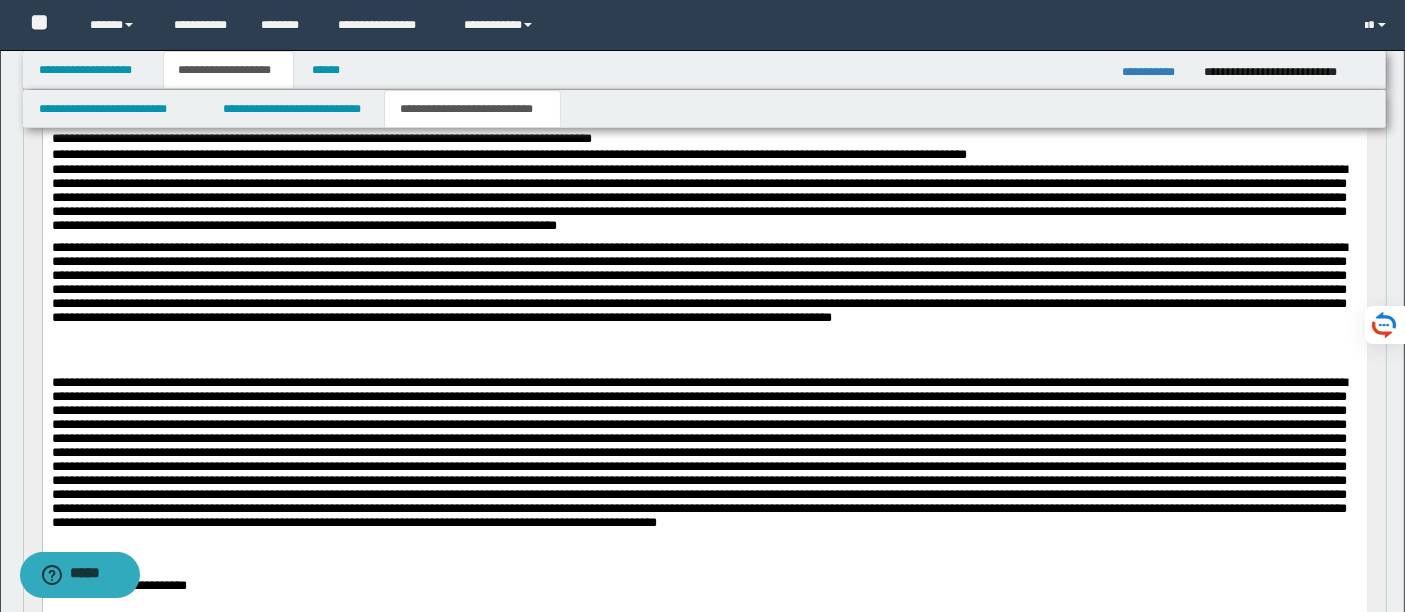 scroll, scrollTop: 743, scrollLeft: 0, axis: vertical 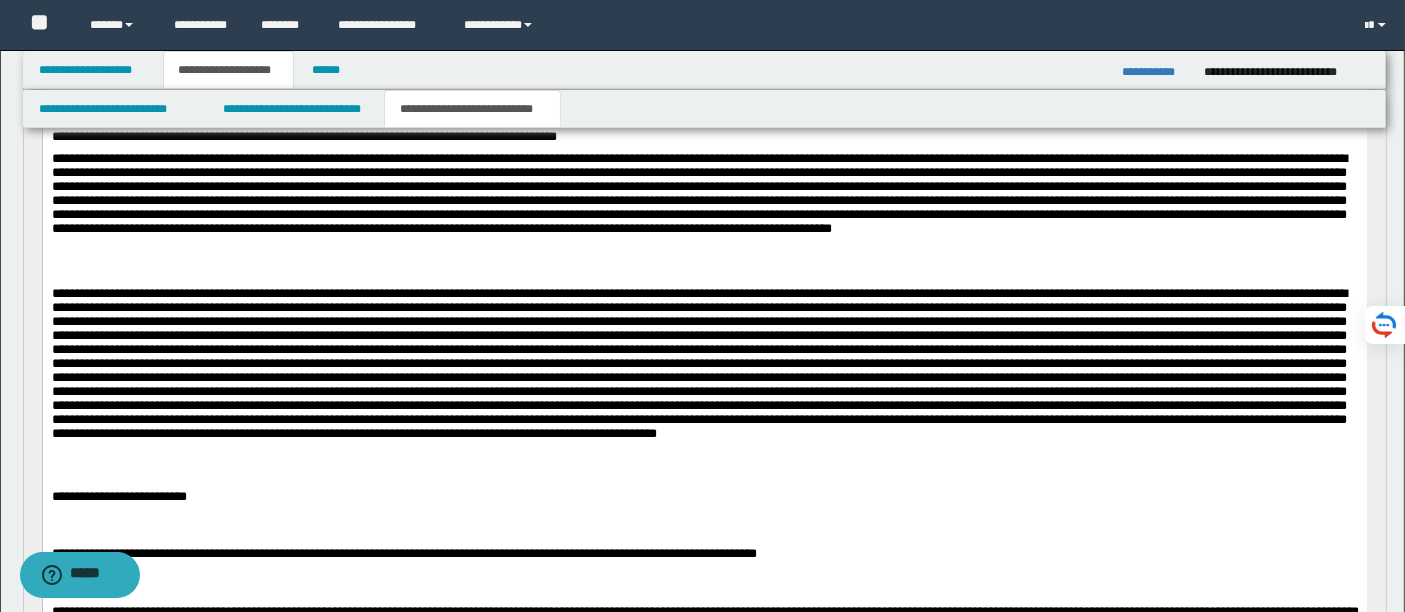 click at bounding box center [704, 198] 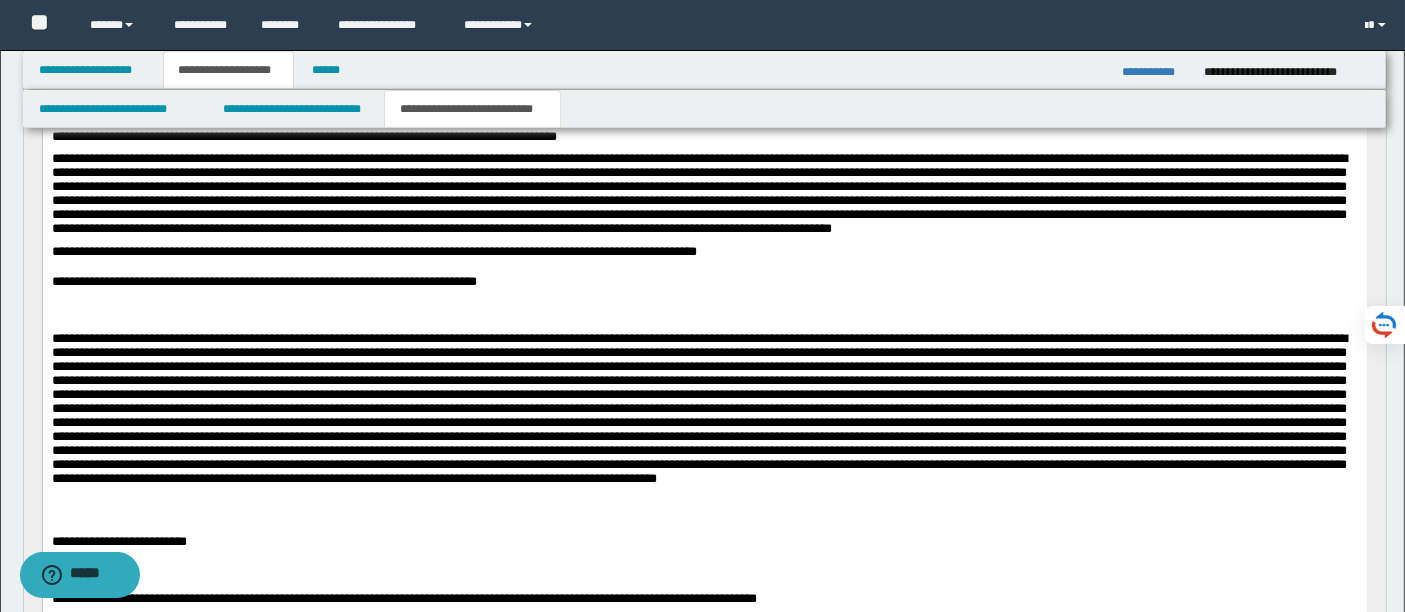 click on "**********" at bounding box center (704, 253) 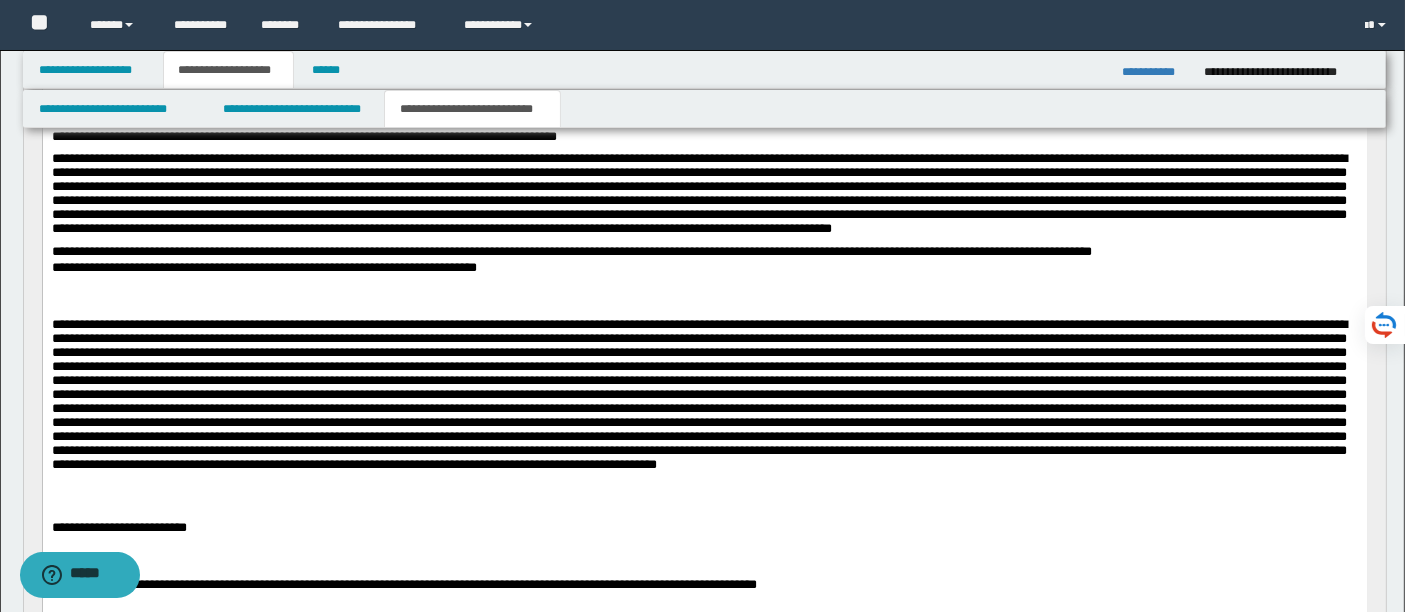 click at bounding box center (704, 198) 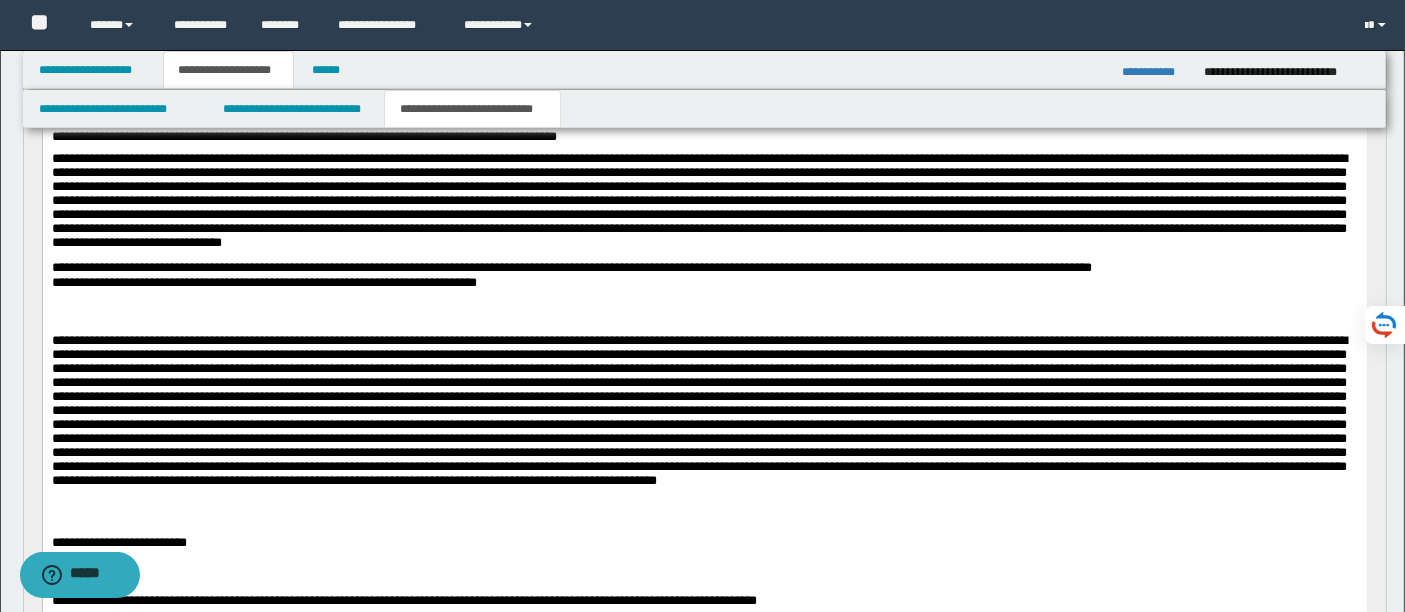 click on "**********" at bounding box center (704, 284) 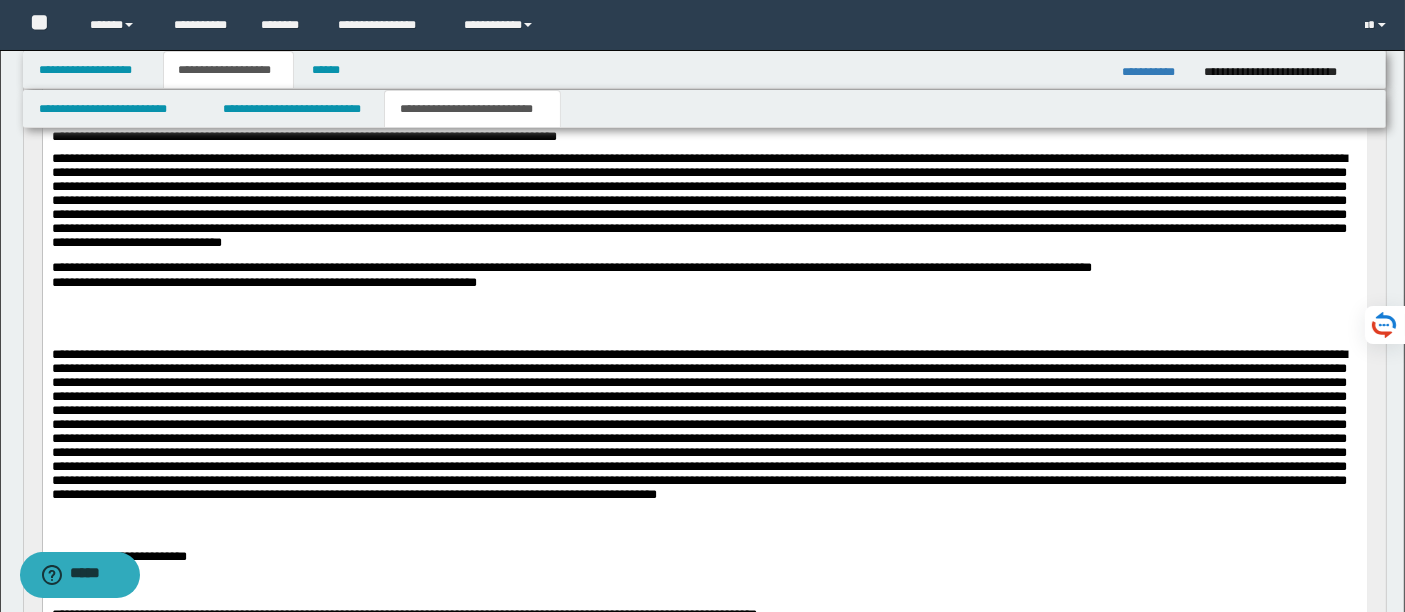 drag, startPoint x: 540, startPoint y: 291, endPoint x: 512, endPoint y: 307, distance: 32.24903 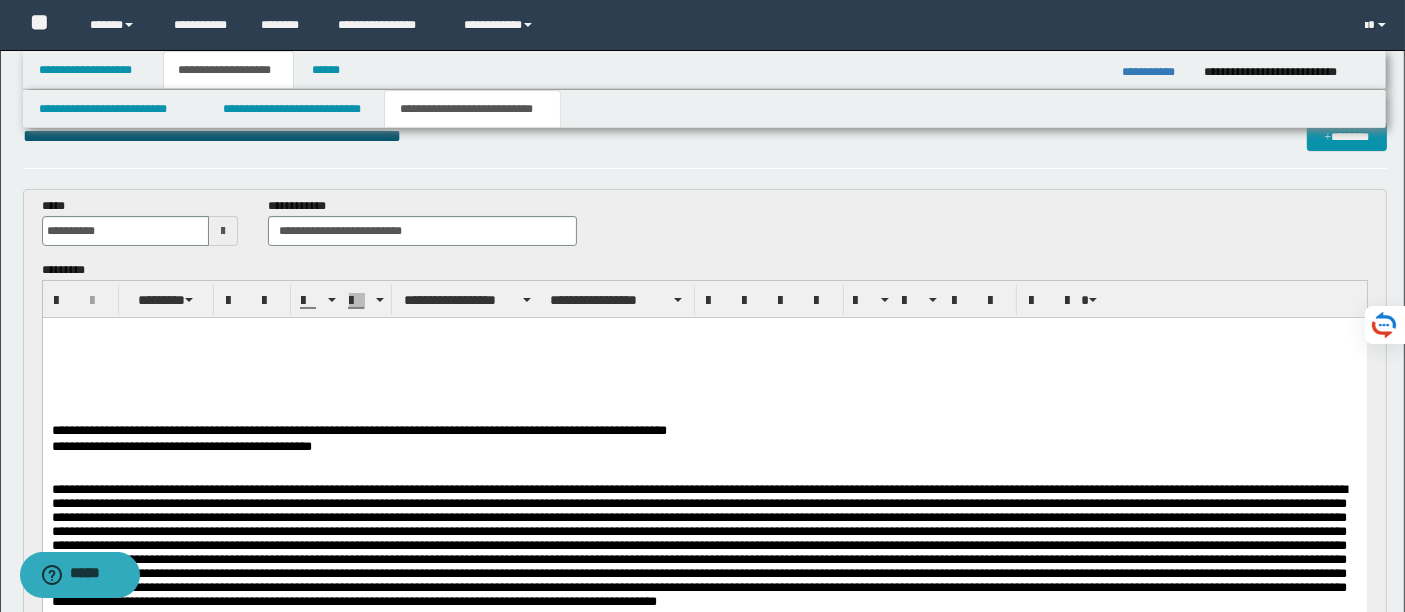 scroll, scrollTop: 0, scrollLeft: 0, axis: both 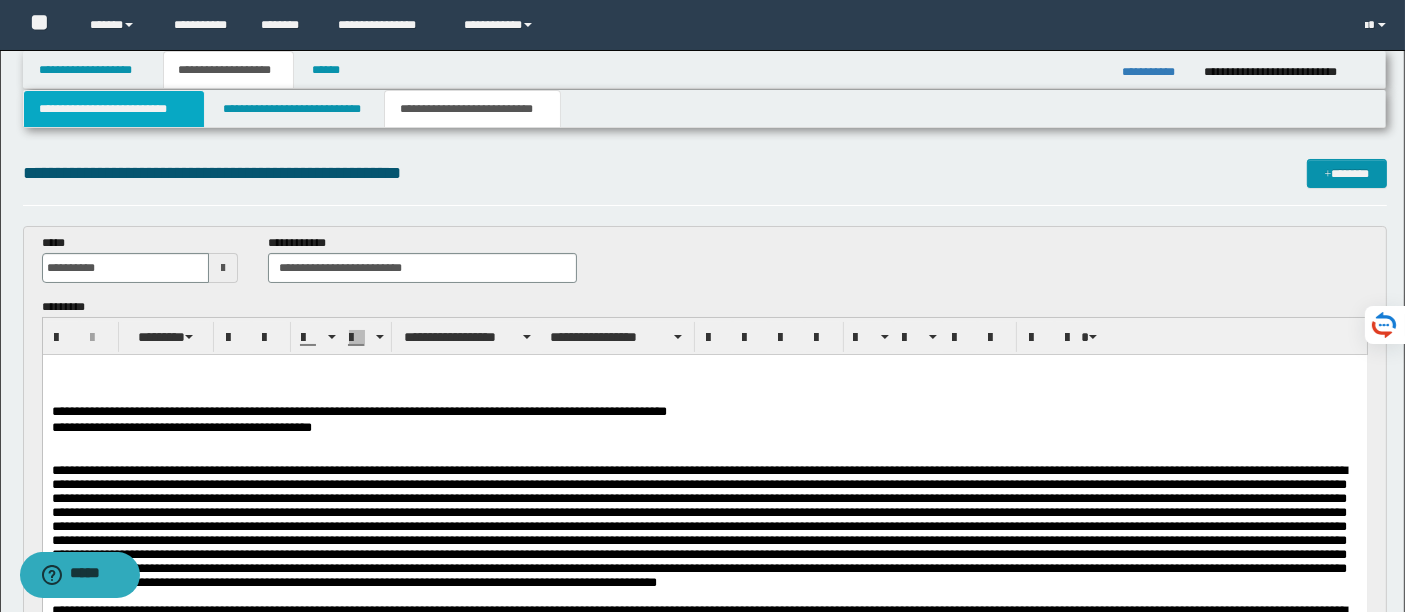 click on "**********" at bounding box center (114, 109) 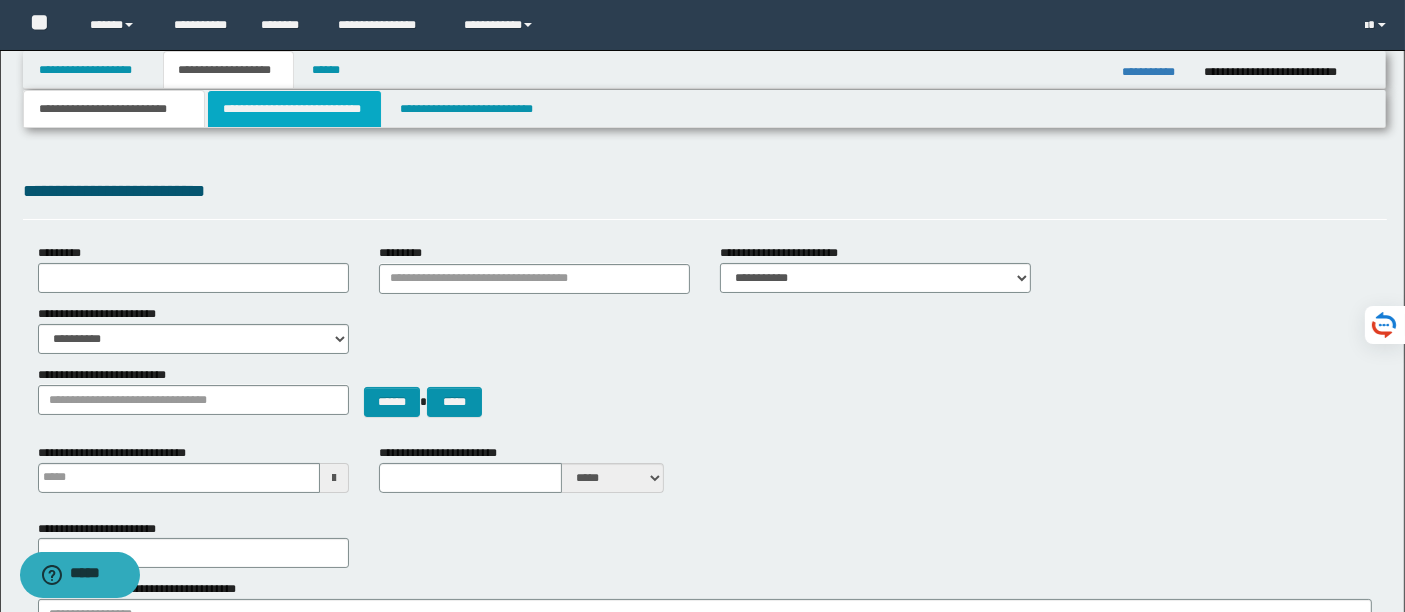 click on "**********" at bounding box center (294, 109) 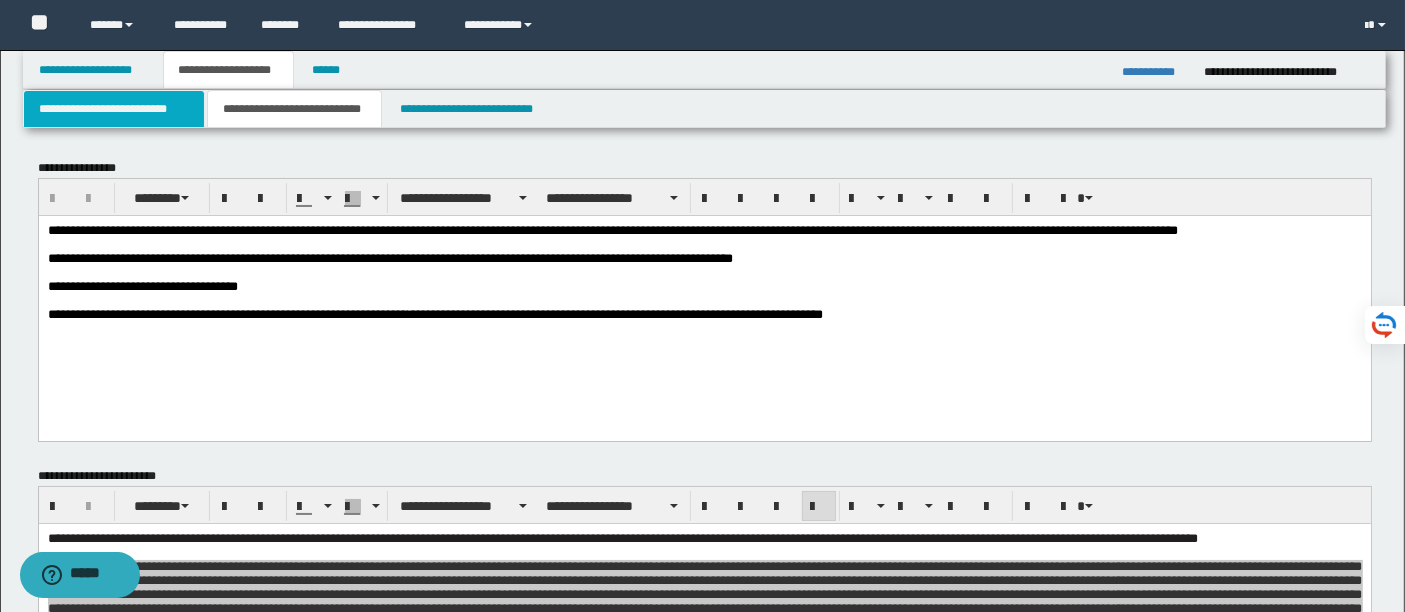 click on "**********" at bounding box center [114, 109] 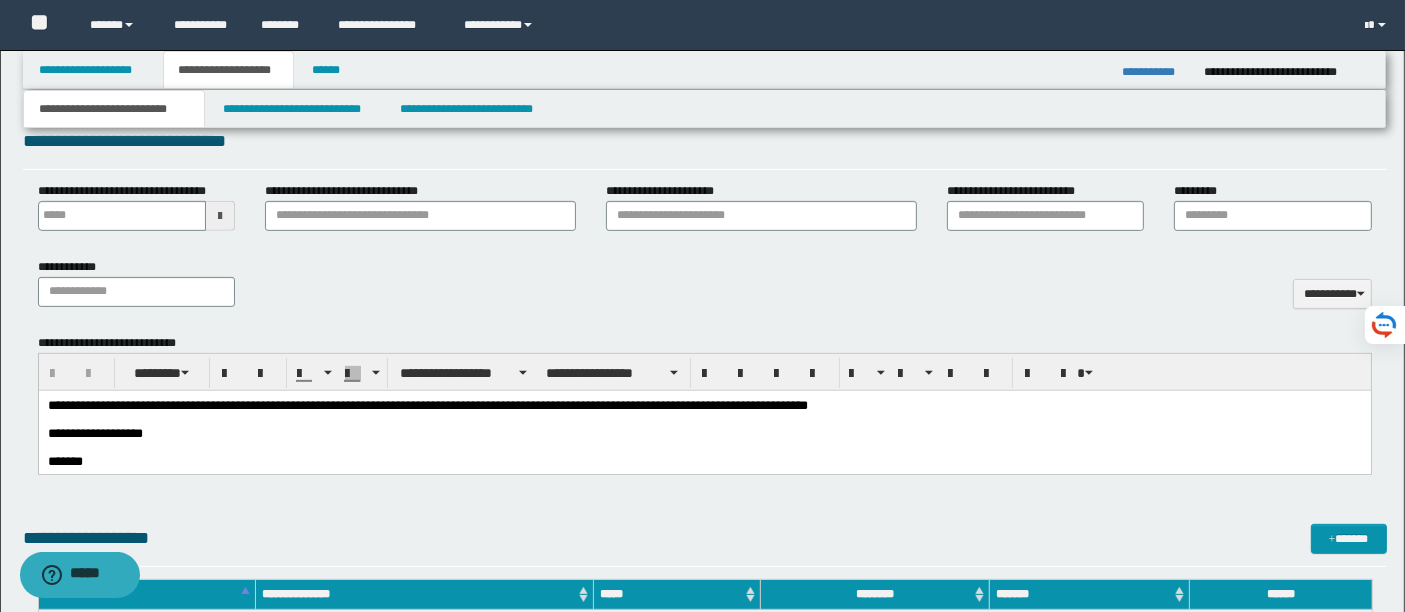 scroll, scrollTop: 747, scrollLeft: 0, axis: vertical 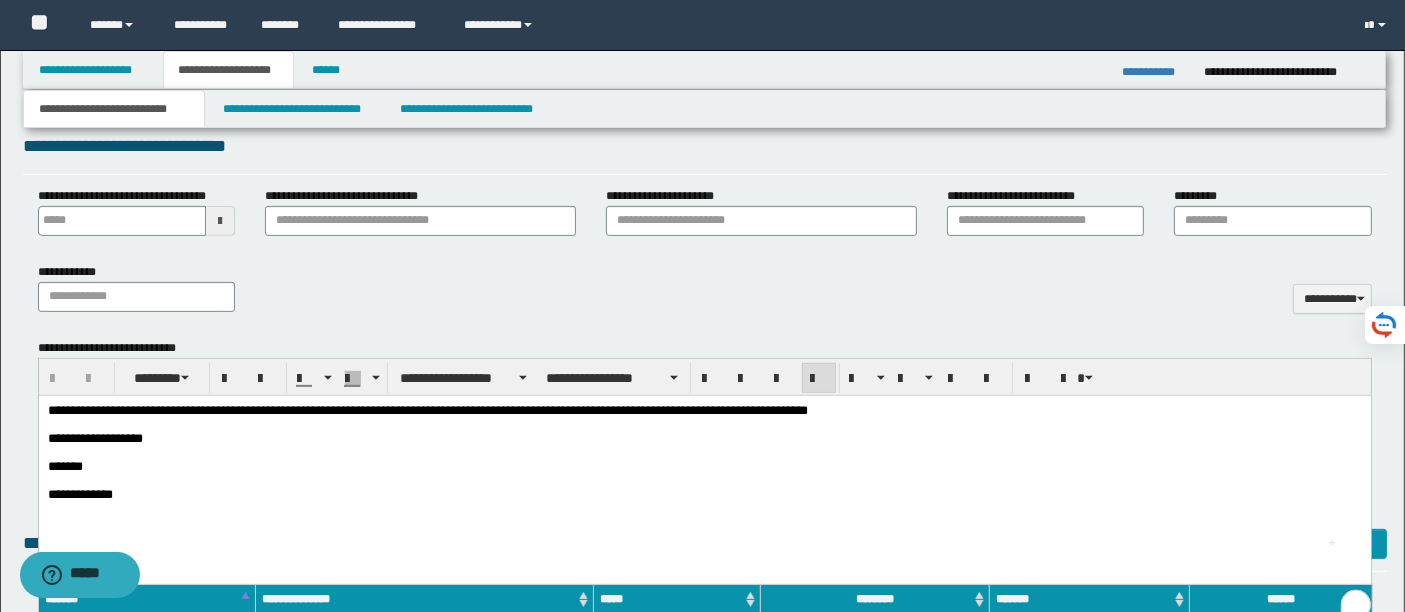 click on "**********" at bounding box center (704, 410) 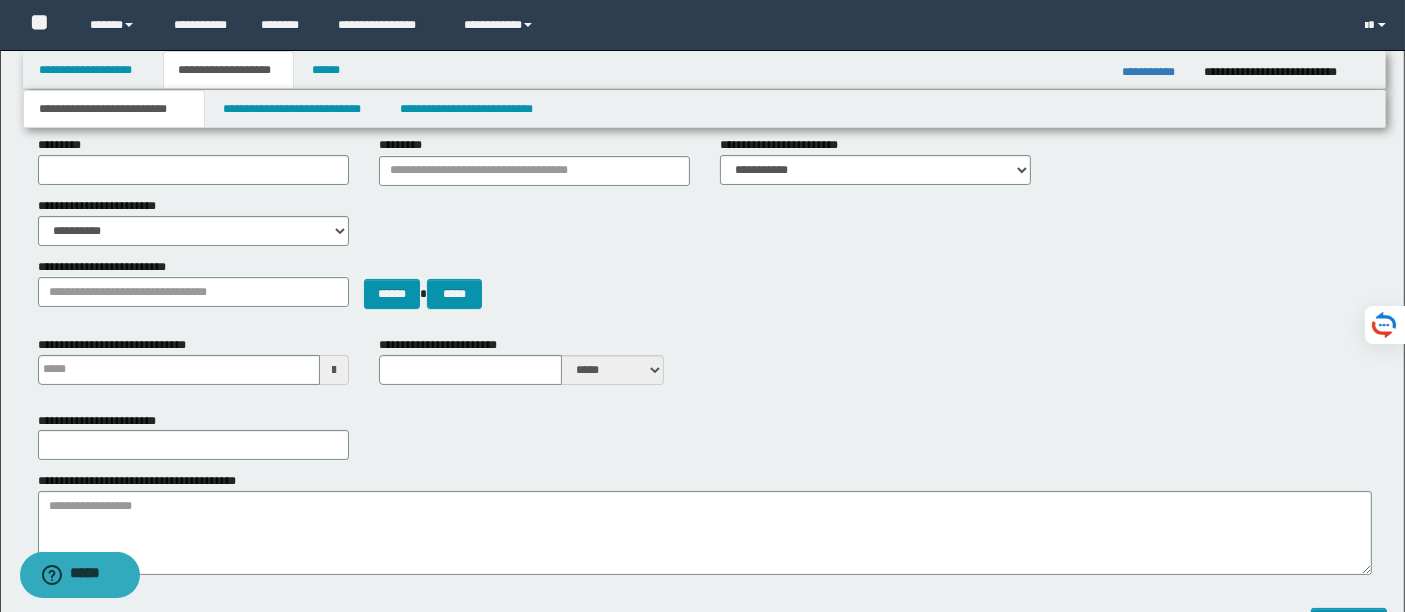 scroll, scrollTop: 0, scrollLeft: 0, axis: both 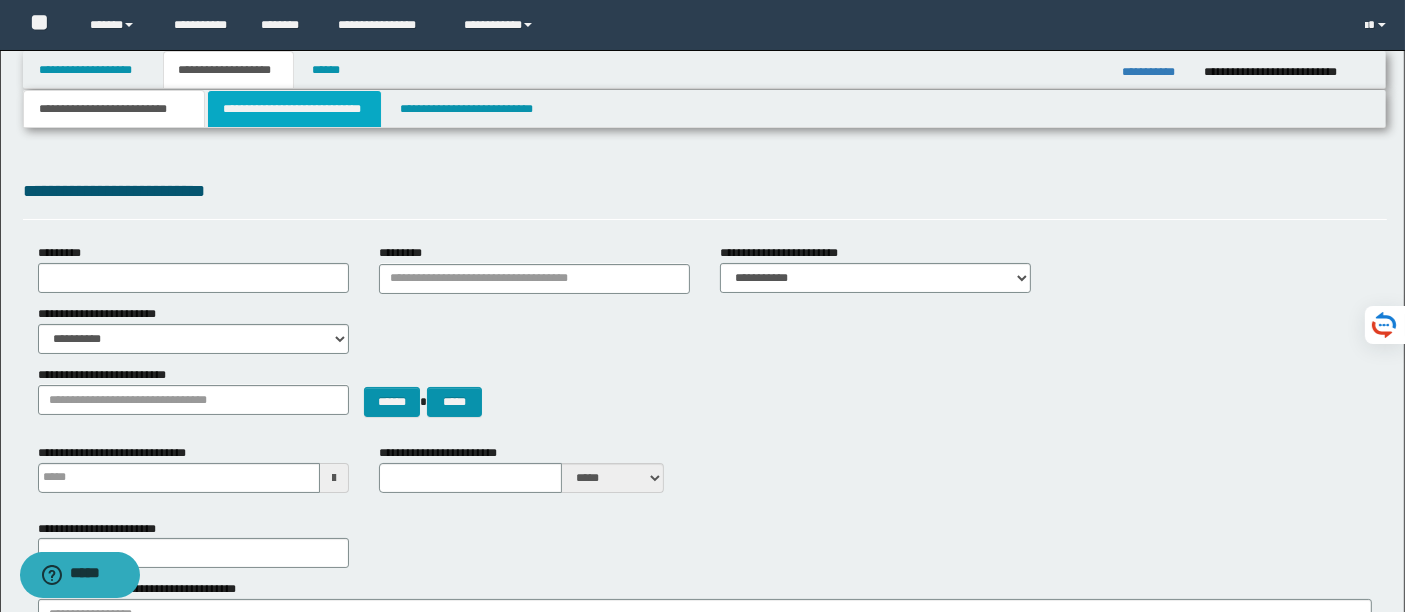 click on "**********" at bounding box center (294, 109) 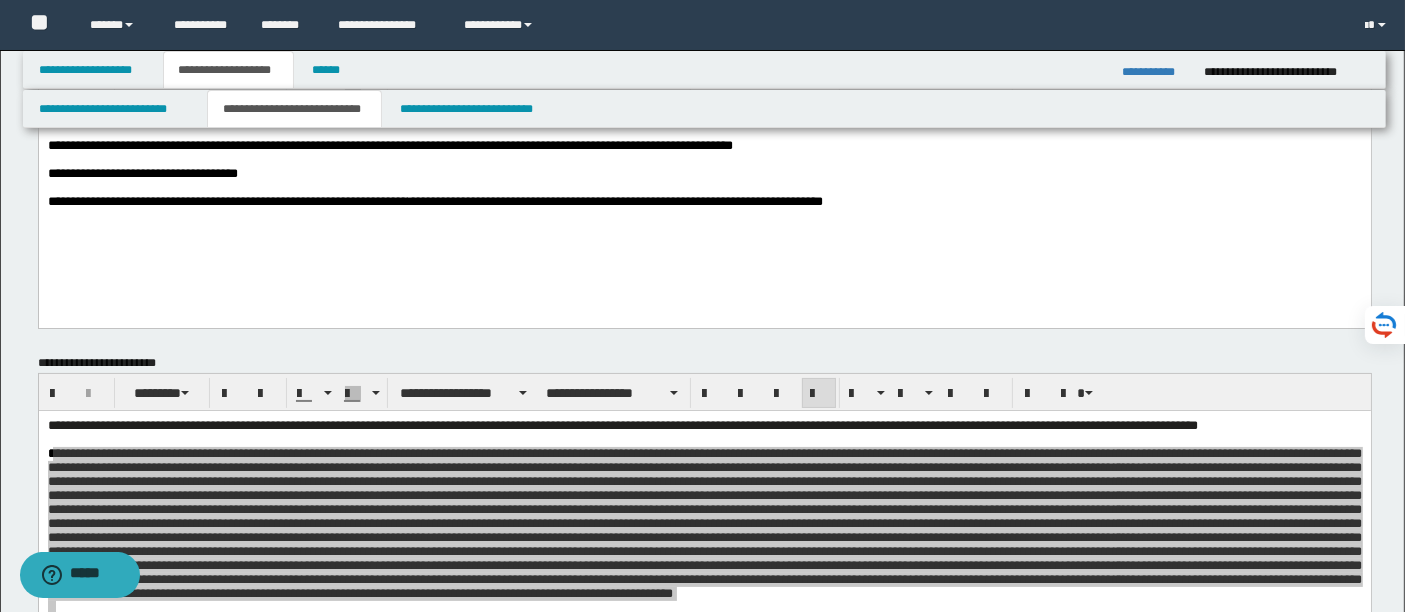 scroll, scrollTop: 133, scrollLeft: 0, axis: vertical 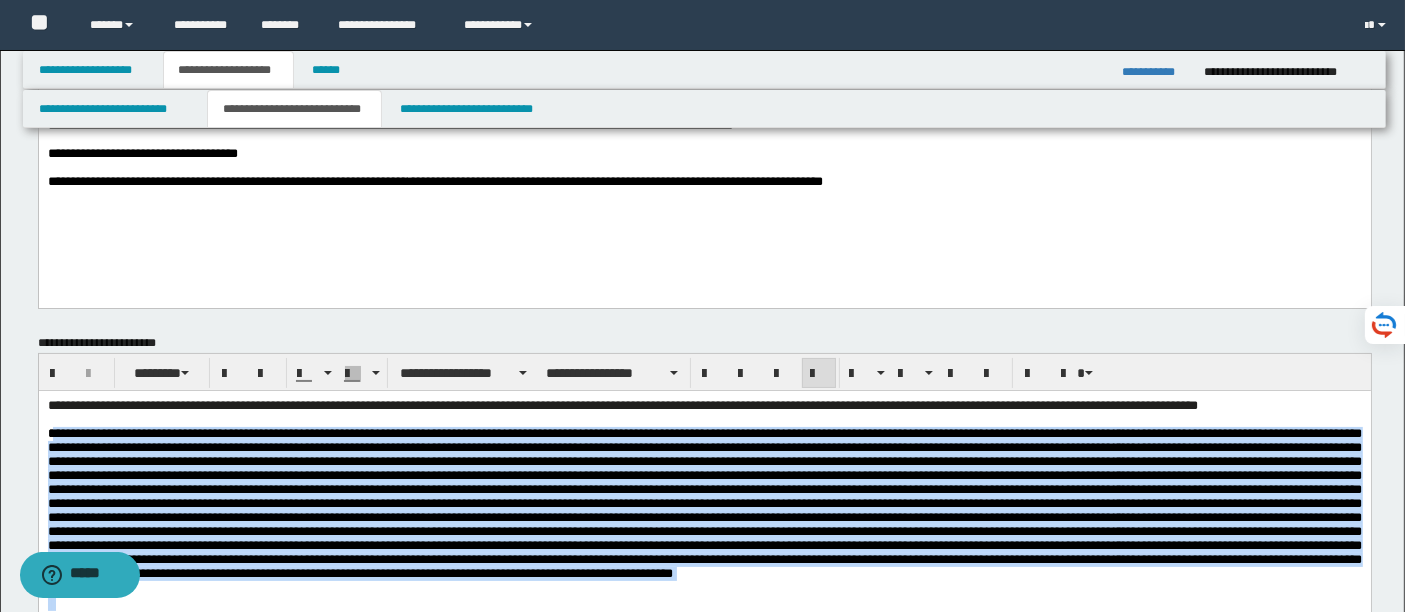 click at bounding box center (704, 503) 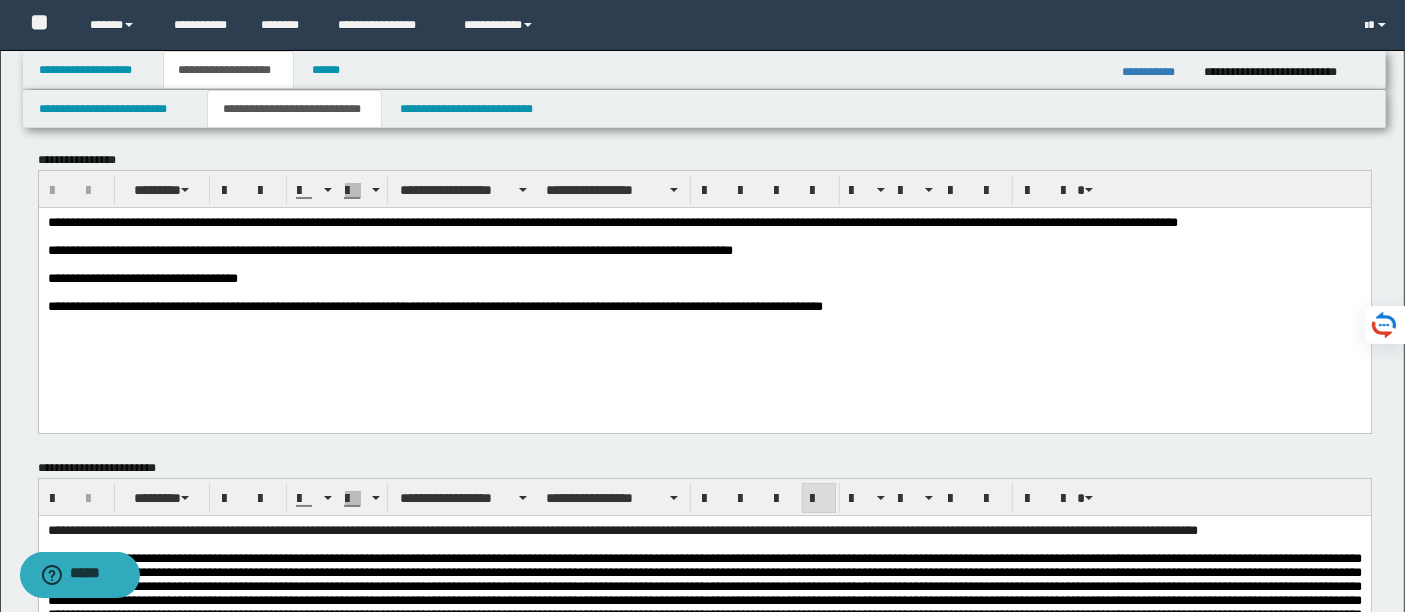 scroll, scrollTop: 0, scrollLeft: 0, axis: both 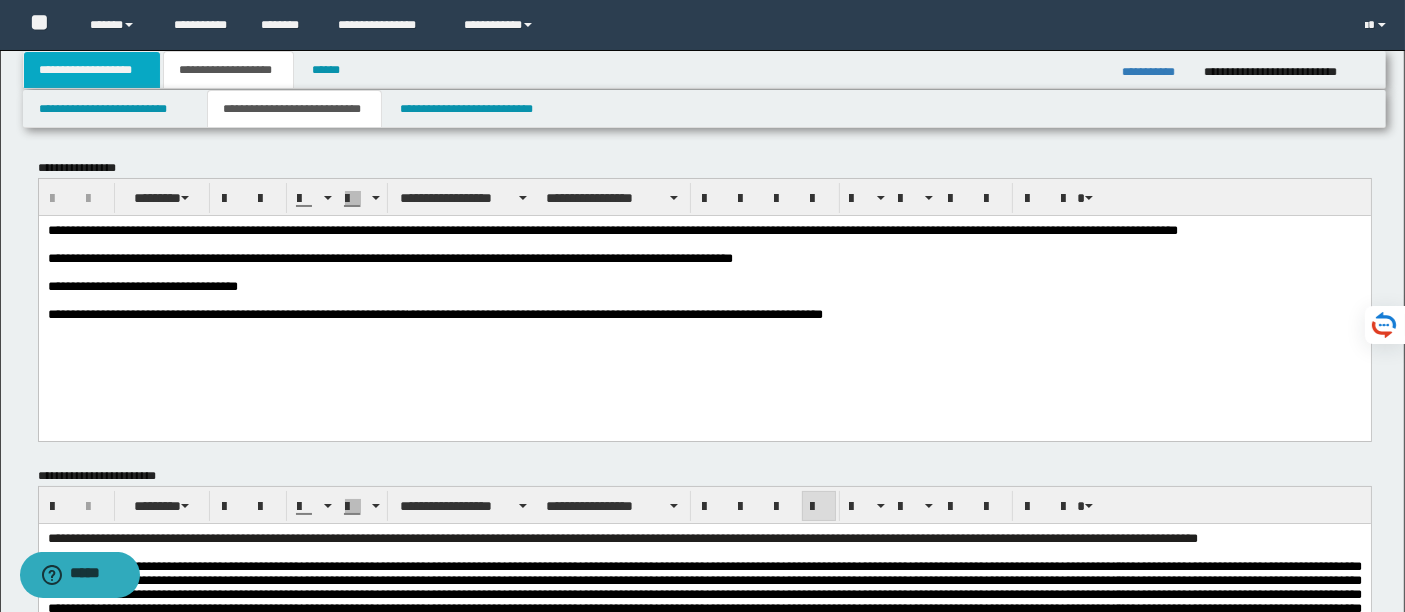 click on "**********" at bounding box center [92, 70] 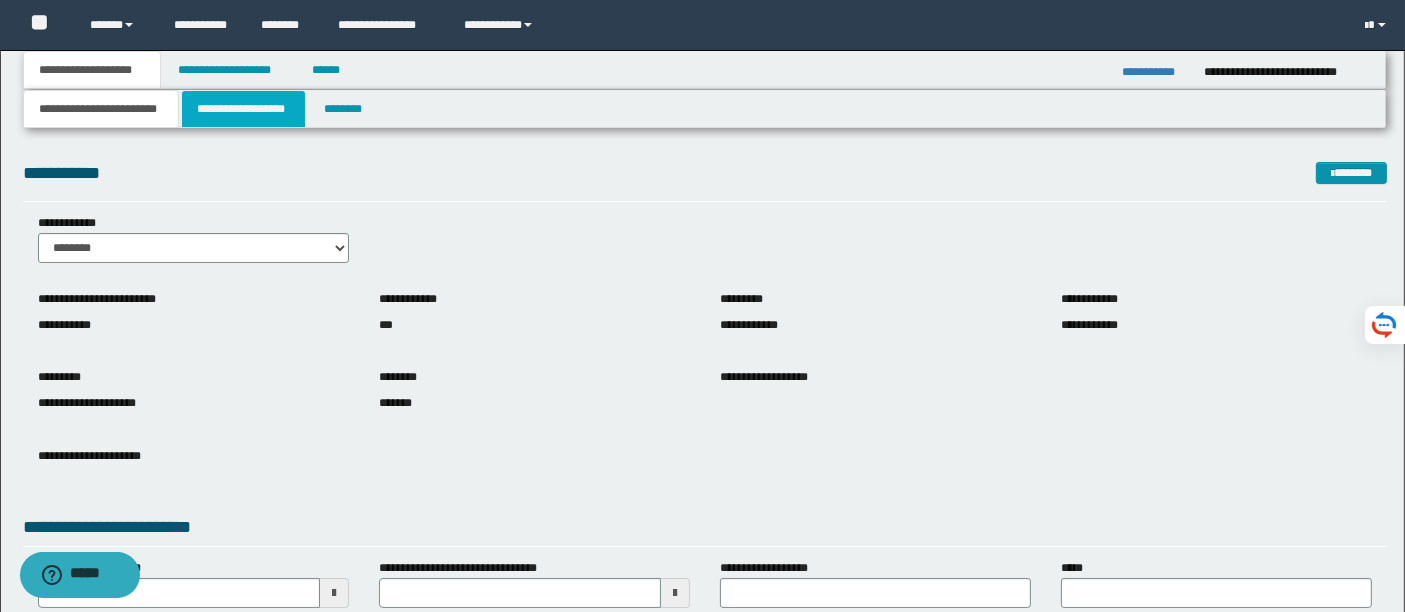 click on "**********" at bounding box center (243, 109) 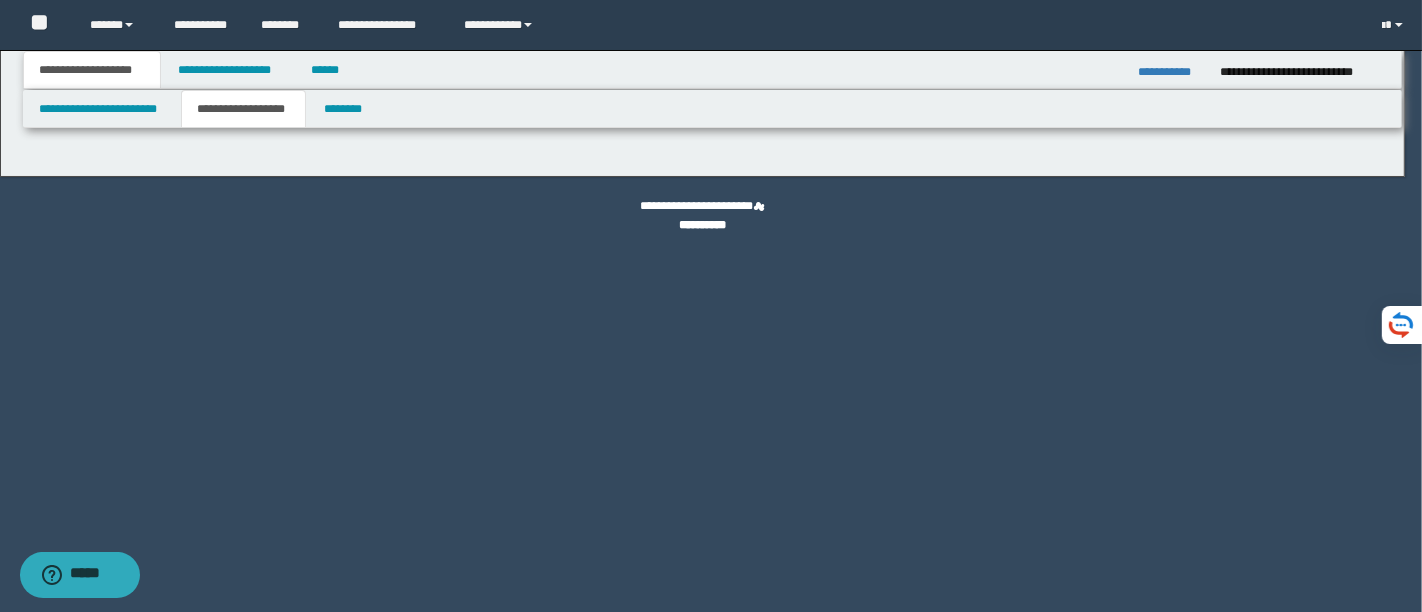 type on "**********" 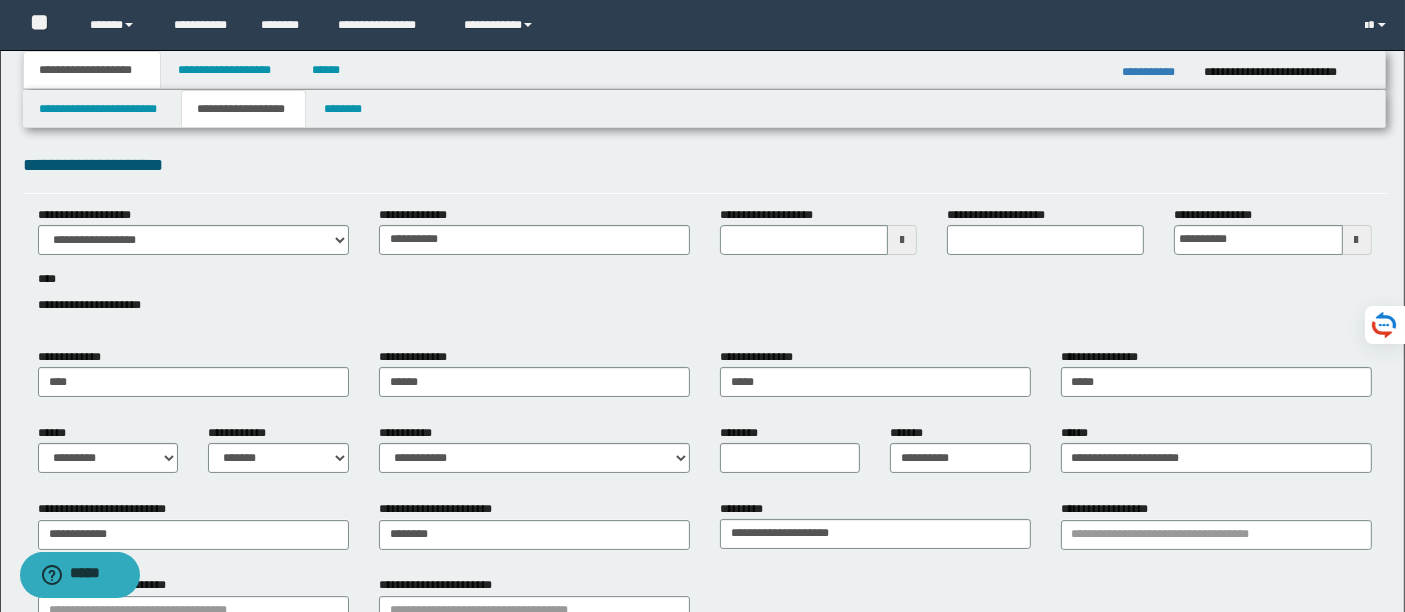 scroll, scrollTop: 48, scrollLeft: 0, axis: vertical 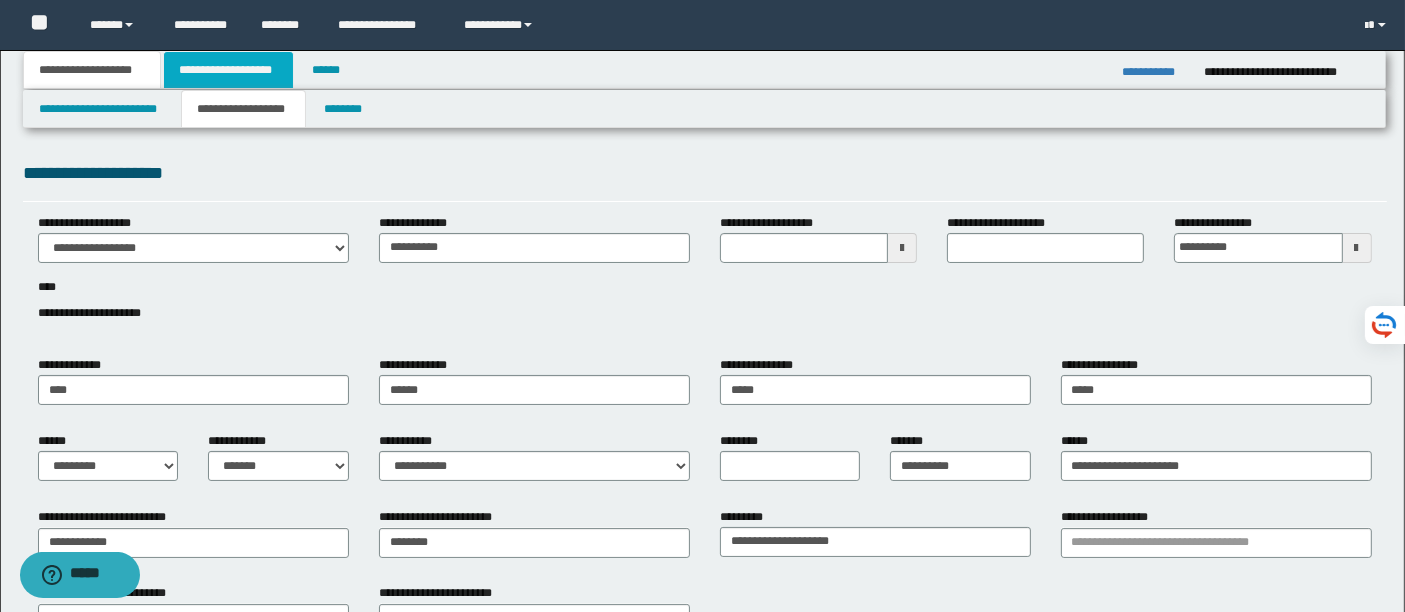 click on "**********" at bounding box center (228, 70) 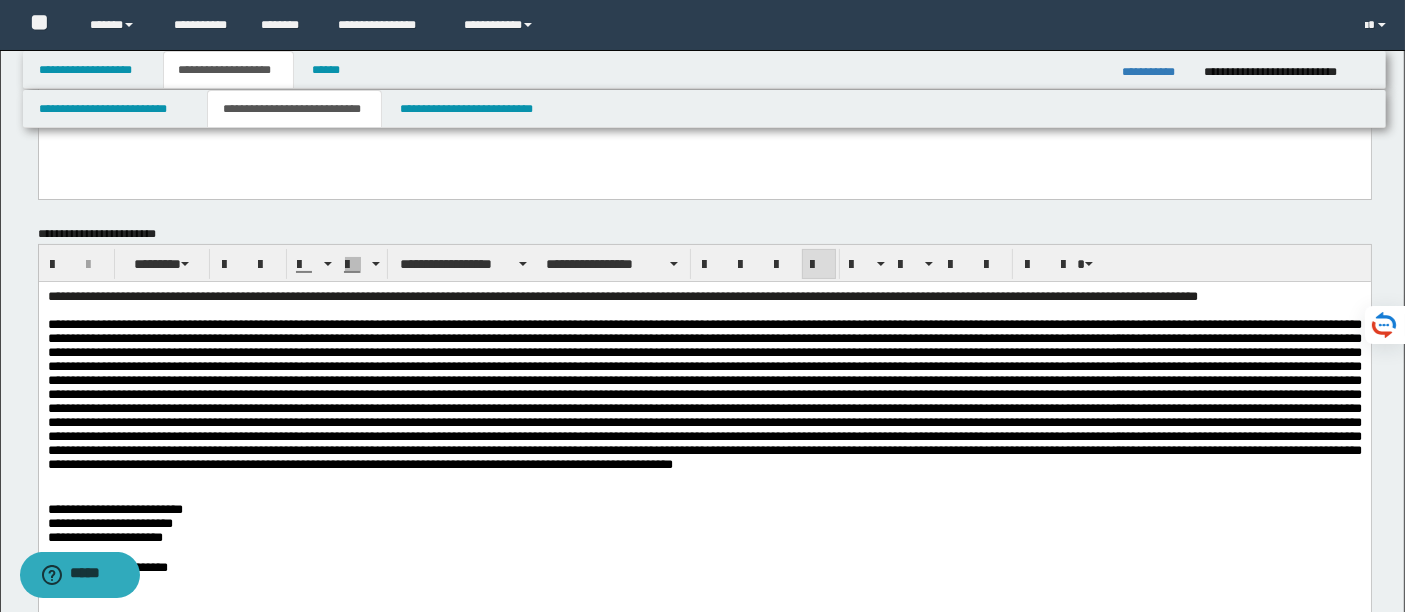 scroll, scrollTop: 0, scrollLeft: 0, axis: both 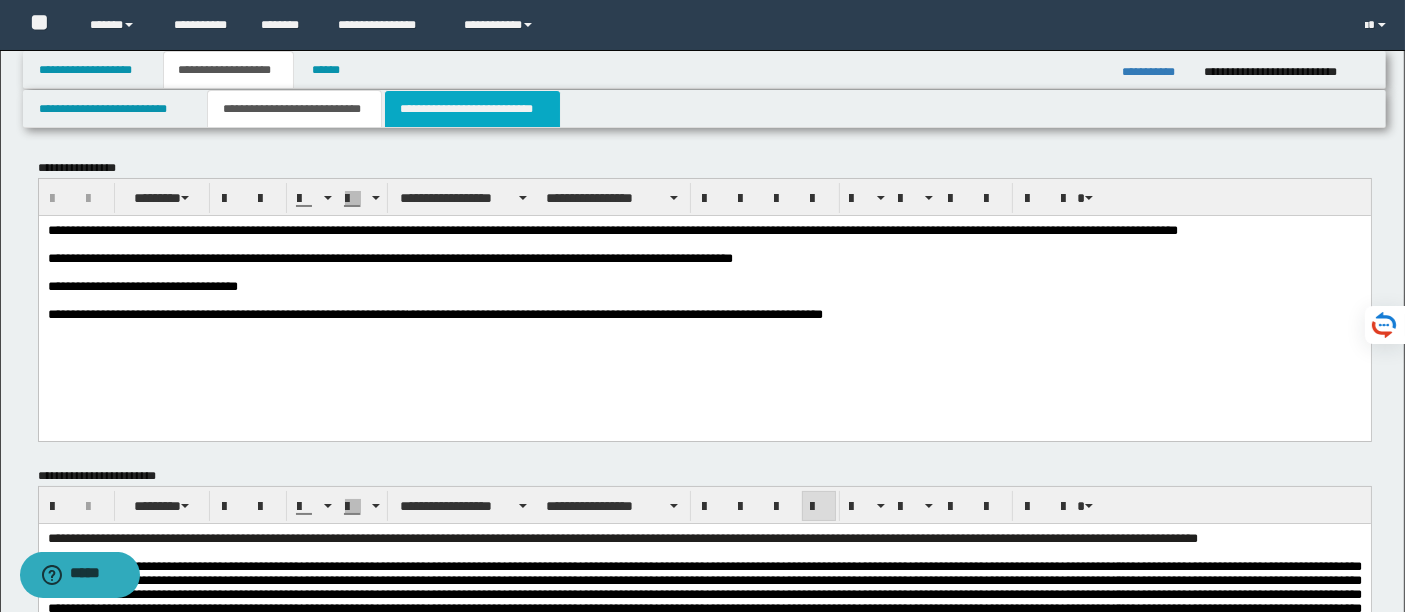 click on "**********" at bounding box center [472, 109] 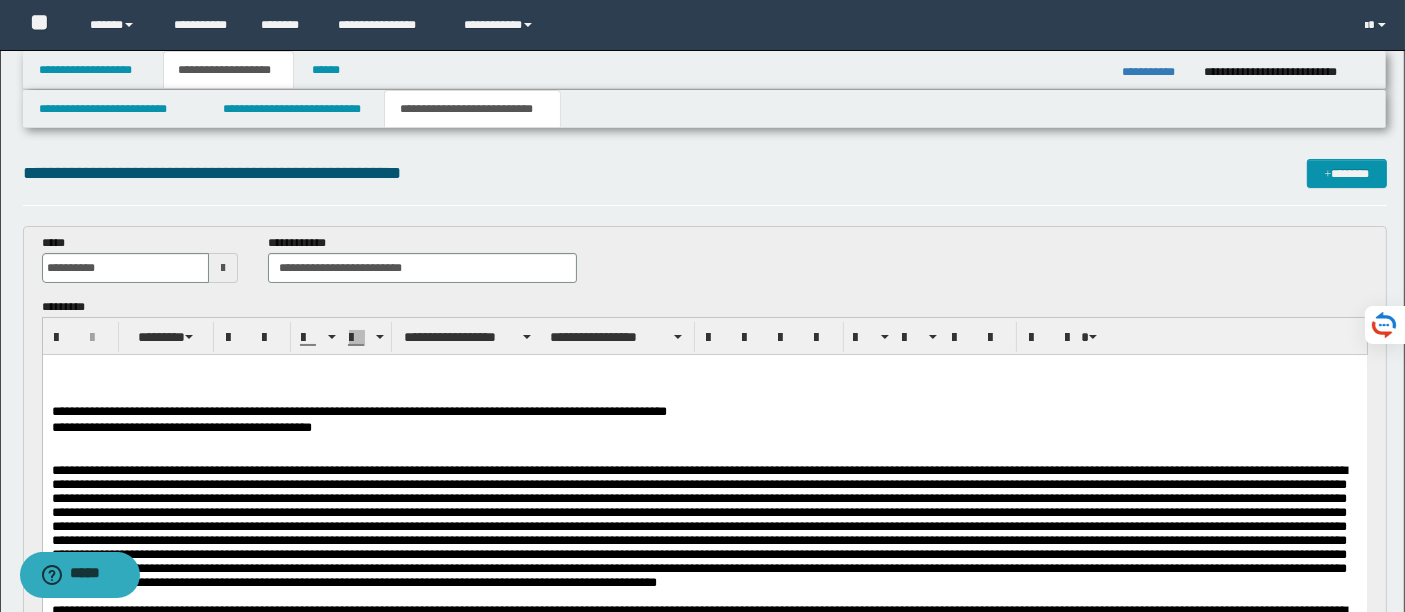 click at bounding box center (704, 369) 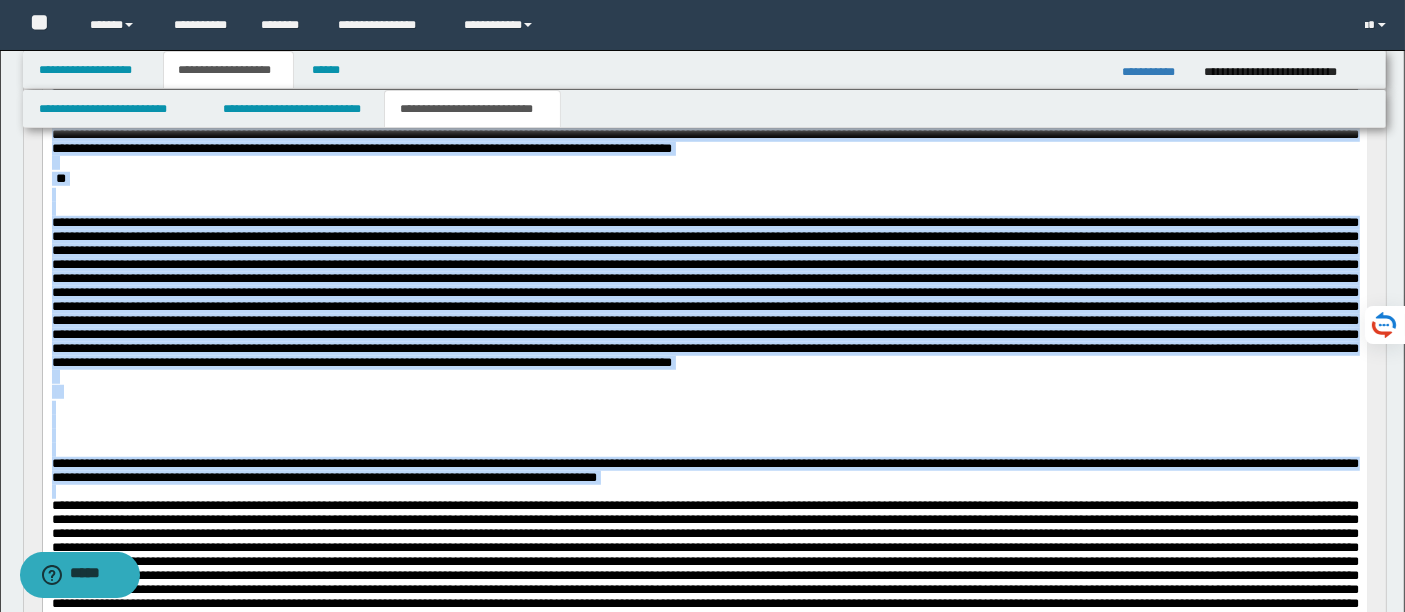 click at bounding box center (704, 450) 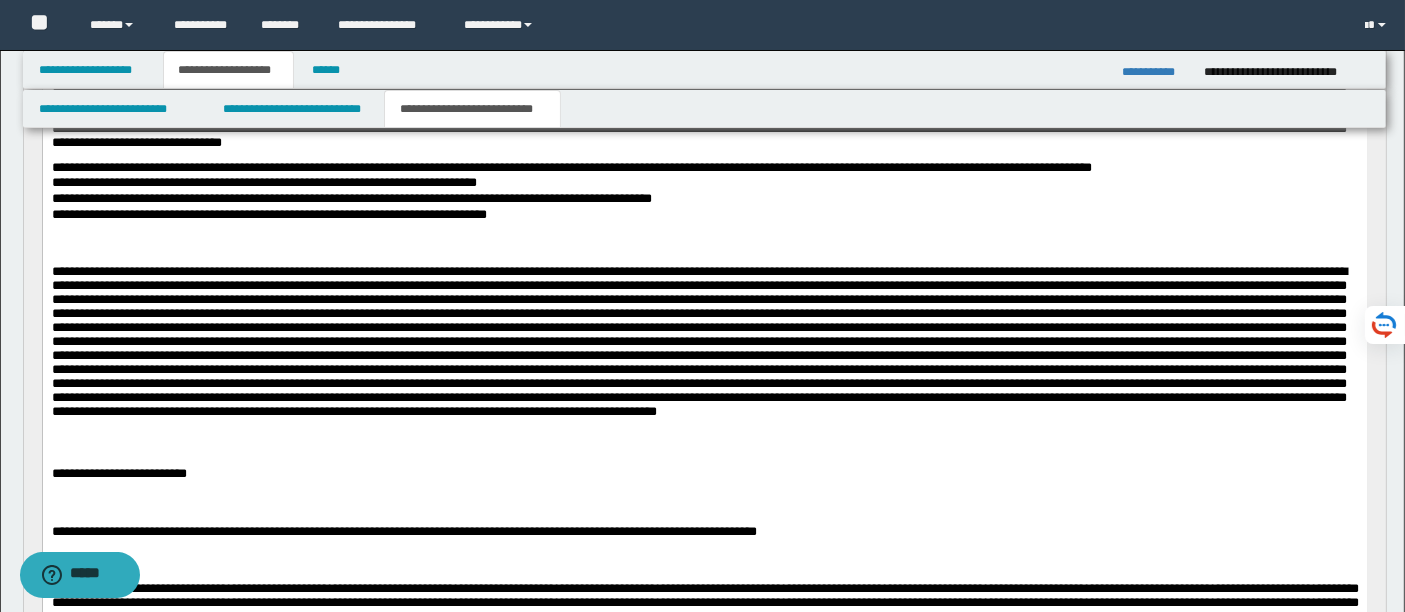 scroll, scrollTop: 837, scrollLeft: 0, axis: vertical 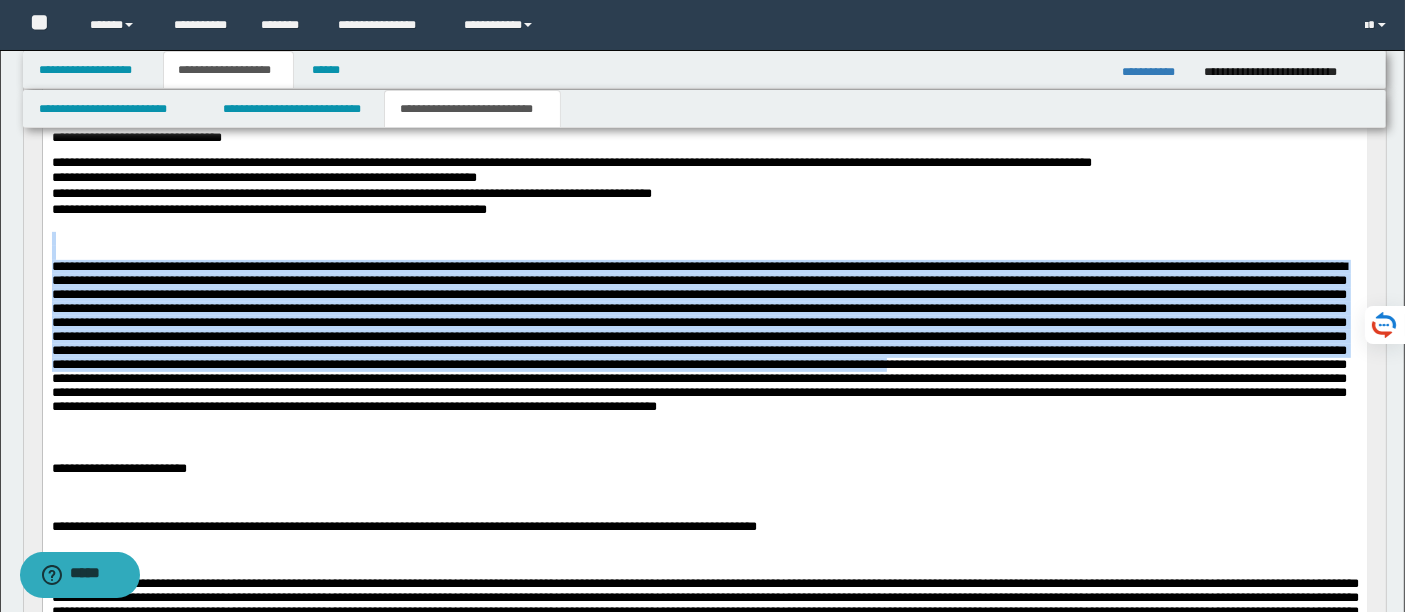 drag, startPoint x: 143, startPoint y: 247, endPoint x: 331, endPoint y: 412, distance: 250.13795 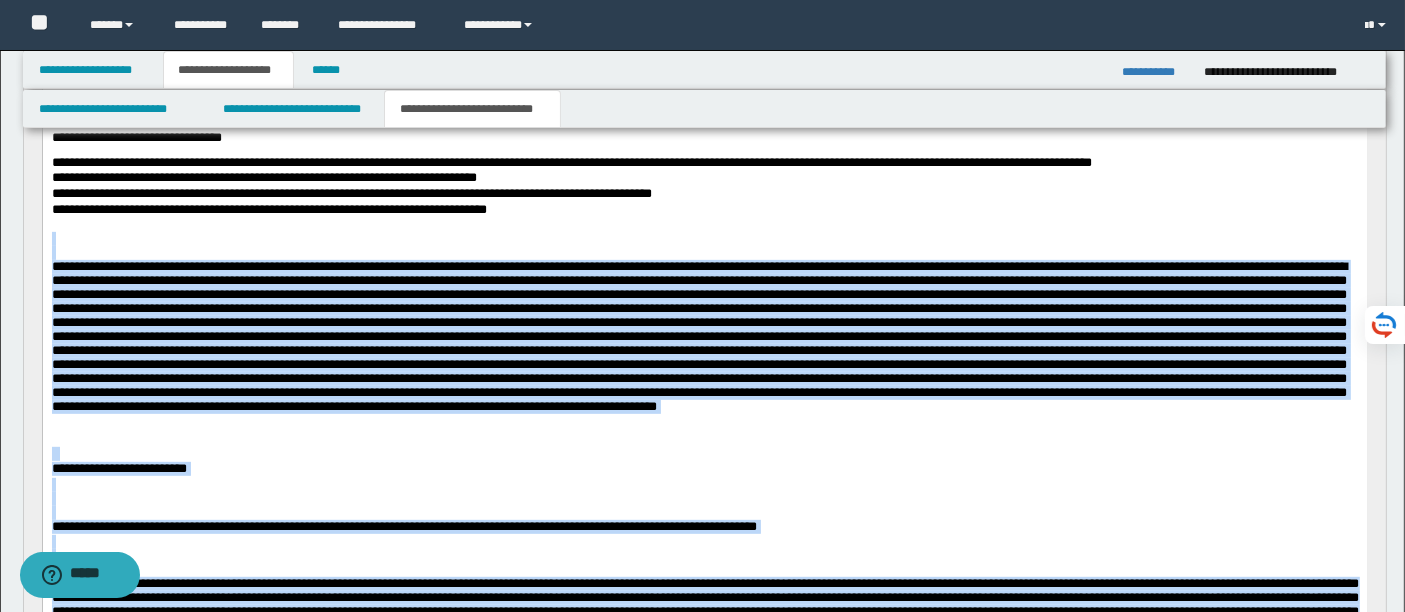 scroll, scrollTop: 1583, scrollLeft: 0, axis: vertical 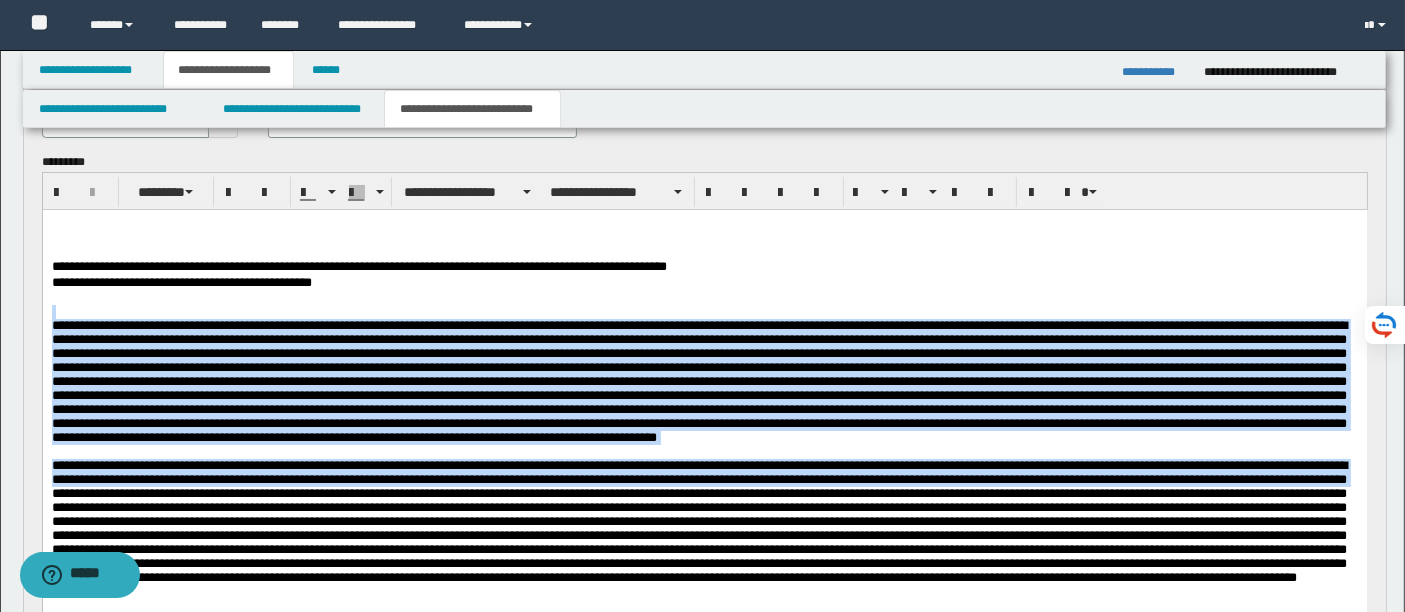 drag, startPoint x: 74, startPoint y: 322, endPoint x: 212, endPoint y: 509, distance: 232.40697 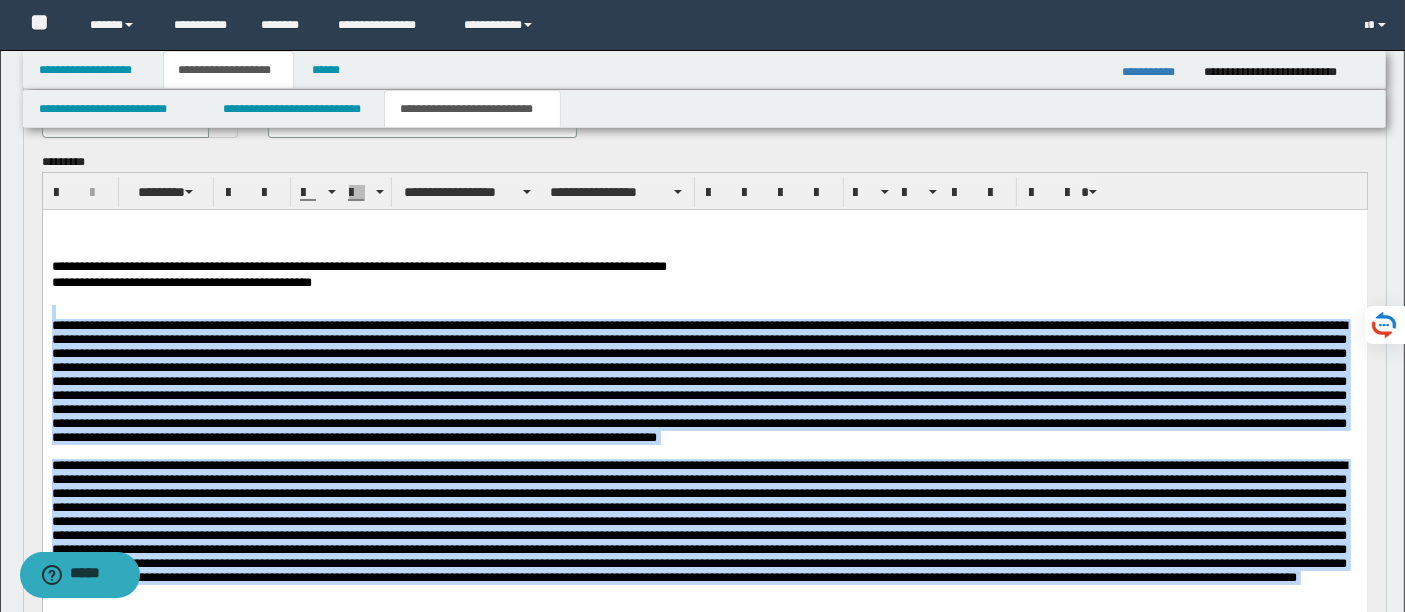 scroll, scrollTop: 463, scrollLeft: 0, axis: vertical 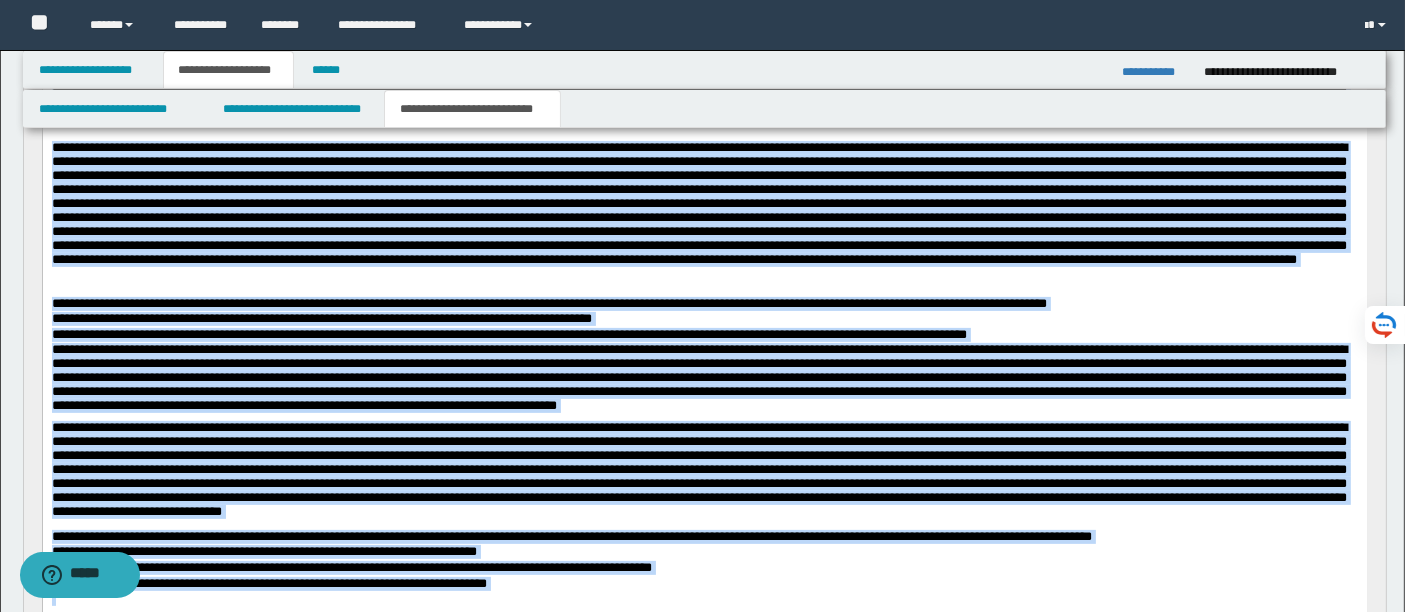 copy on "**********" 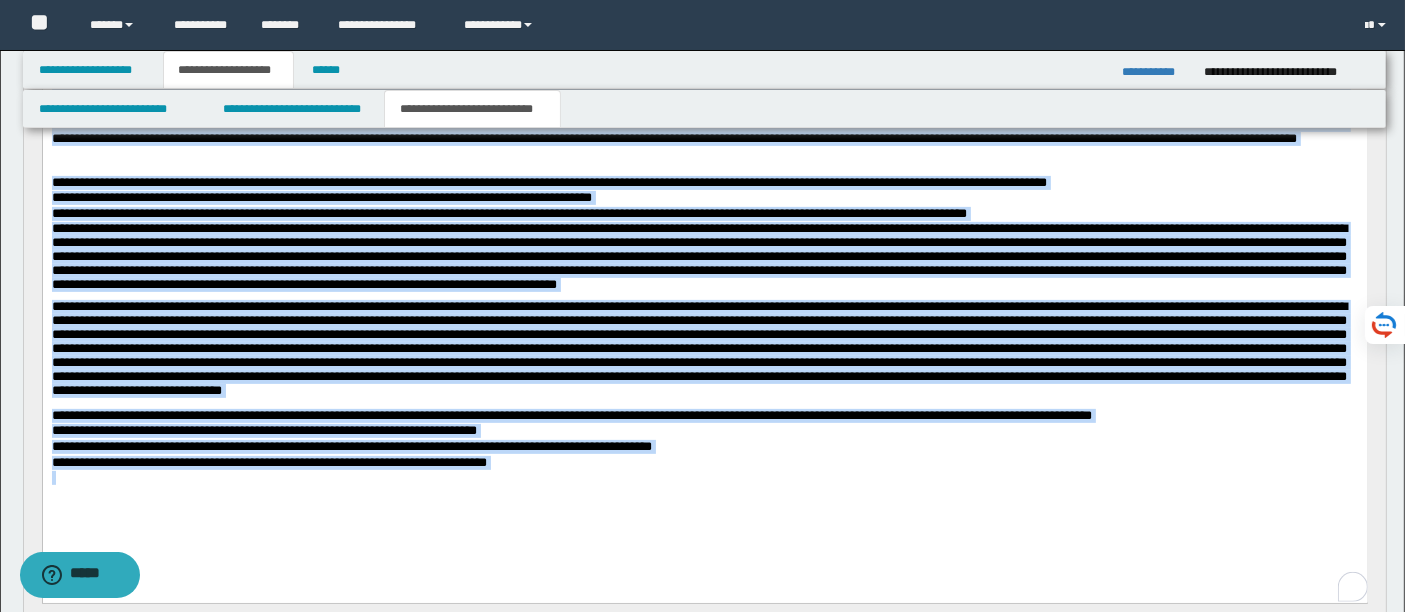 click on "**********" at bounding box center (704, 157) 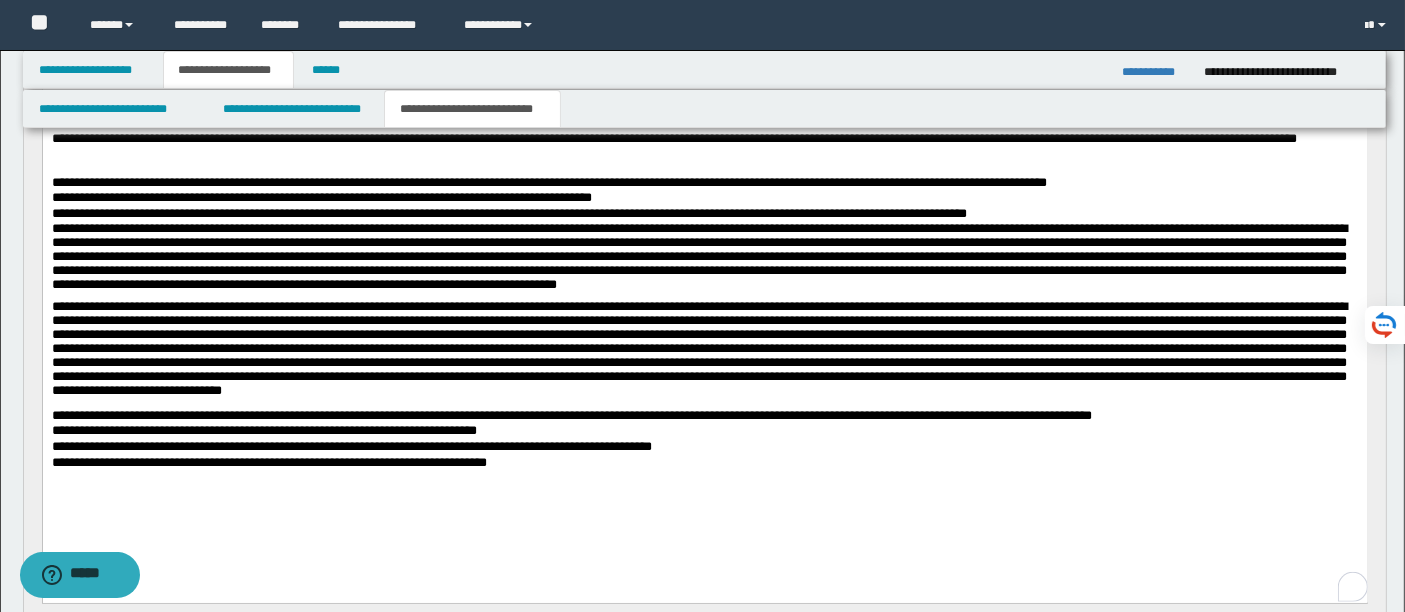click on "**********" at bounding box center (704, 464) 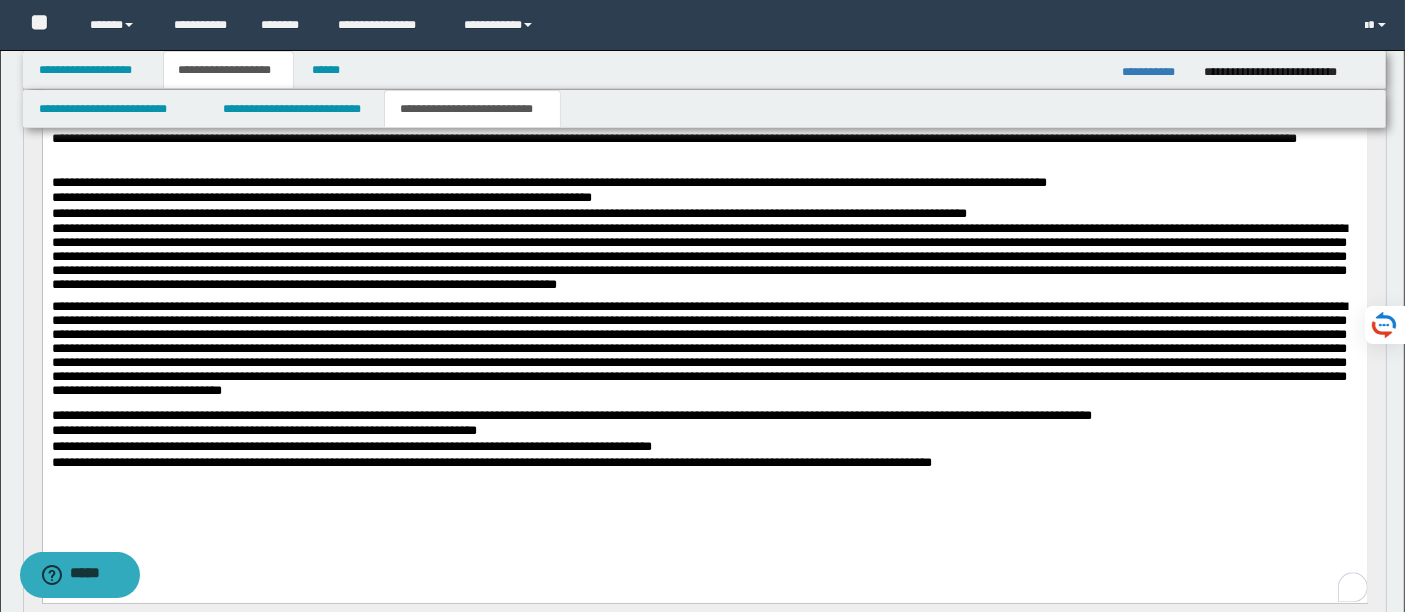 click on "**********" at bounding box center (704, 464) 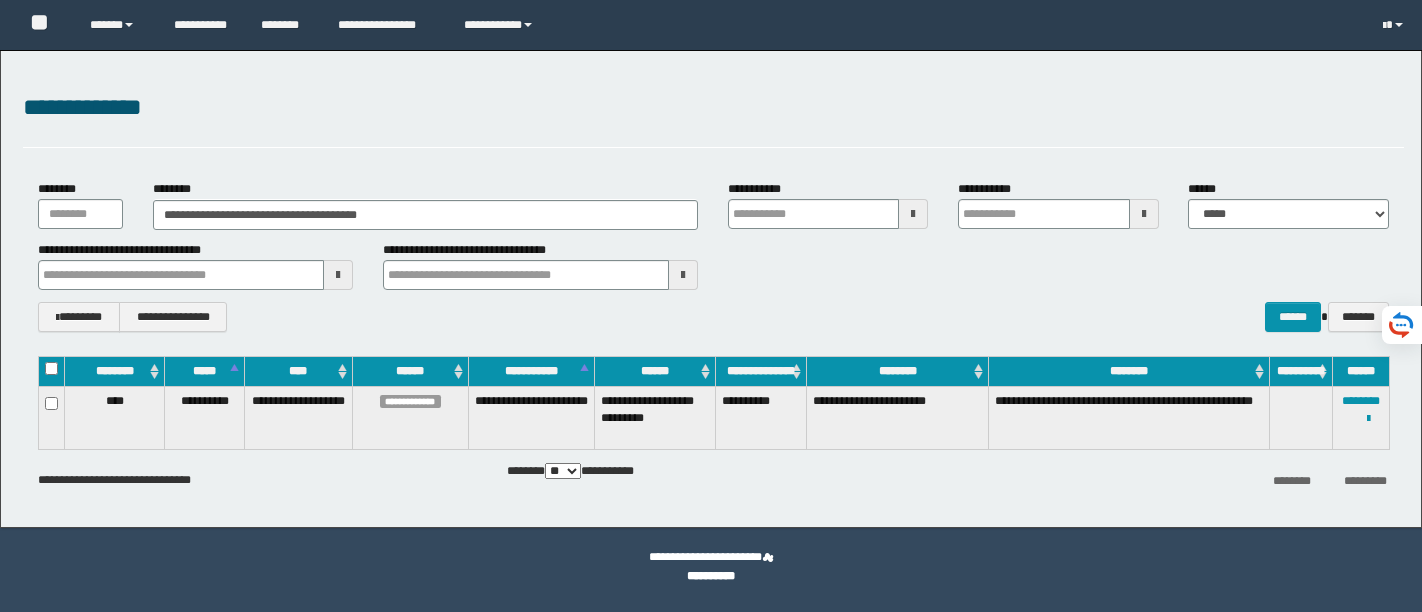 scroll, scrollTop: 0, scrollLeft: 0, axis: both 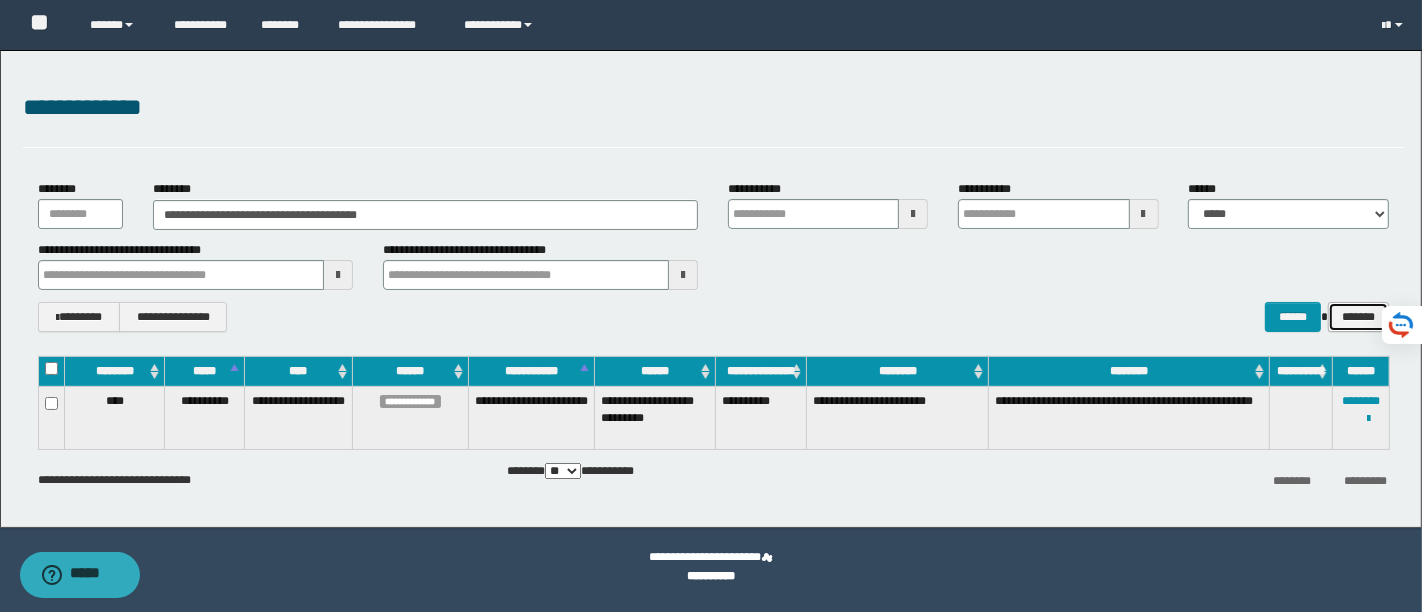 click on "*******" at bounding box center (1358, 316) 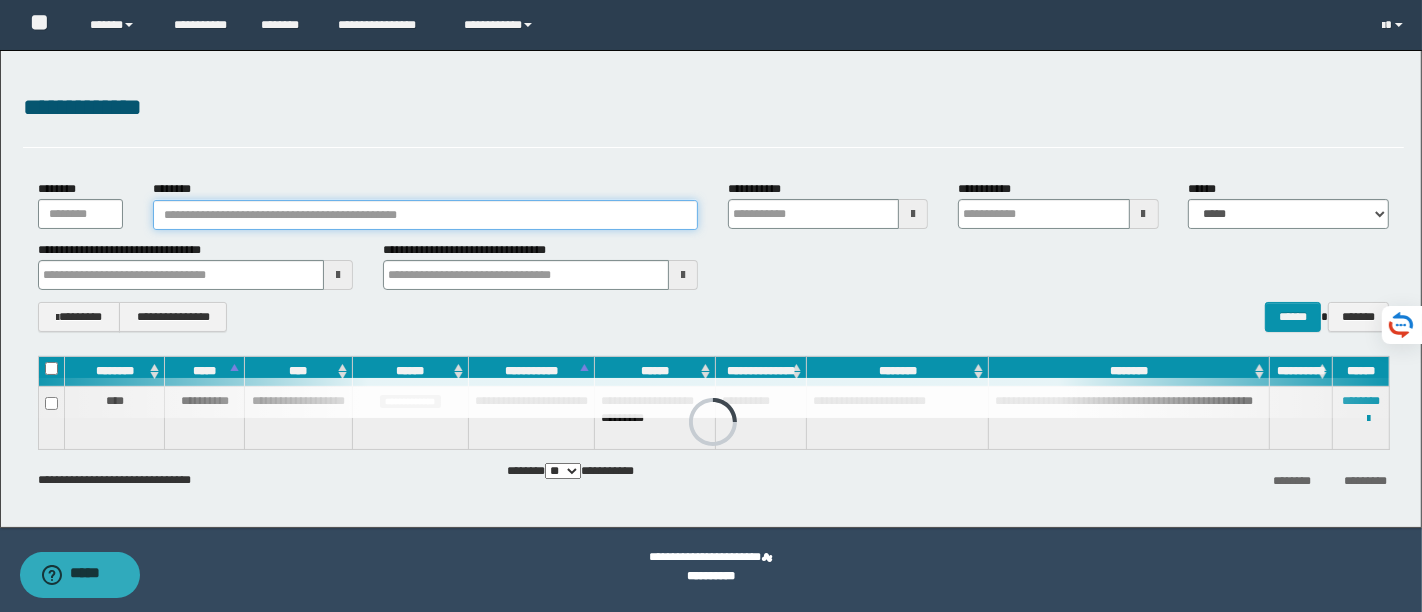 click on "********" at bounding box center (425, 215) 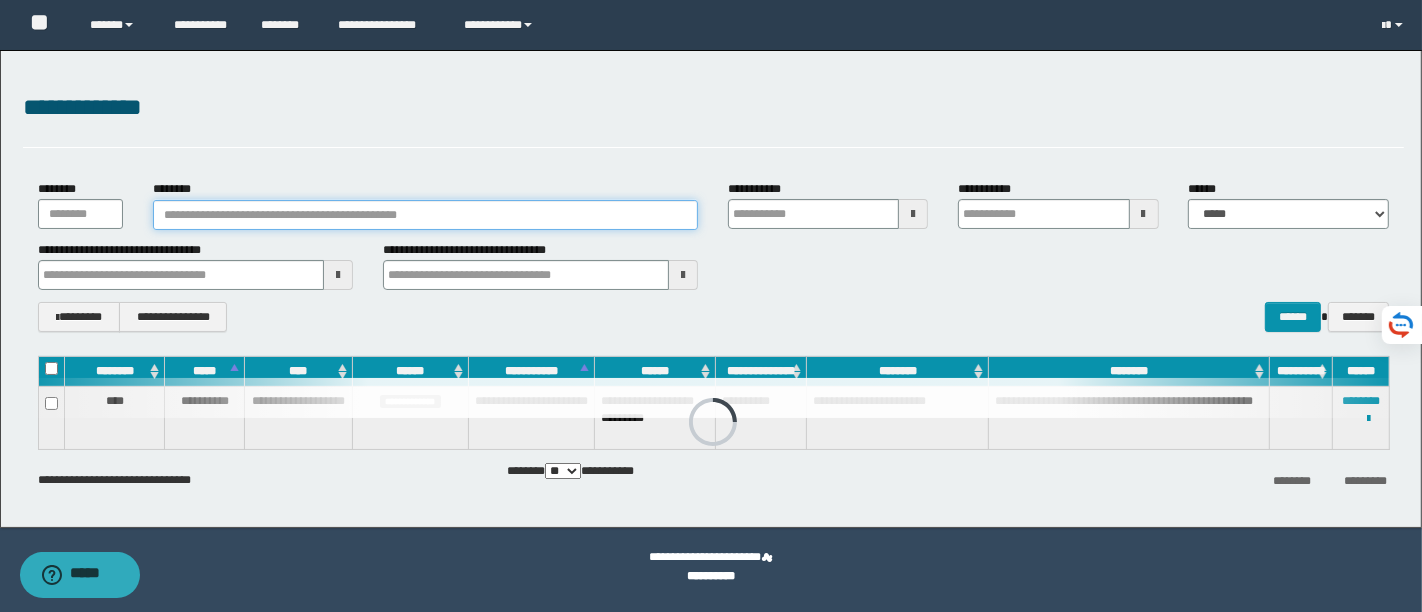 paste on "**********" 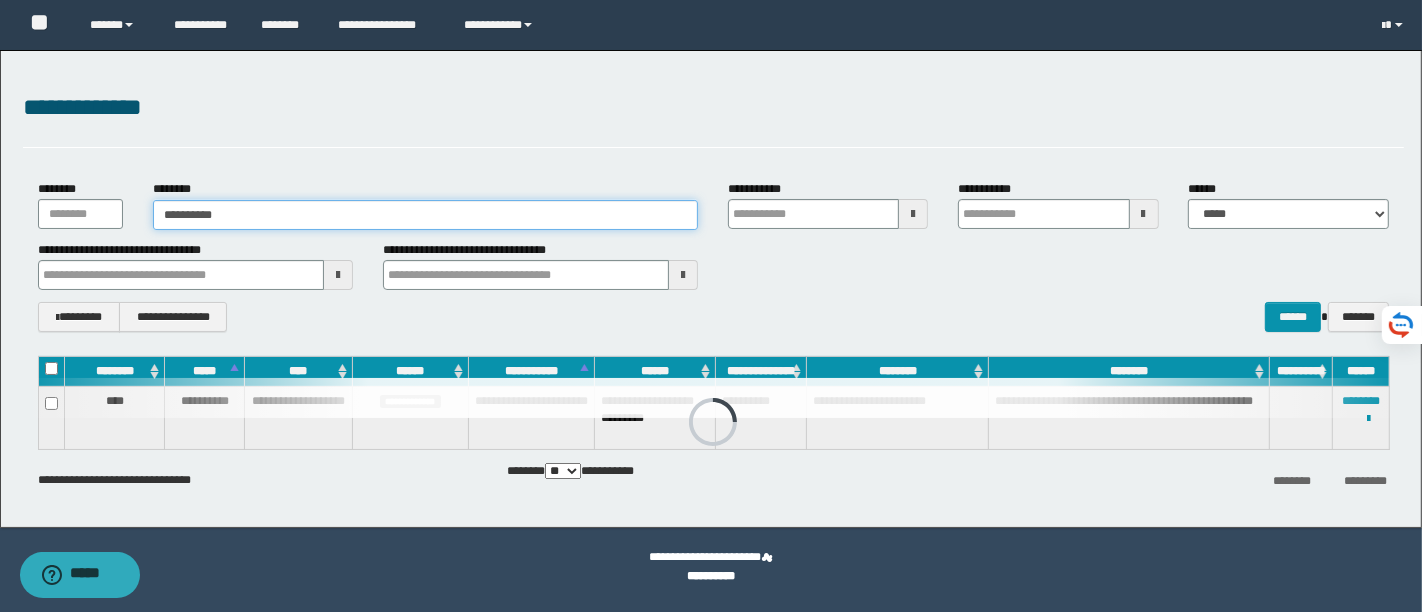 type on "**********" 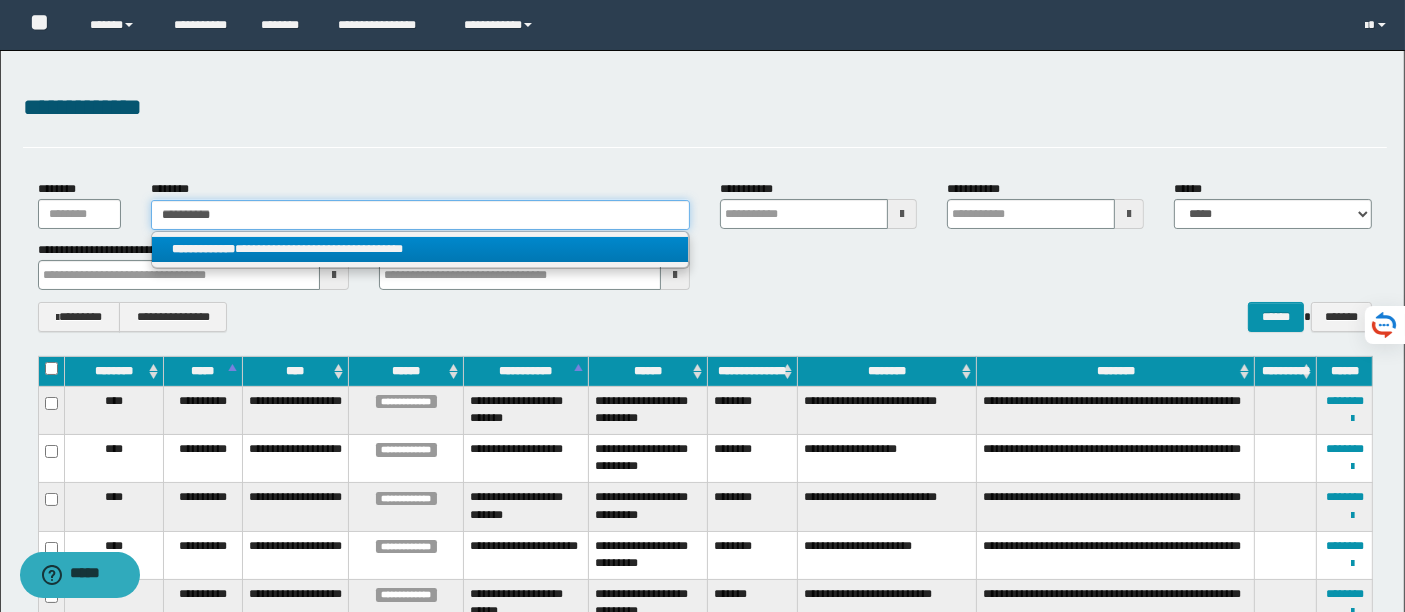type on "**********" 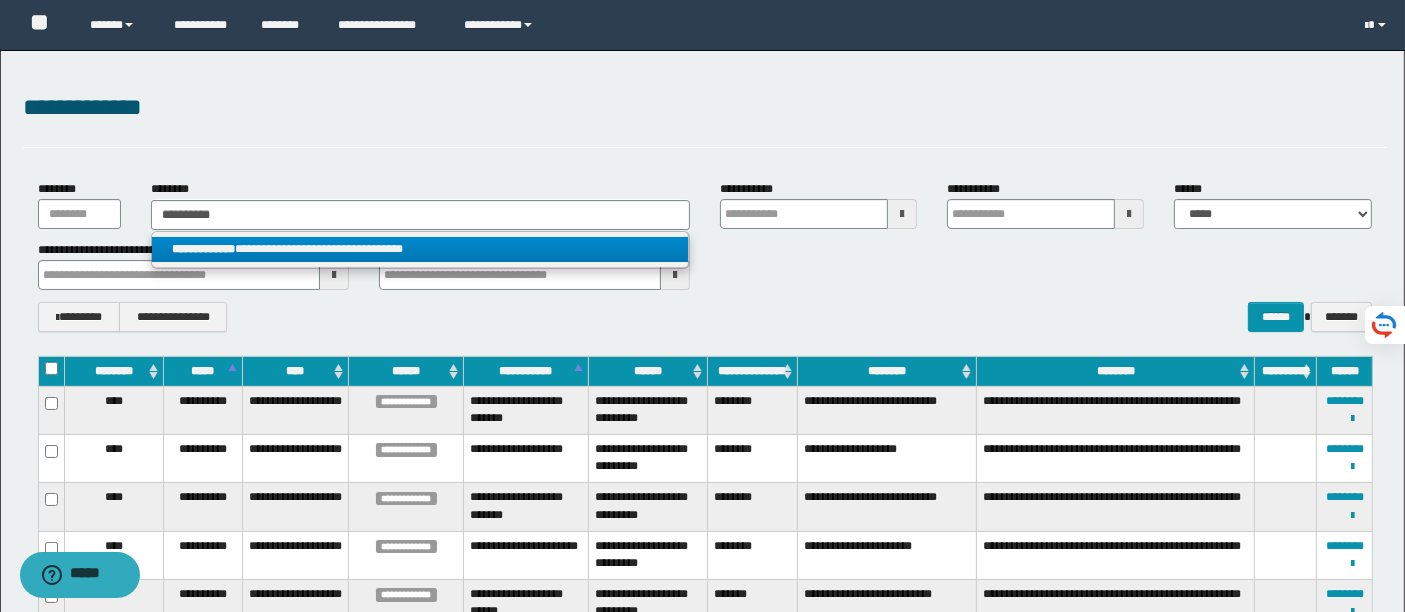 click on "**********" at bounding box center (420, 249) 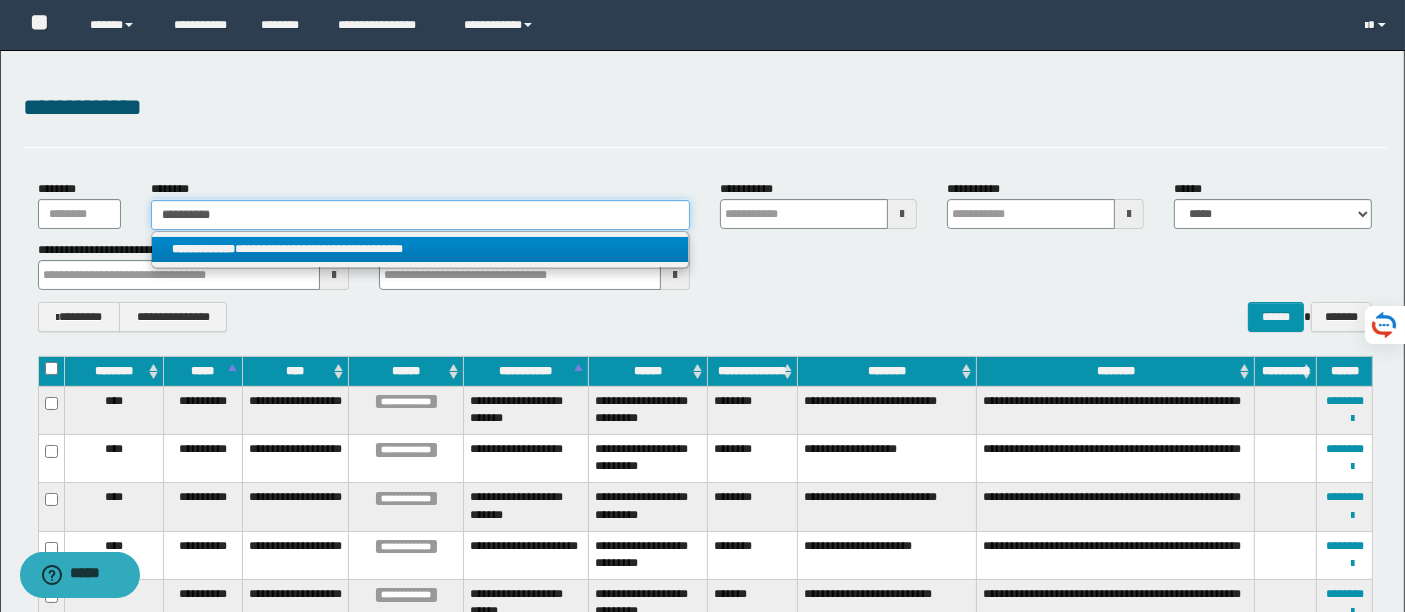 type 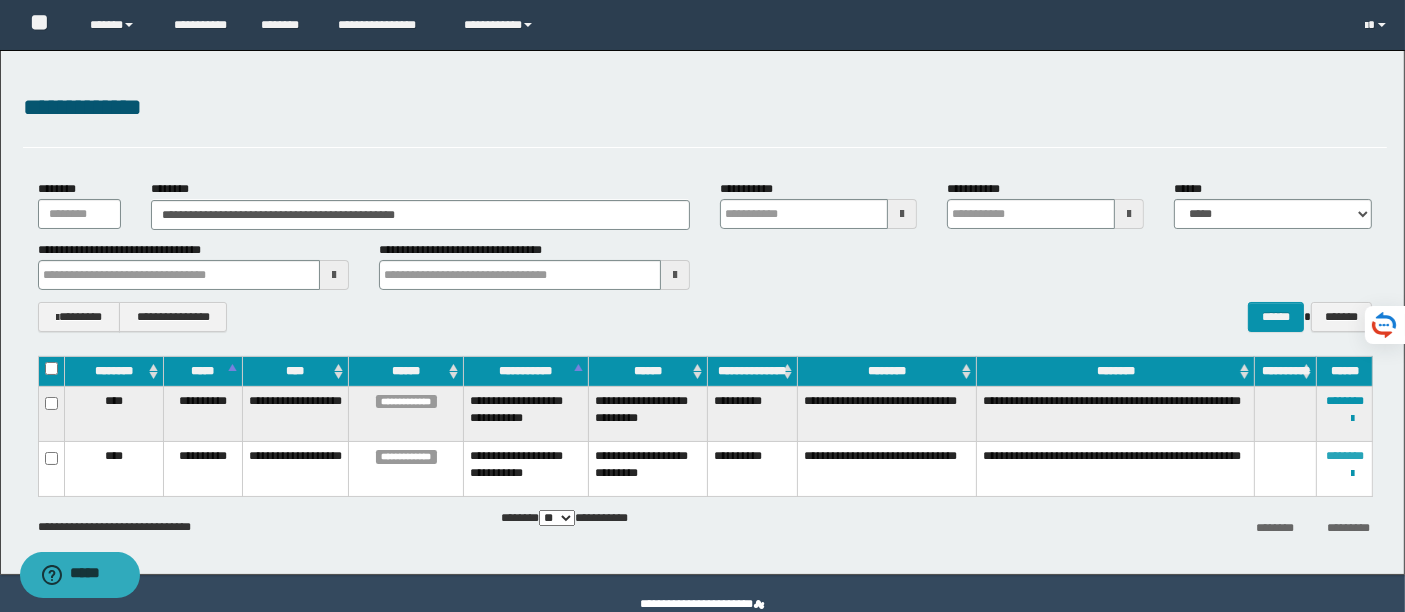 click on "********" at bounding box center [1345, 456] 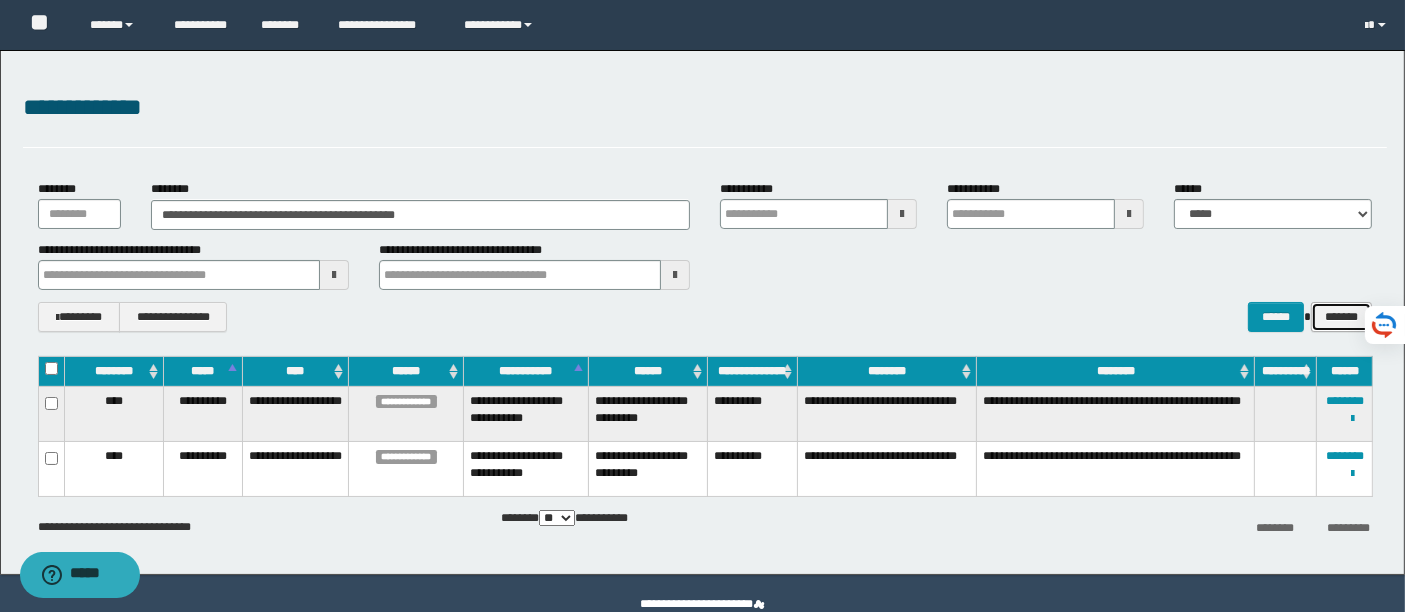 click on "*******" at bounding box center [1341, 316] 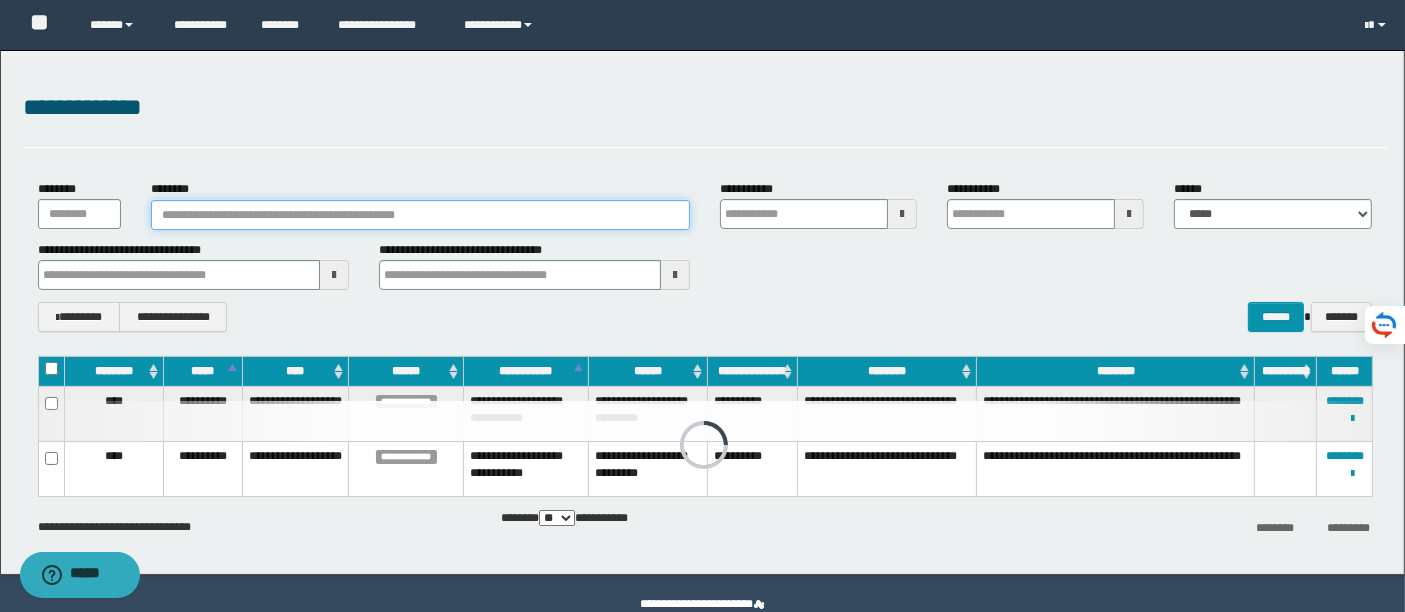 paste on "**********" 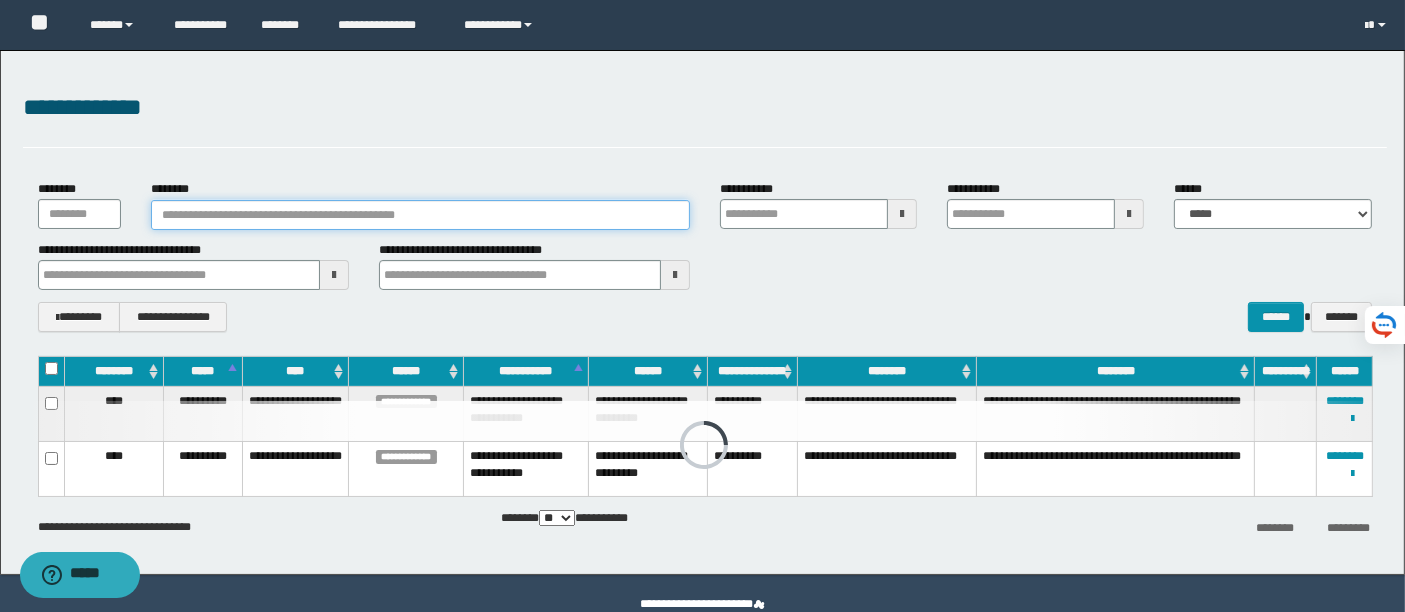 type on "**********" 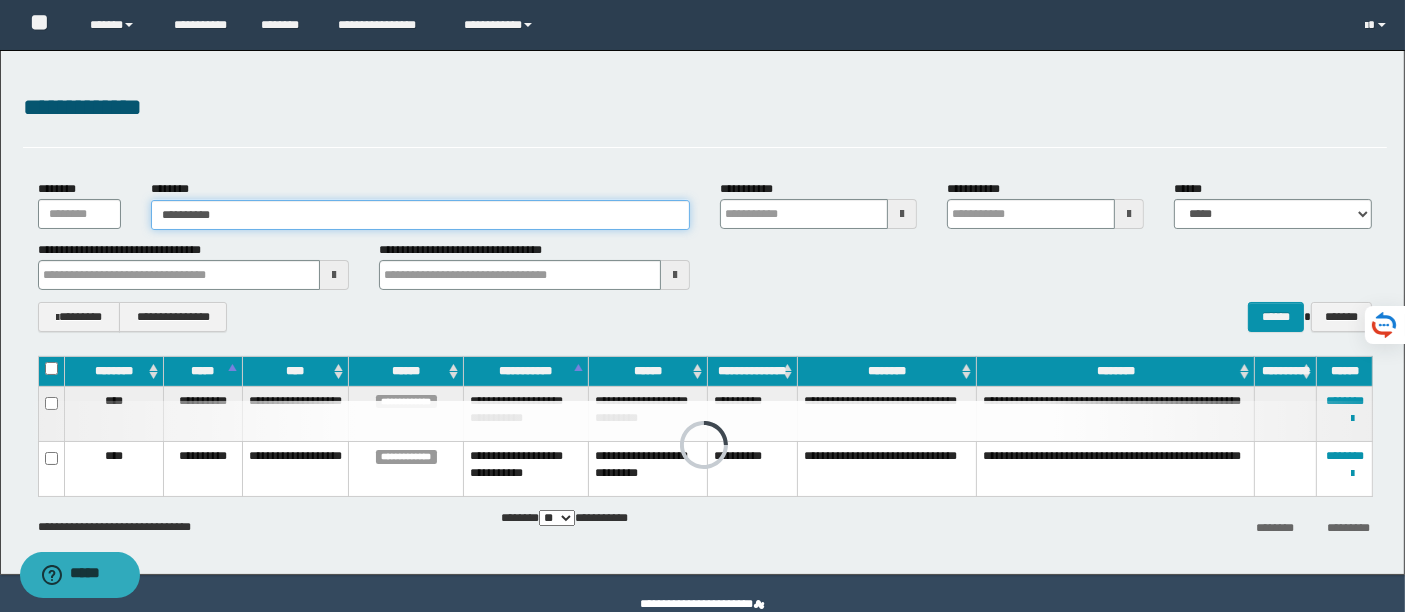 type on "**********" 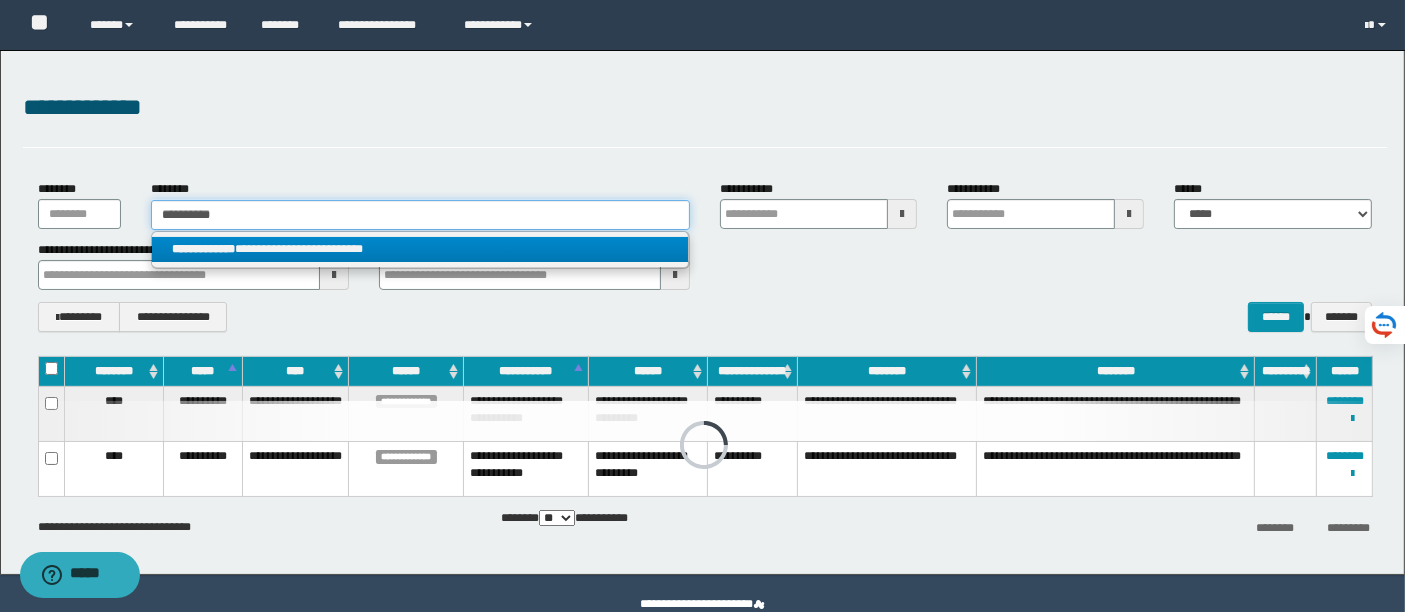 type on "**********" 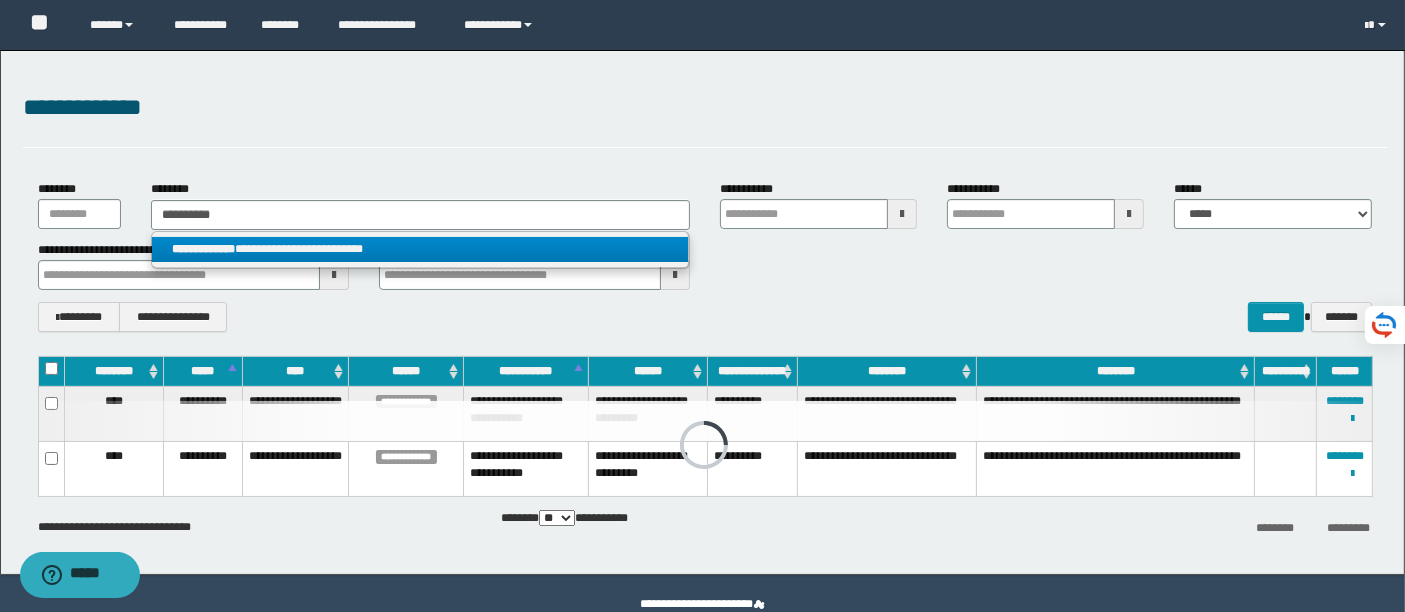 click on "**********" at bounding box center [420, 249] 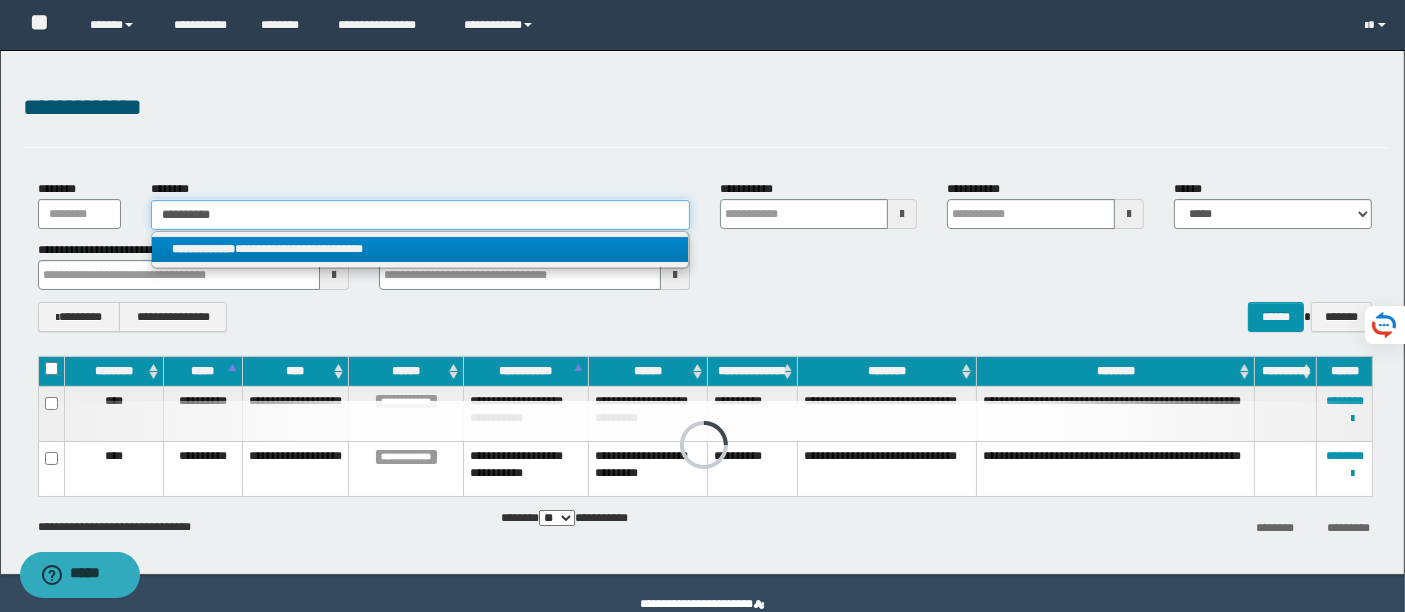 type 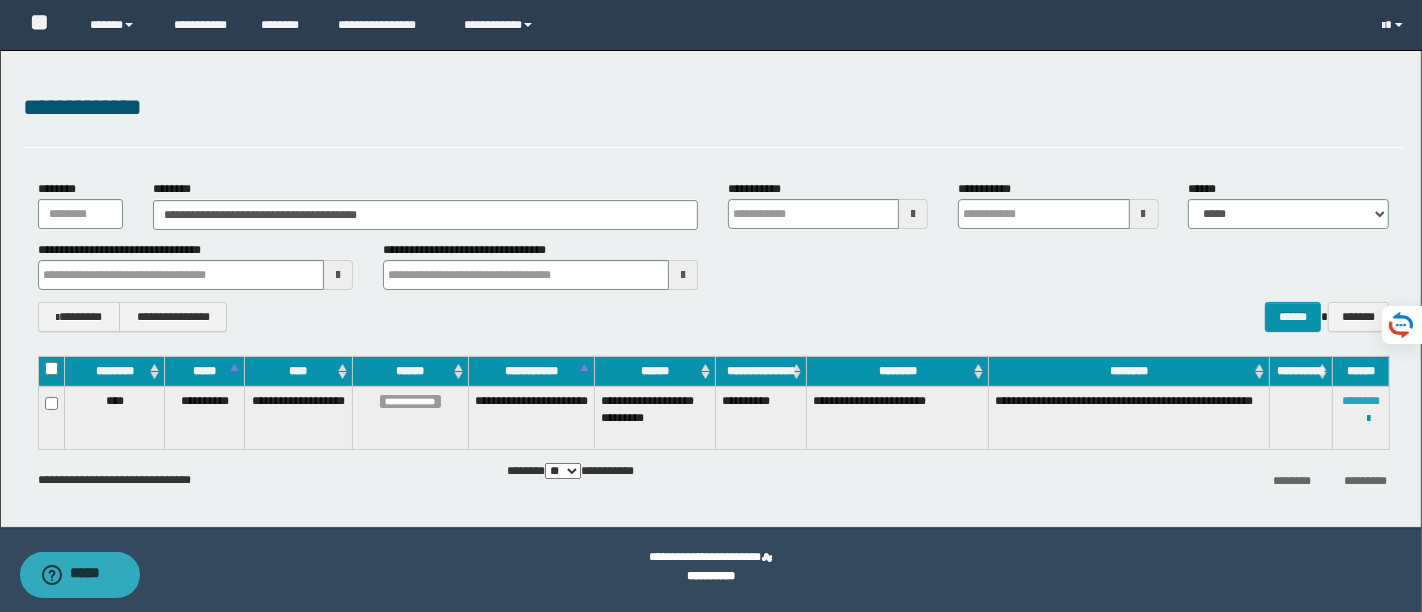 click on "********" at bounding box center (1361, 401) 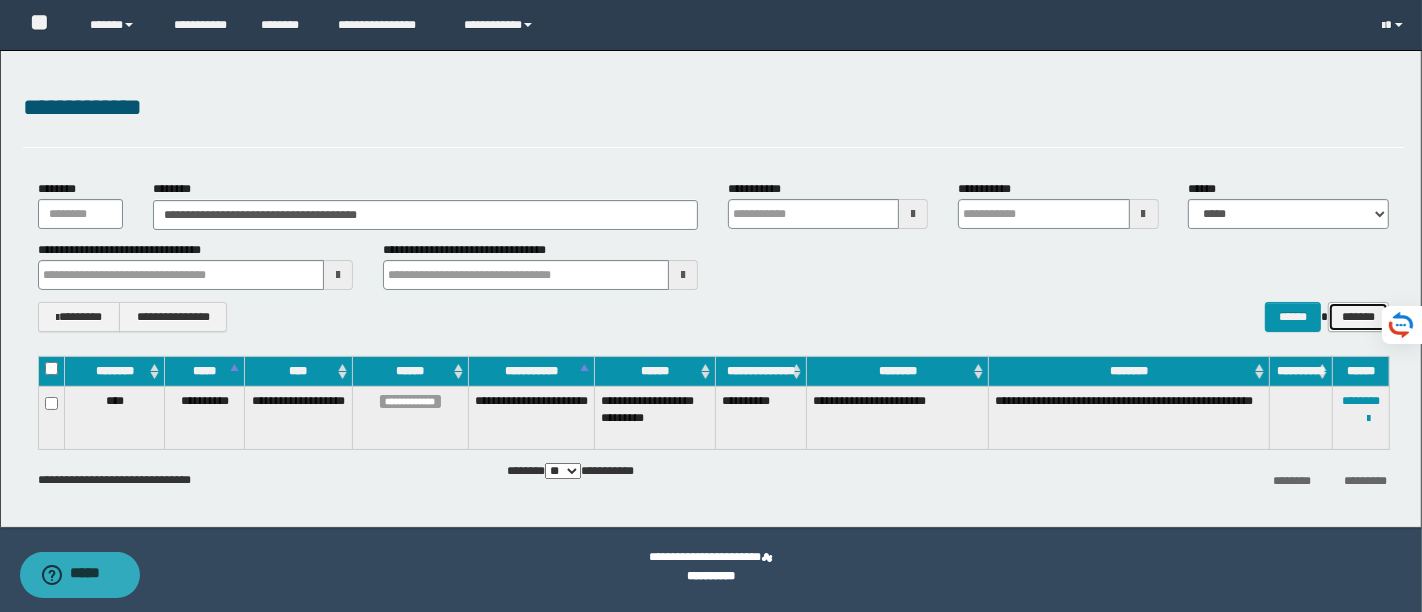click on "*******" at bounding box center (1358, 316) 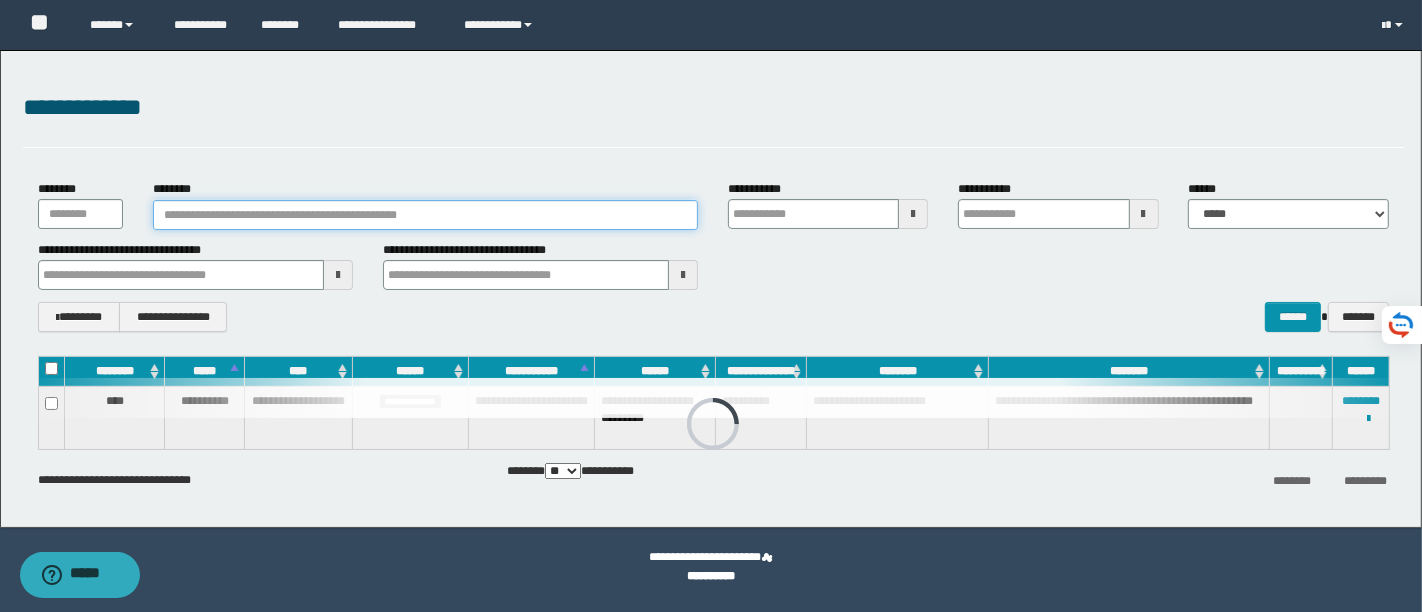 click on "********" at bounding box center (425, 215) 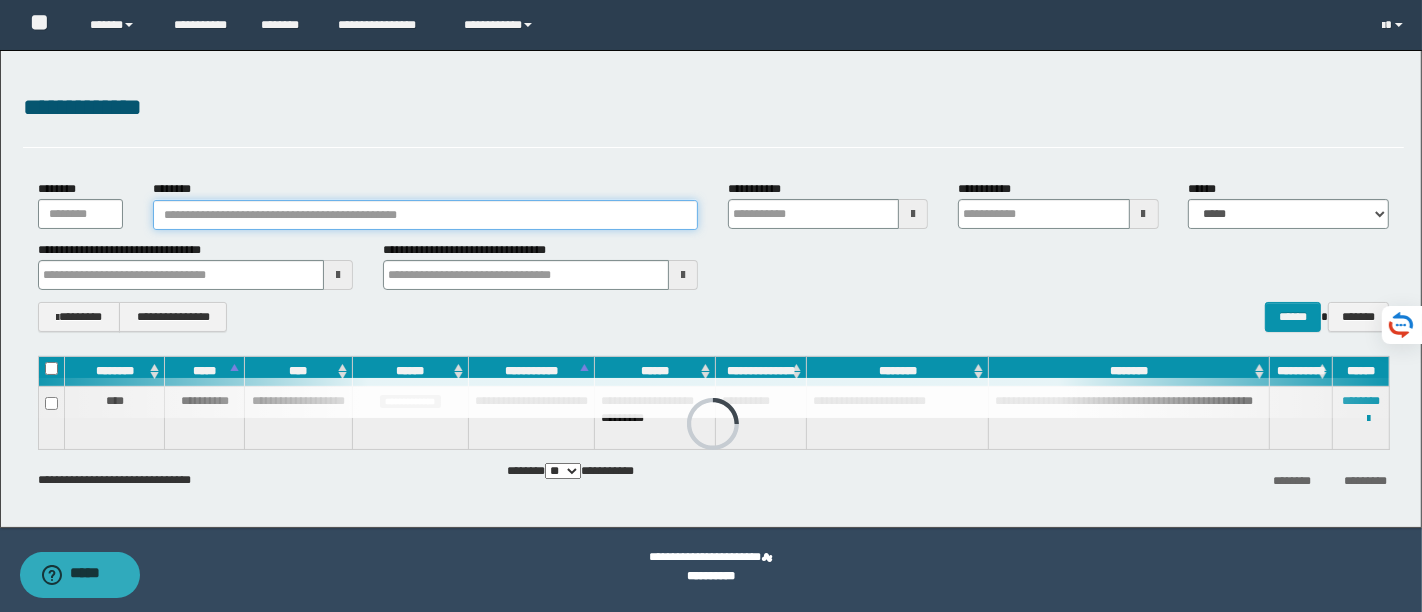 paste on "**********" 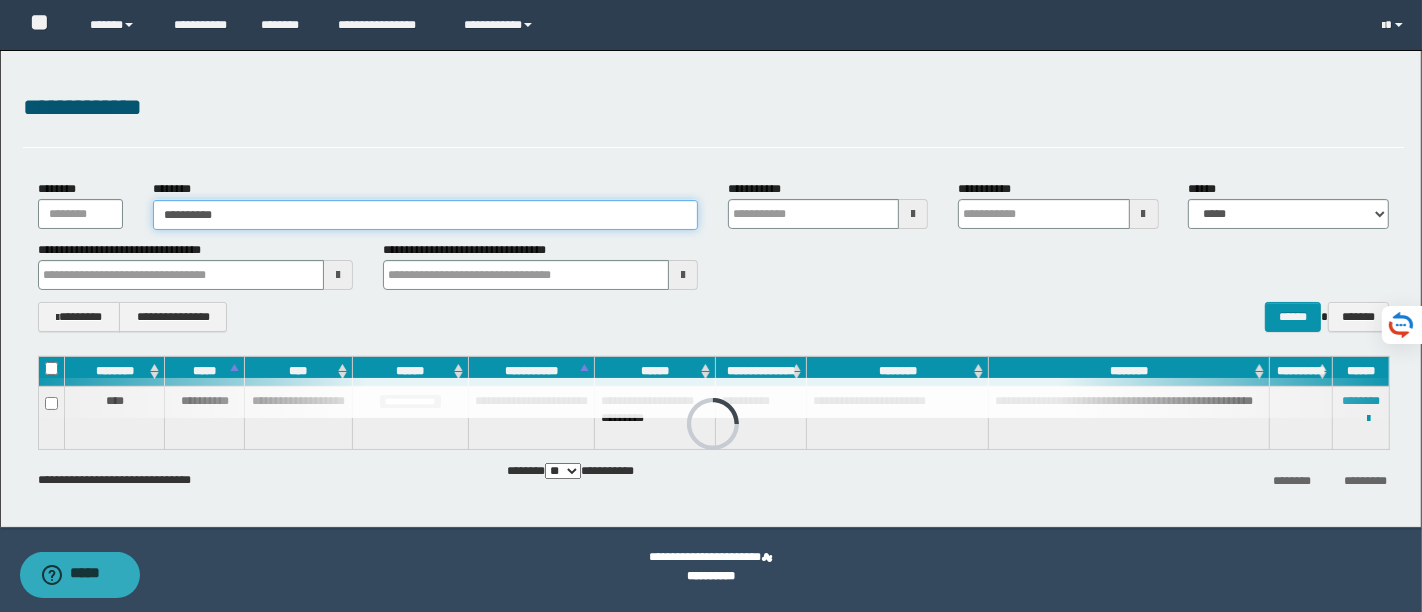 type on "**********" 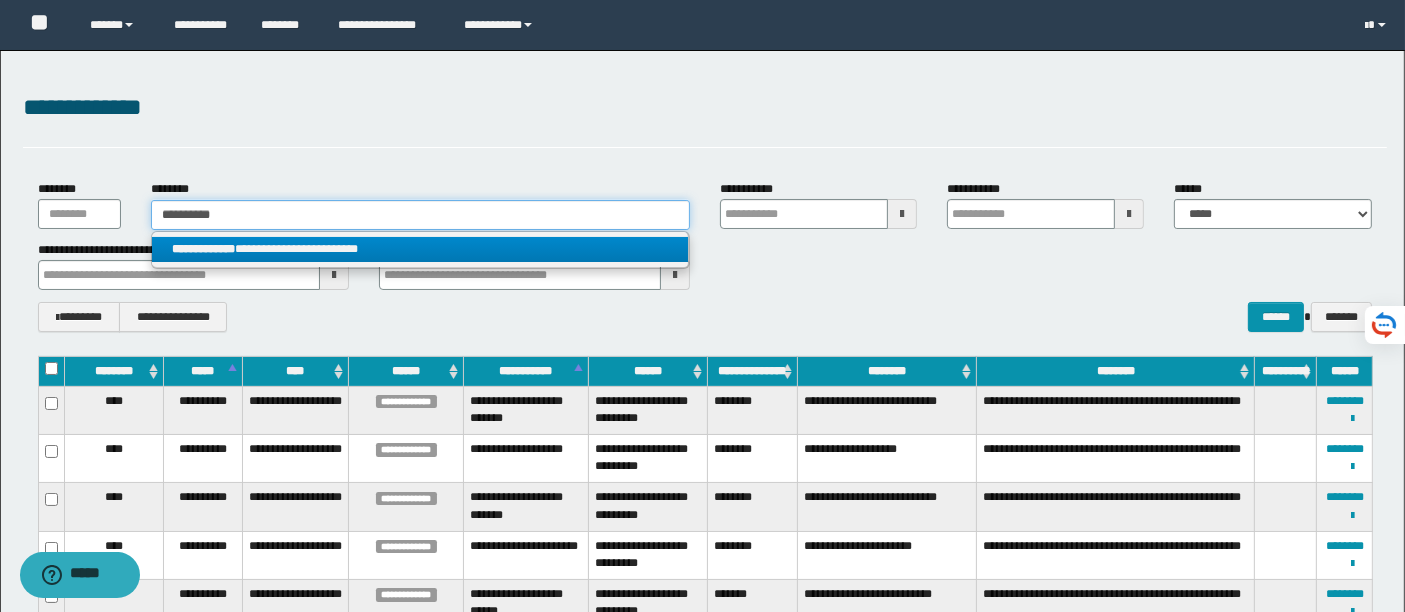 type on "**********" 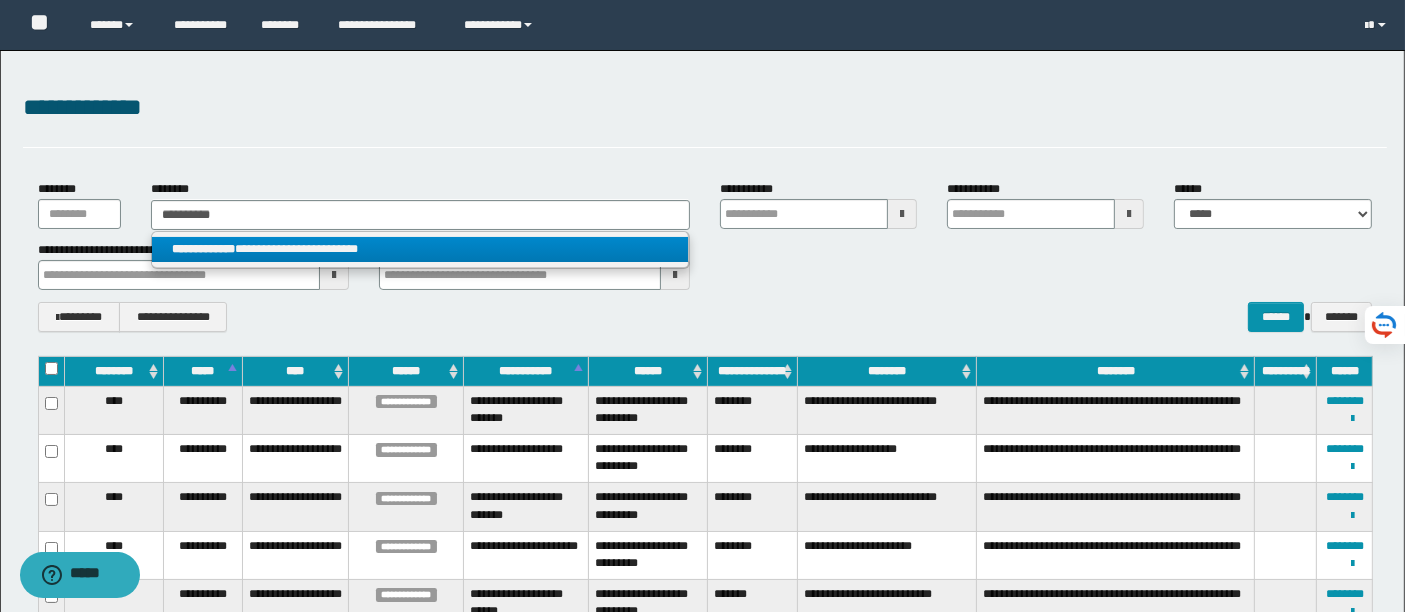 click on "**********" at bounding box center [420, 249] 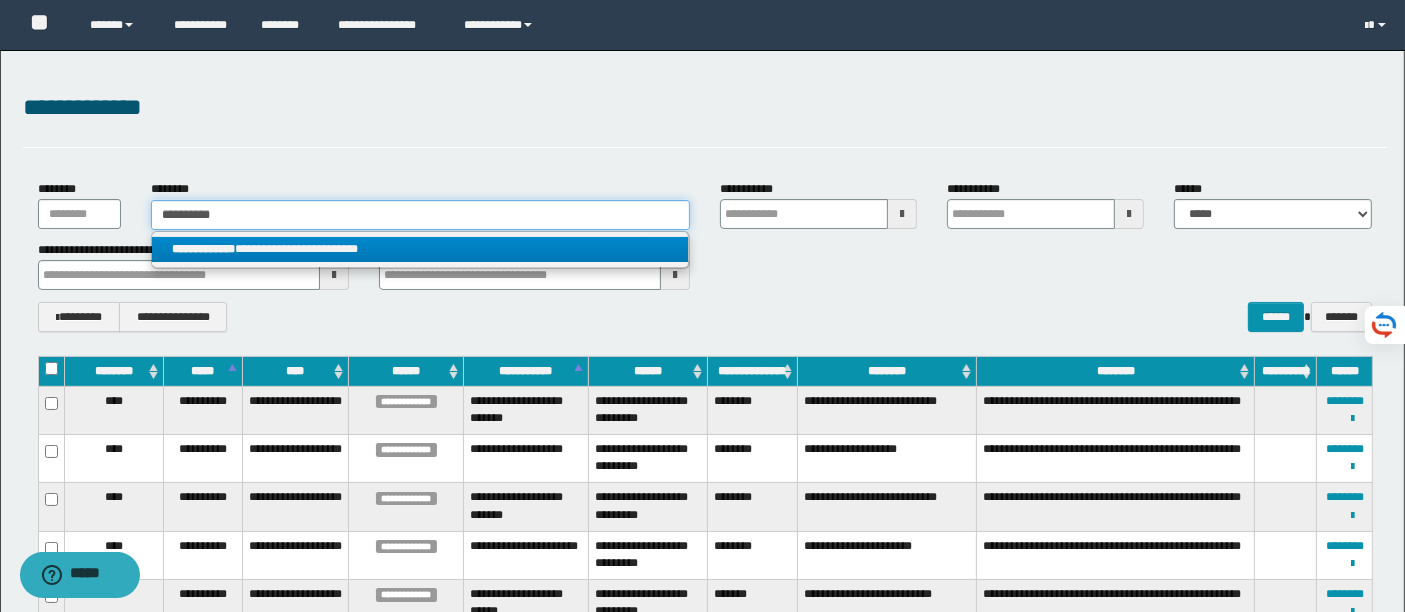 type 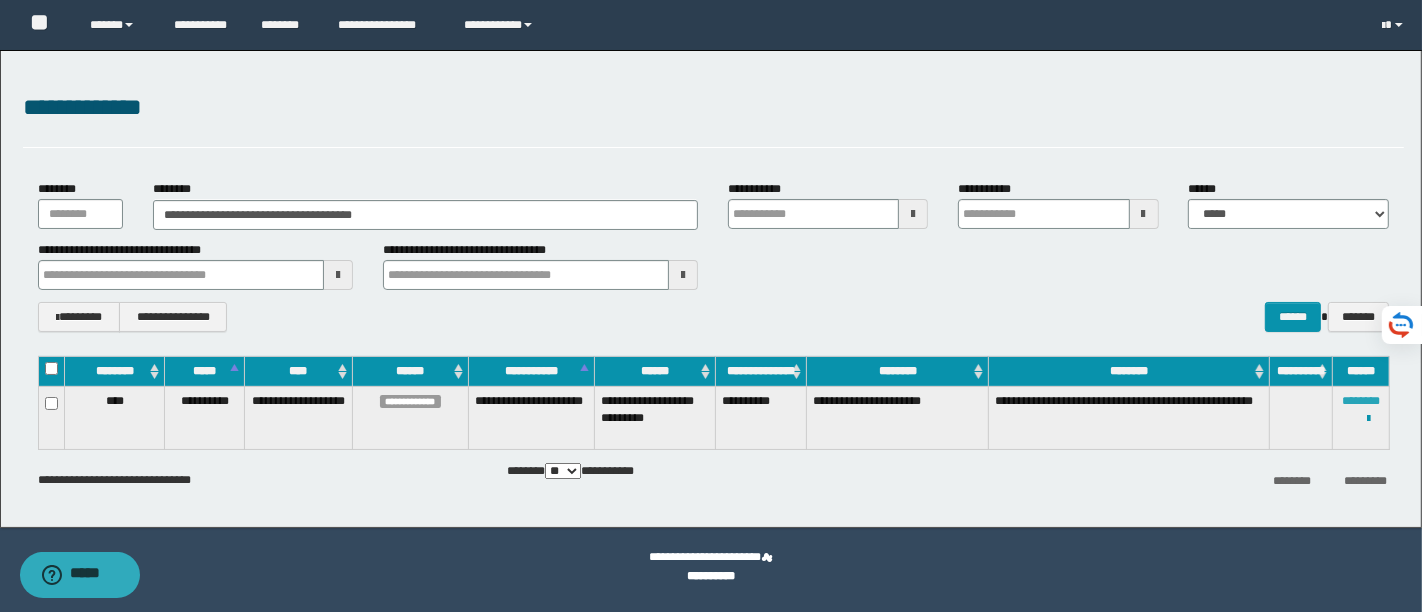 click on "********" at bounding box center [1361, 401] 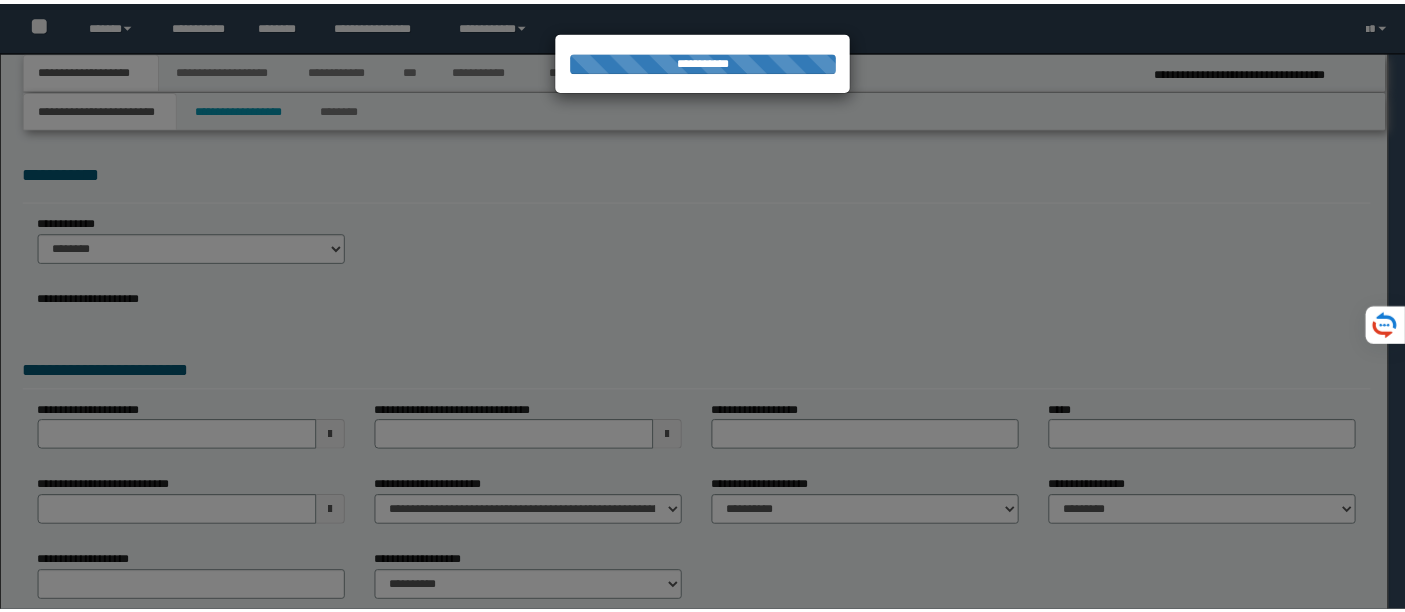 scroll, scrollTop: 0, scrollLeft: 0, axis: both 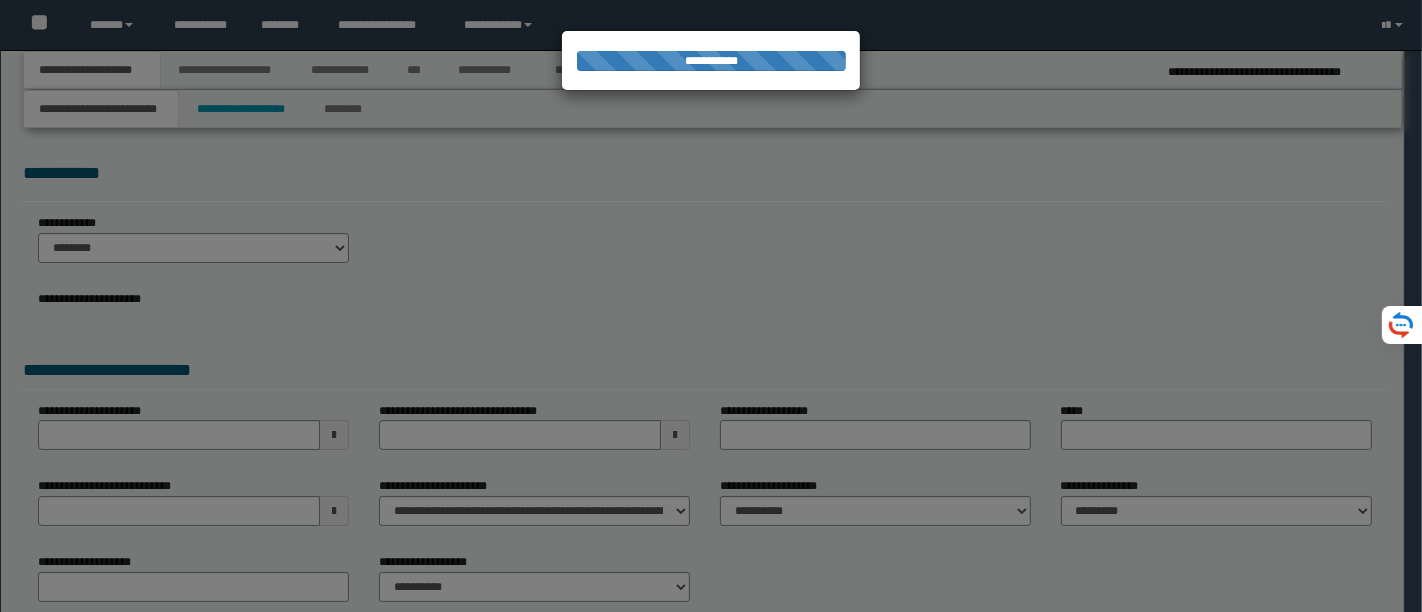 select on "*" 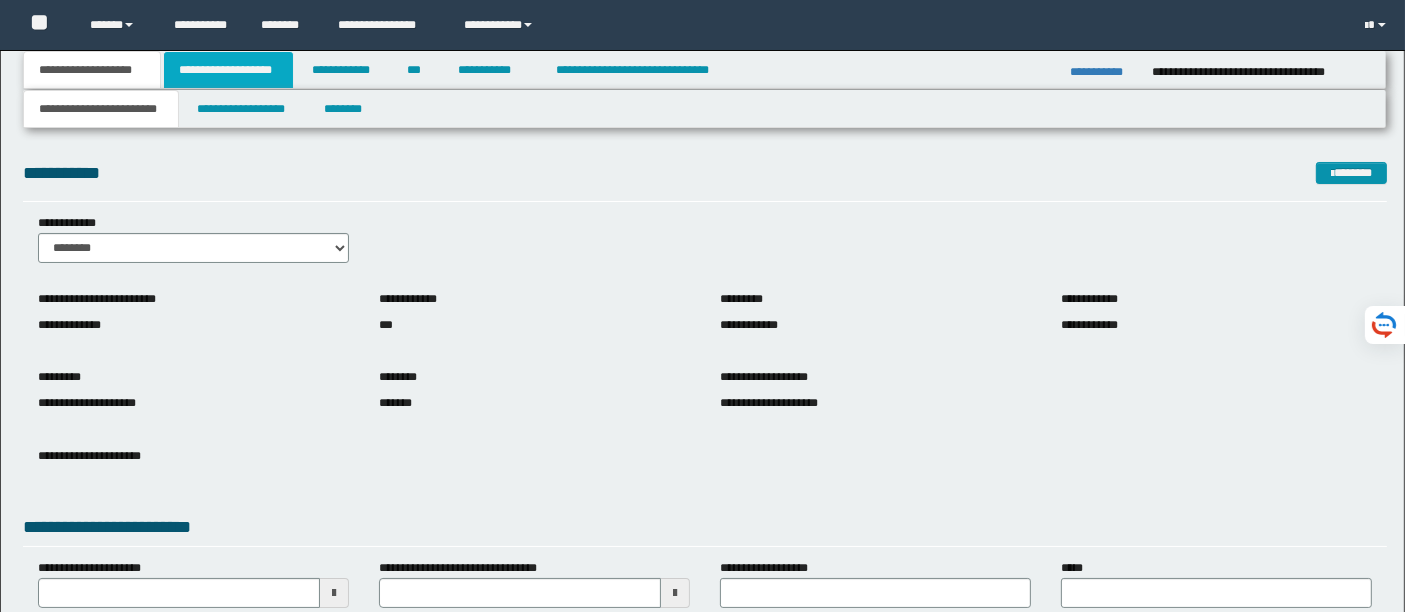 scroll, scrollTop: 0, scrollLeft: 0, axis: both 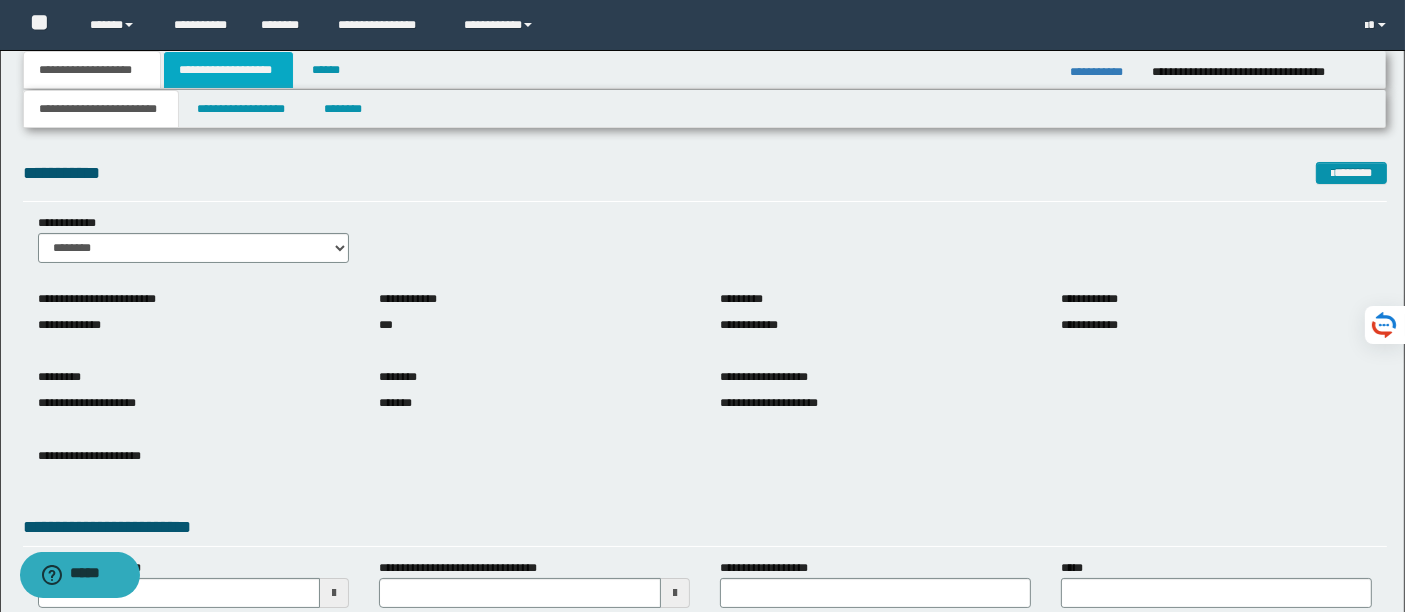 click on "**********" at bounding box center [228, 70] 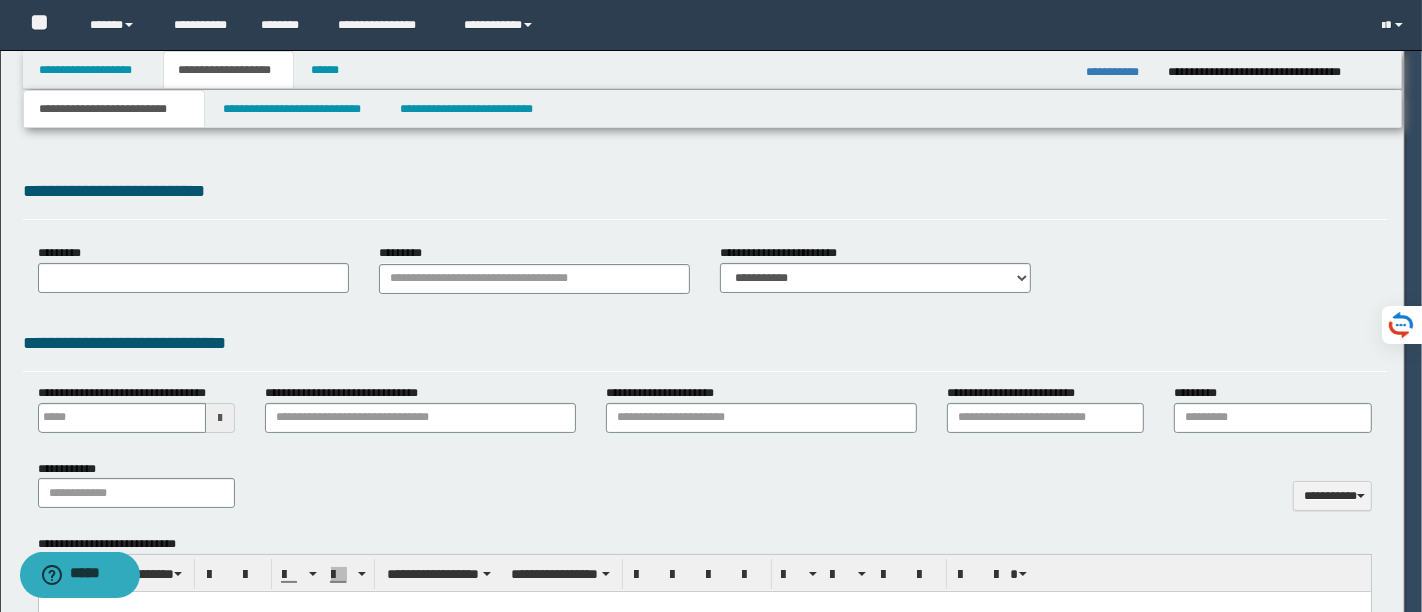 type 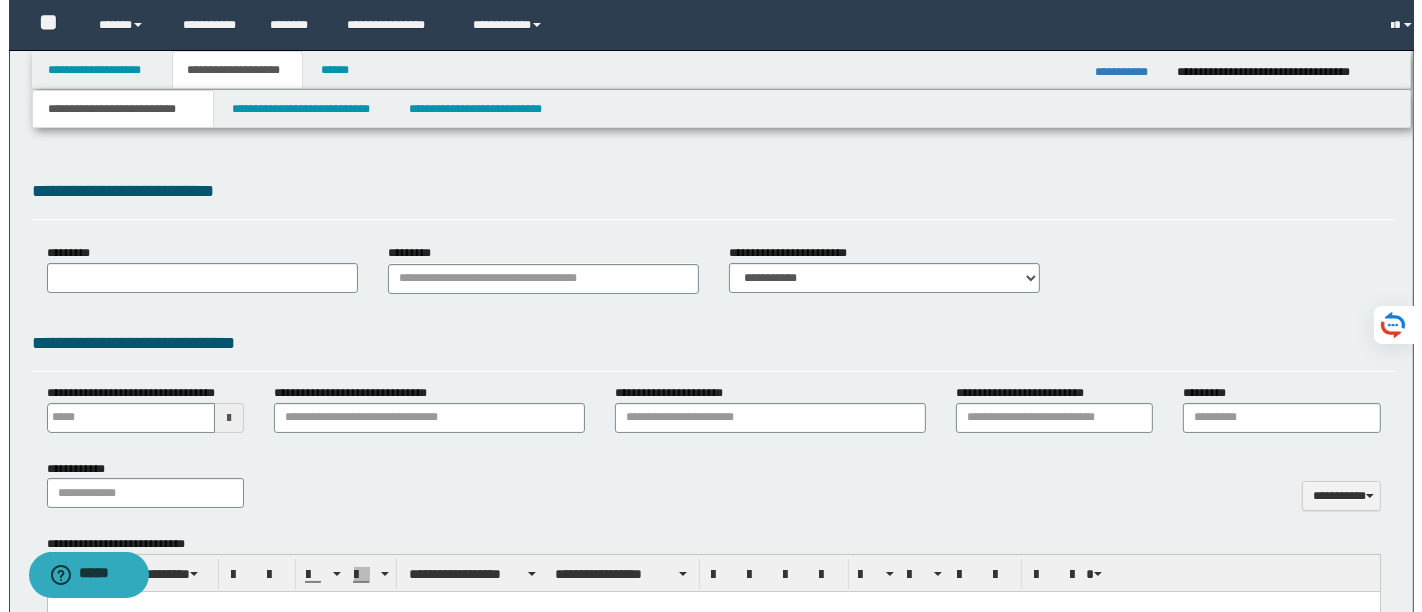 scroll, scrollTop: 0, scrollLeft: 0, axis: both 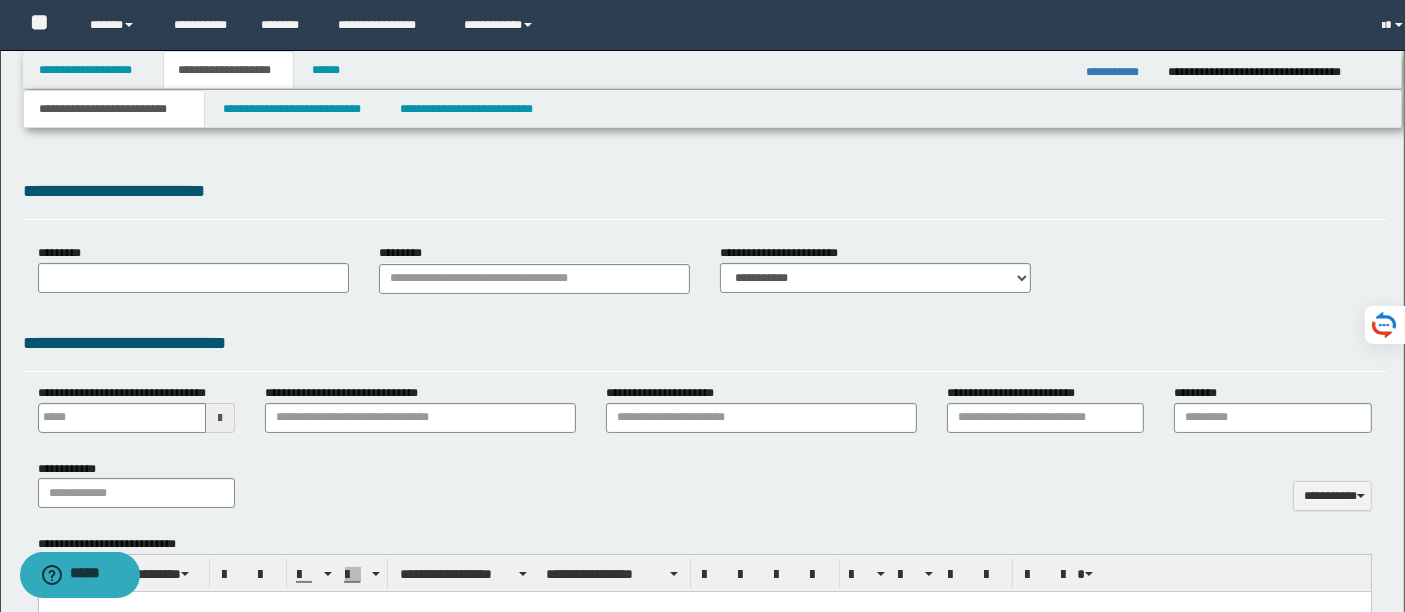 select on "*" 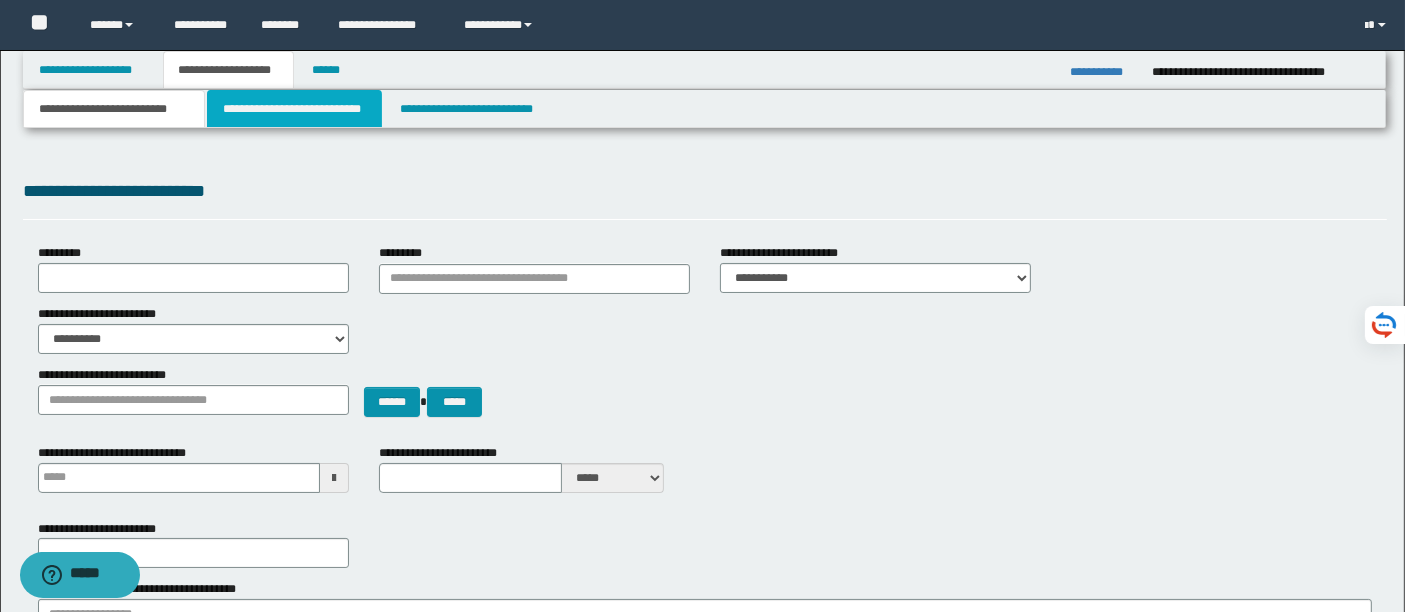 click on "**********" at bounding box center (294, 109) 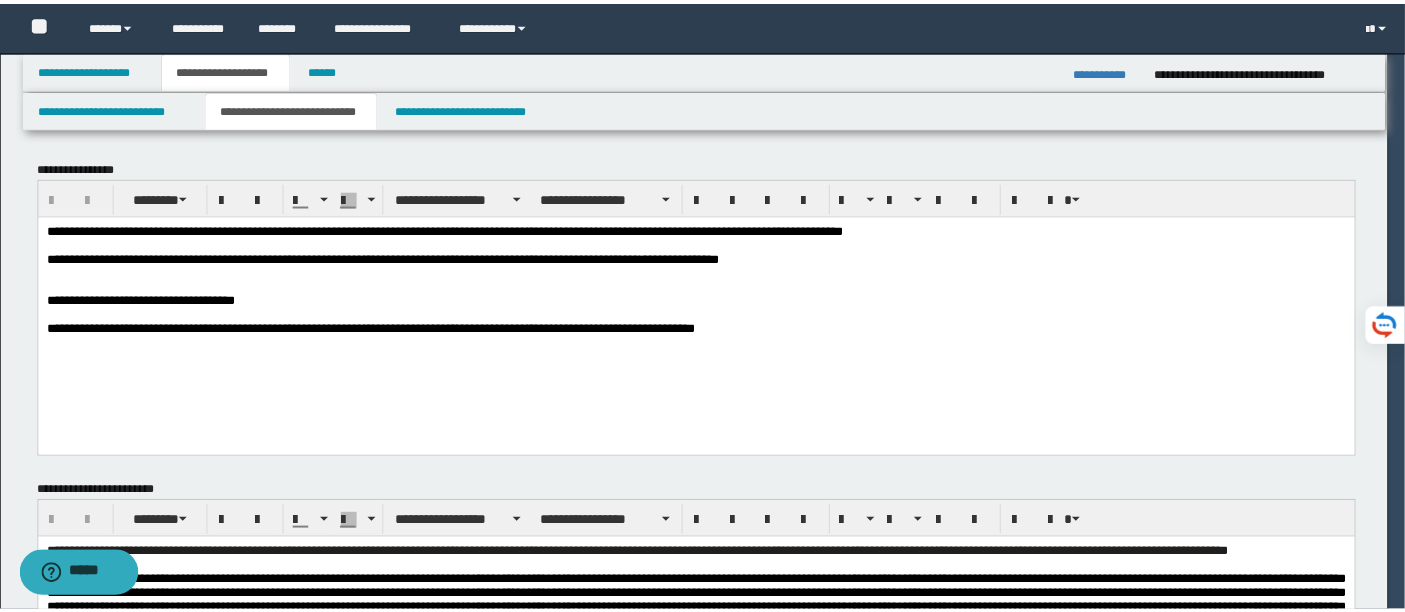scroll, scrollTop: 0, scrollLeft: 0, axis: both 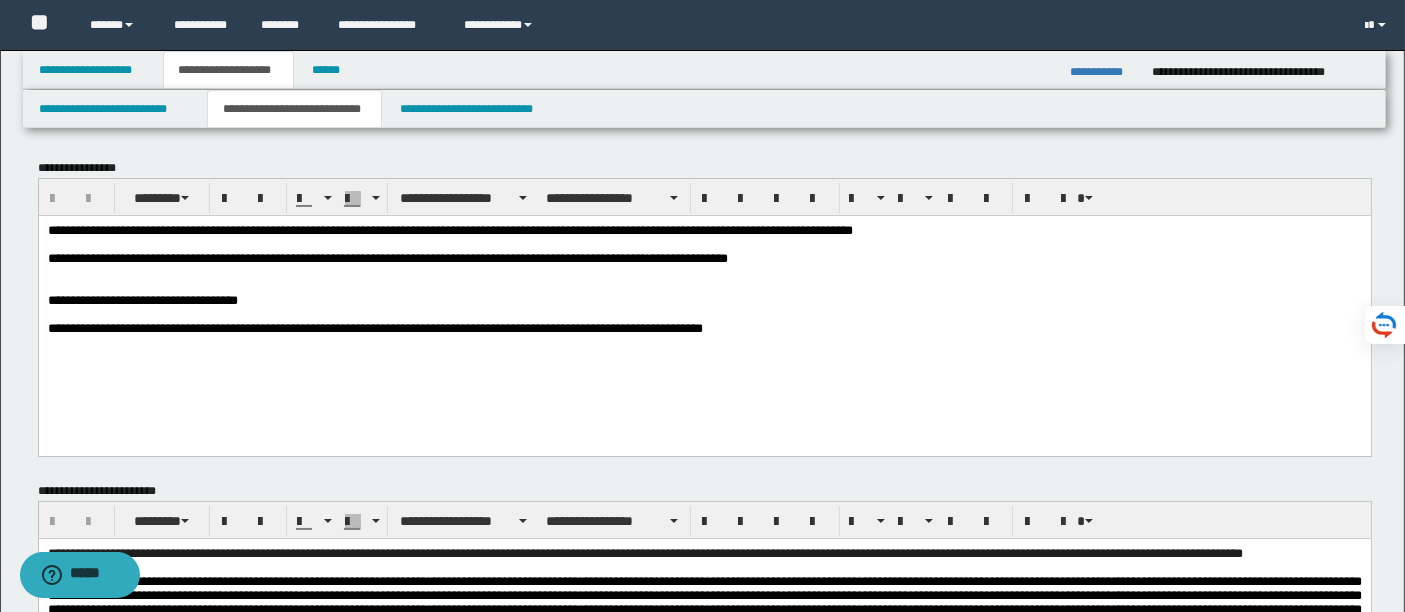 click on "**********" at bounding box center (705, 197) 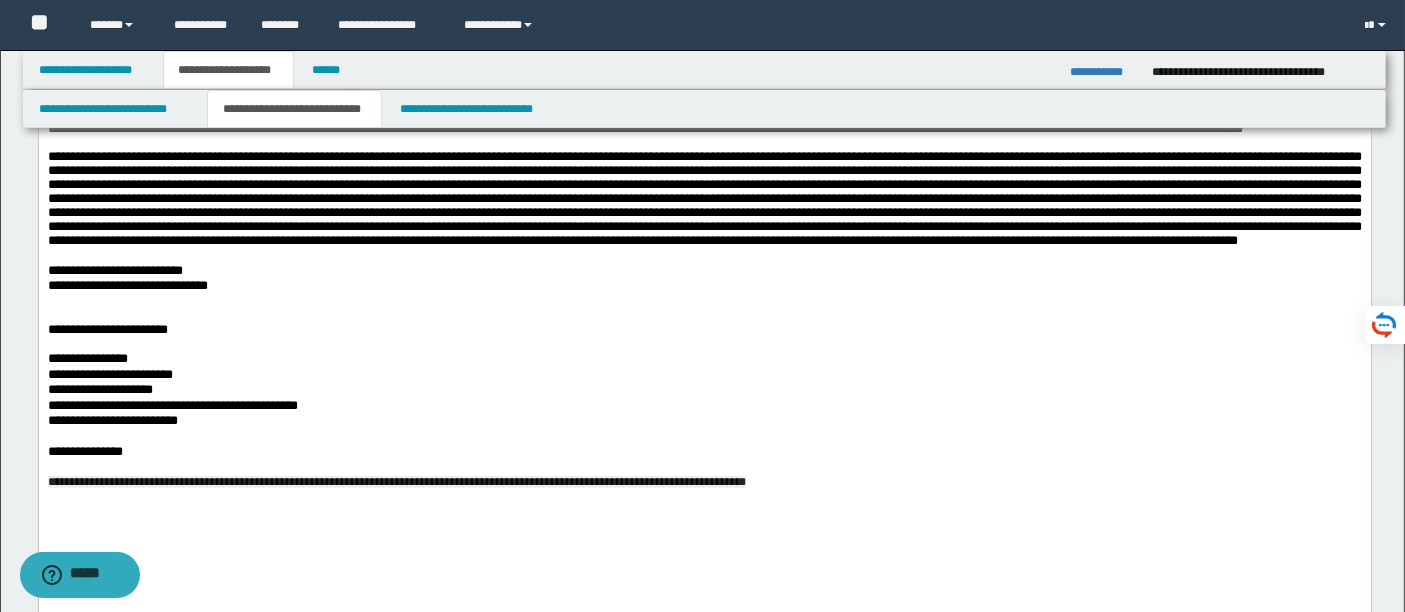scroll, scrollTop: 428, scrollLeft: 0, axis: vertical 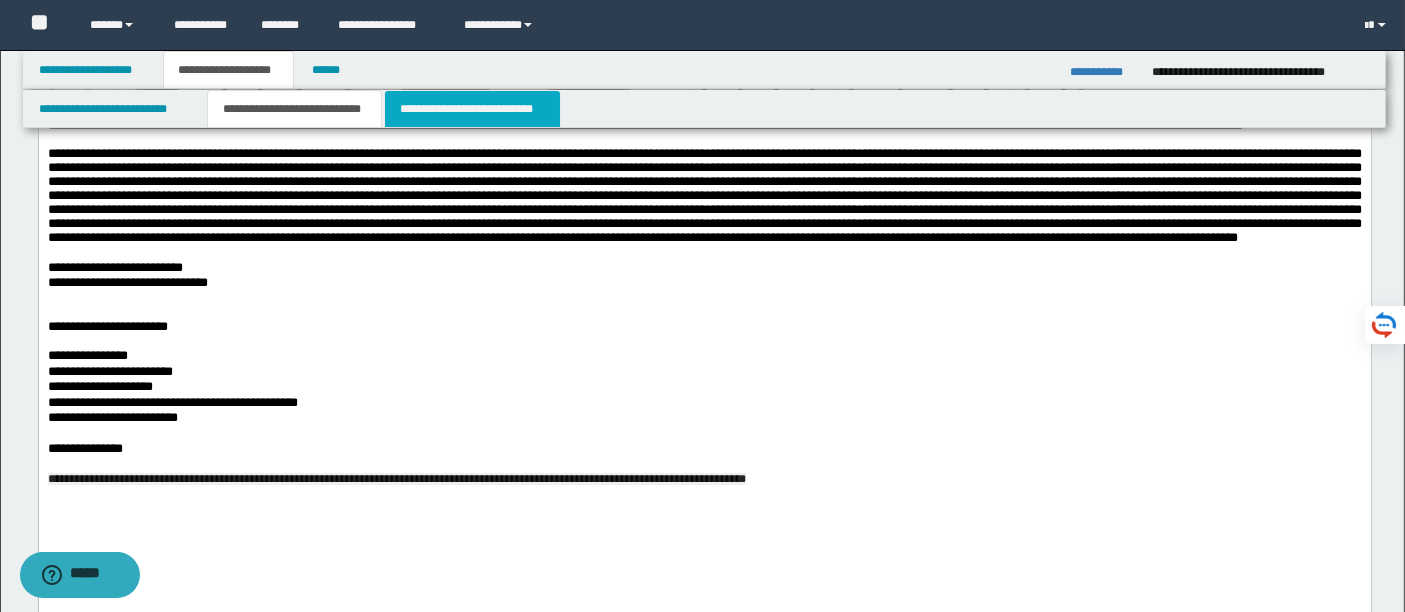 click on "**********" at bounding box center [472, 109] 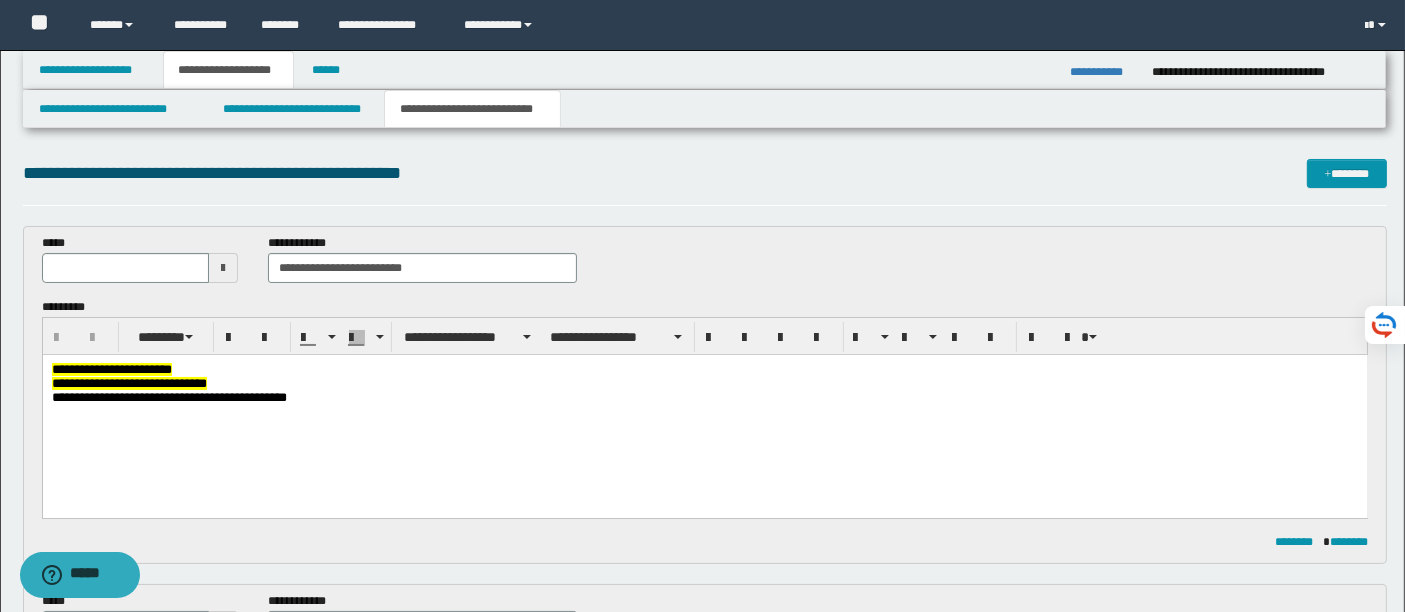 scroll, scrollTop: 0, scrollLeft: 0, axis: both 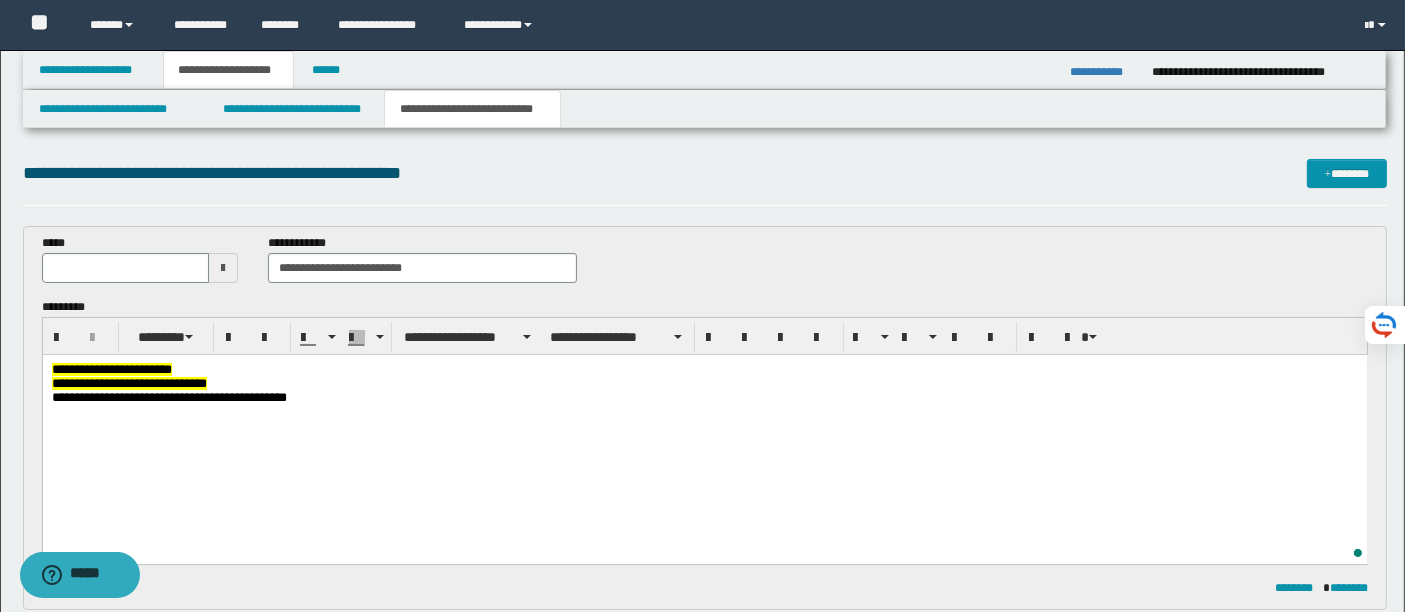 type 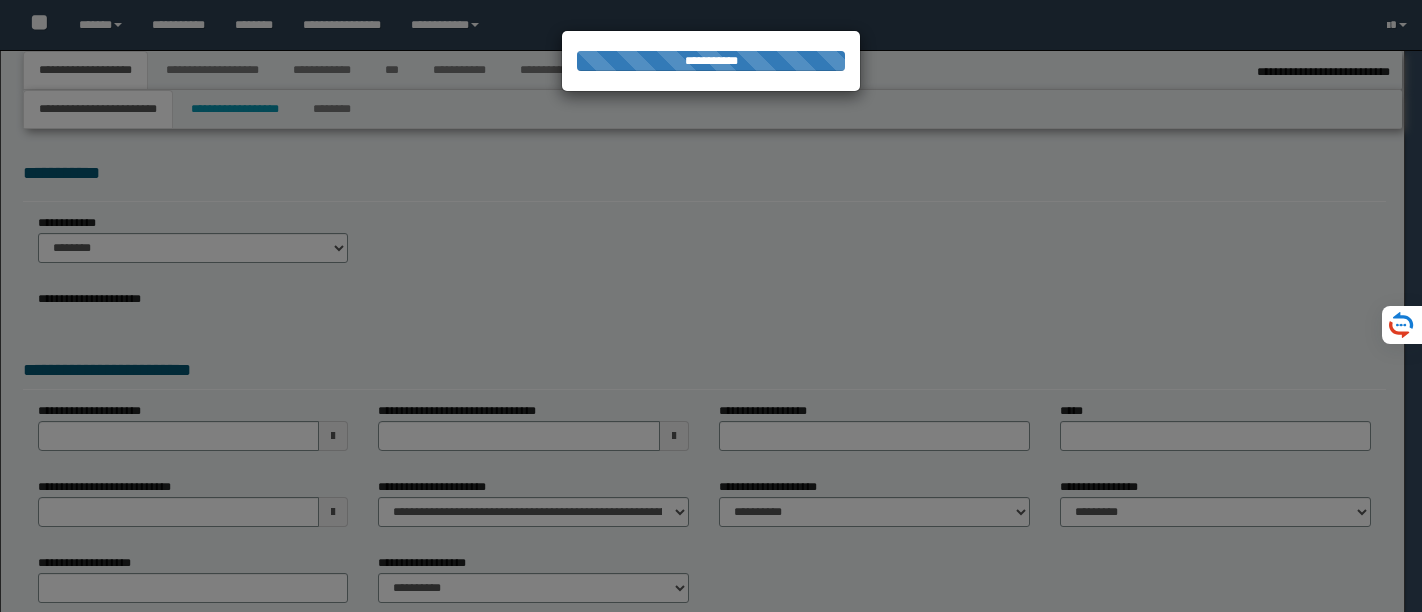select on "*" 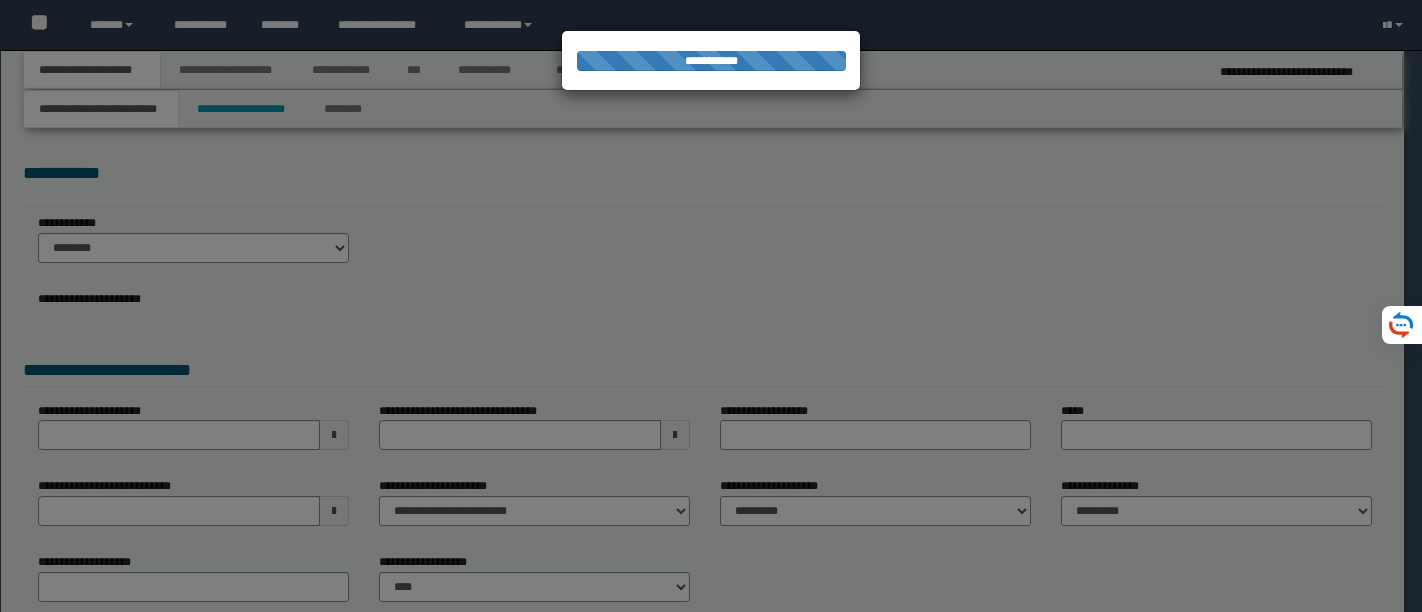 scroll, scrollTop: 0, scrollLeft: 0, axis: both 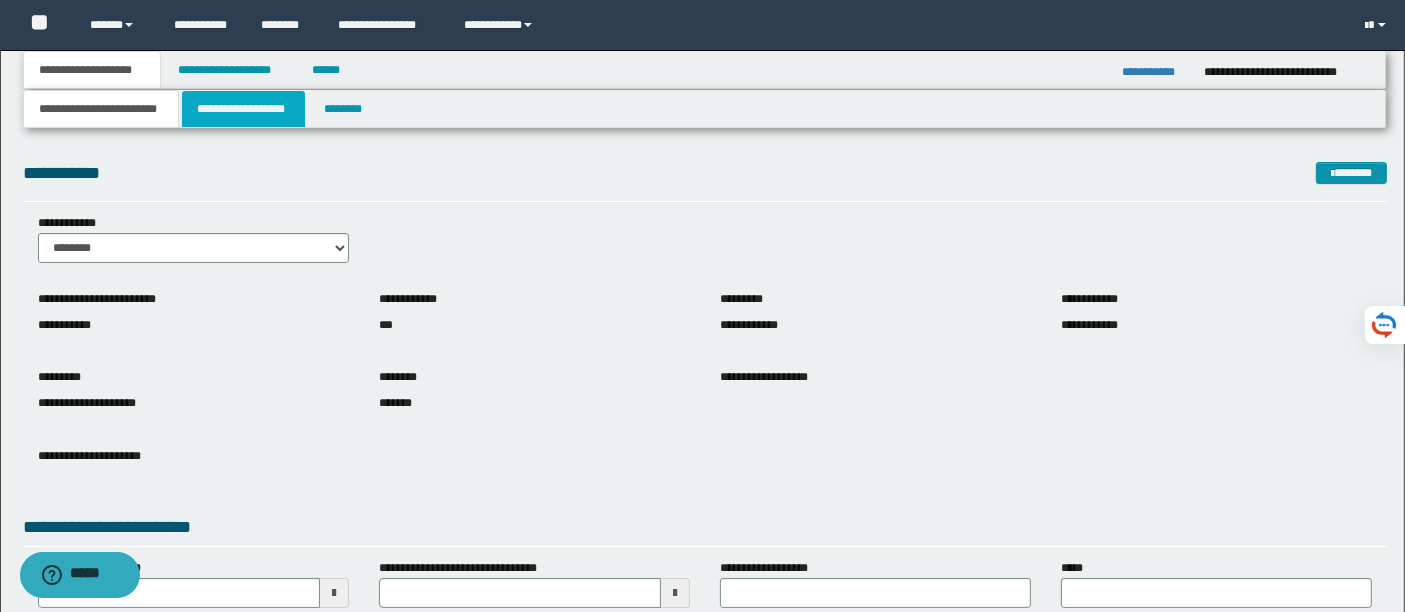 click on "**********" at bounding box center [243, 109] 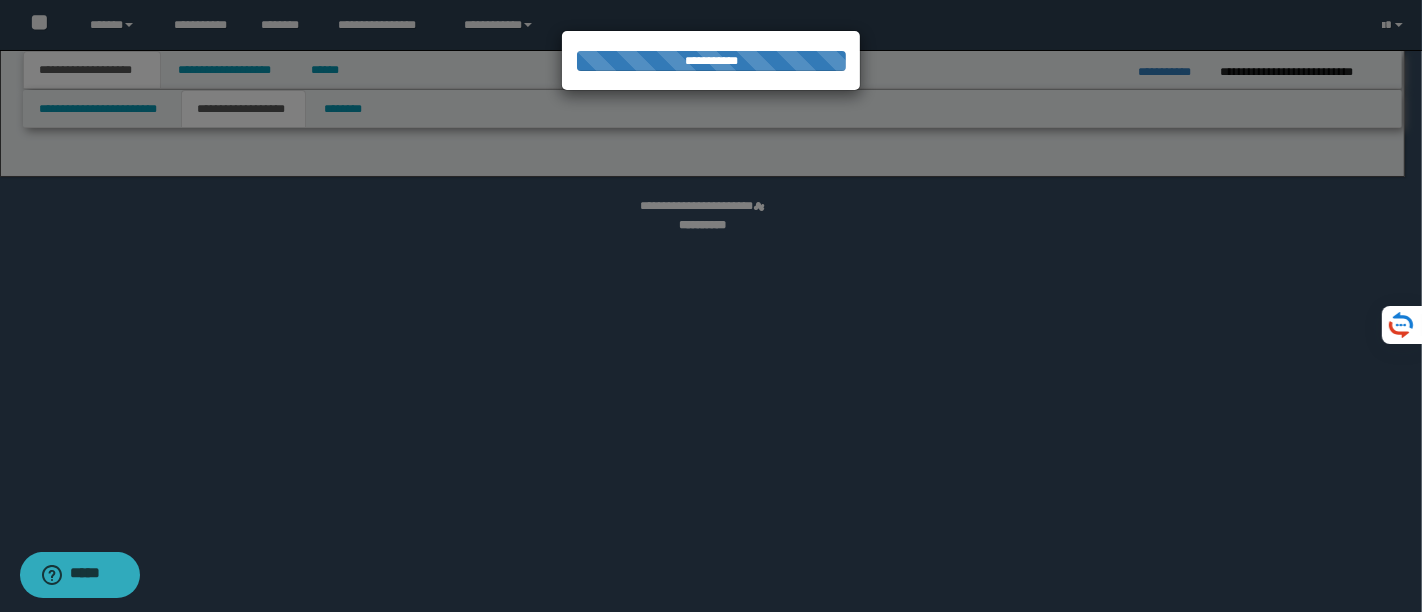 select on "*" 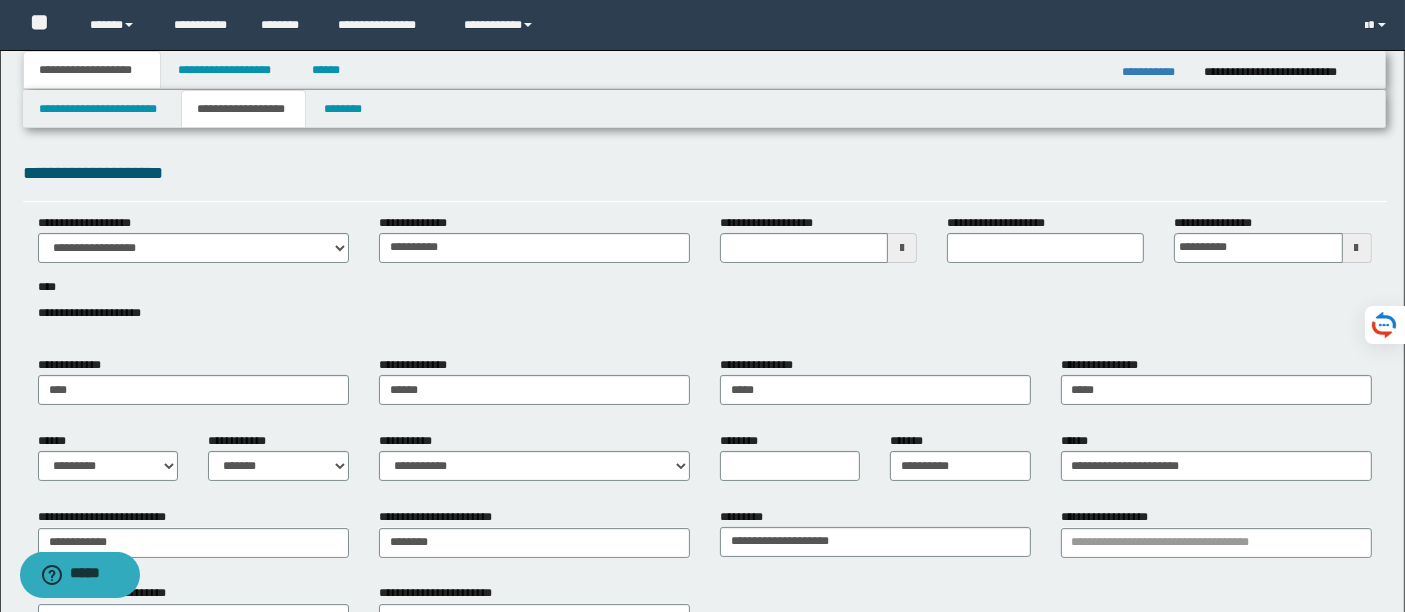 type 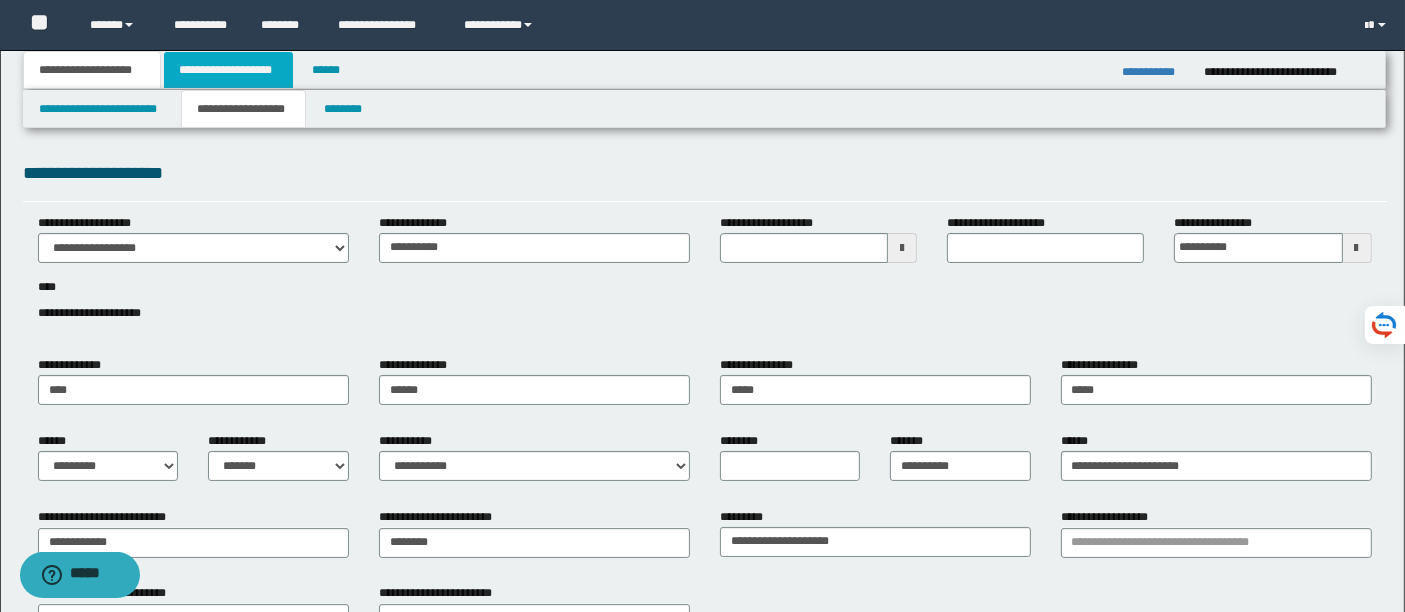 click on "**********" at bounding box center [228, 70] 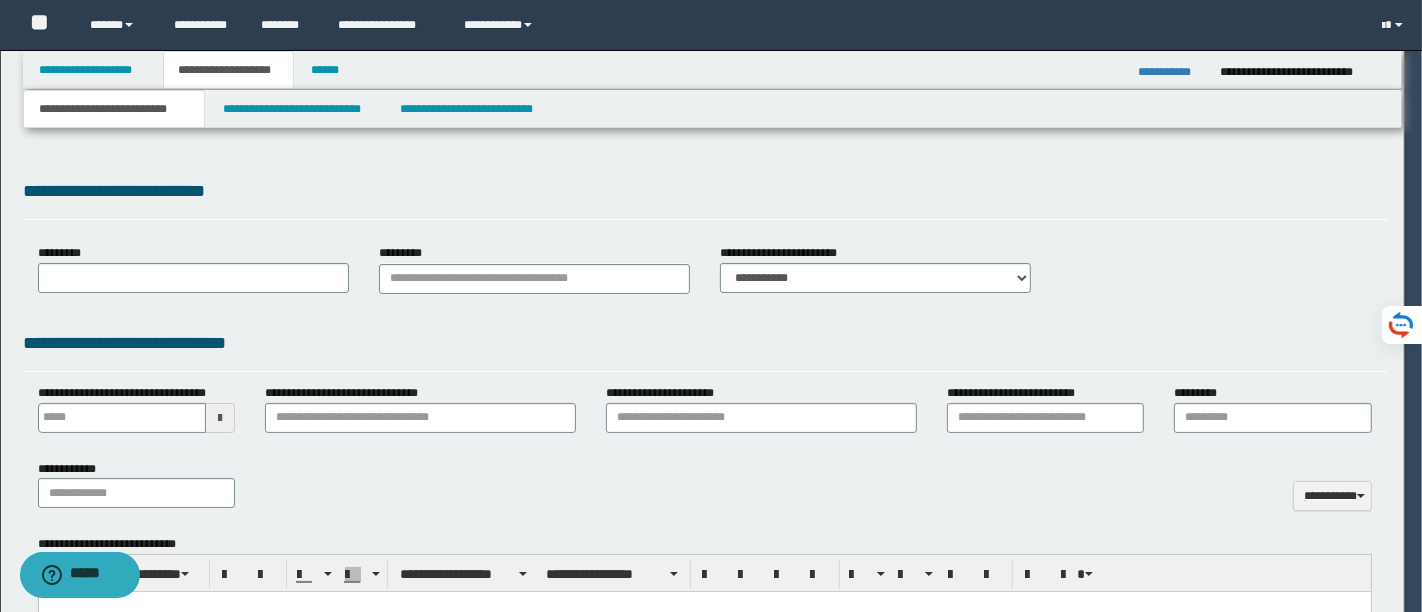 select on "*" 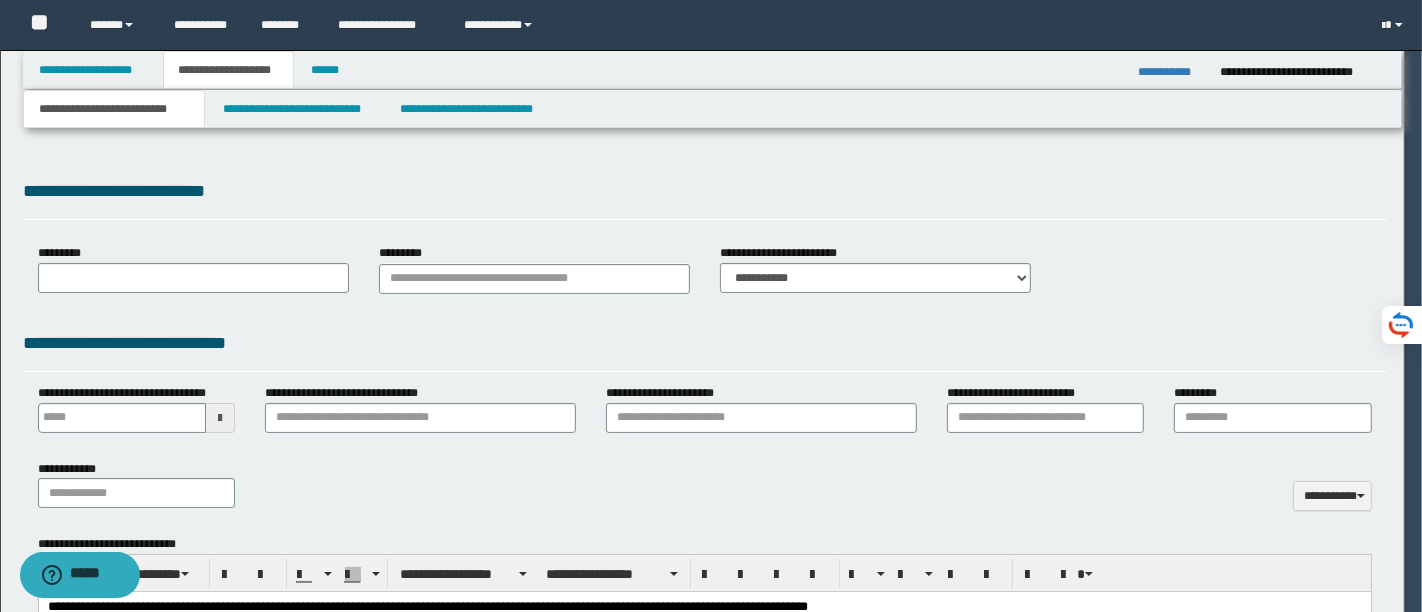 type 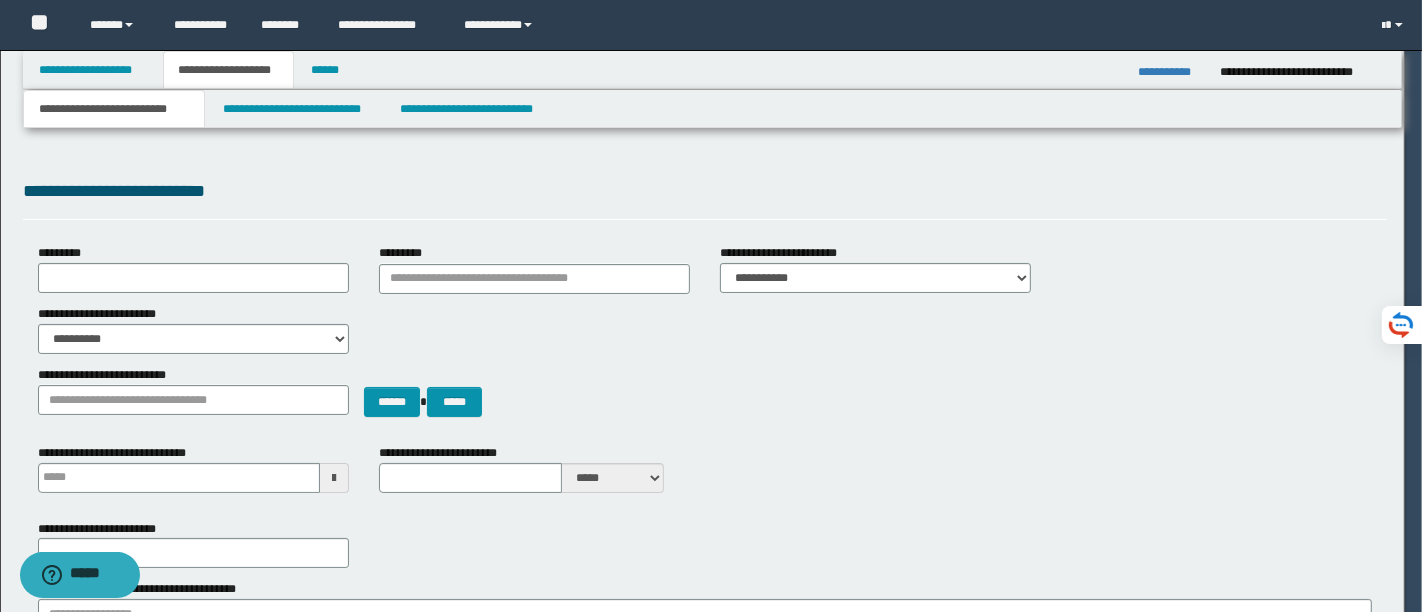 scroll, scrollTop: 0, scrollLeft: 0, axis: both 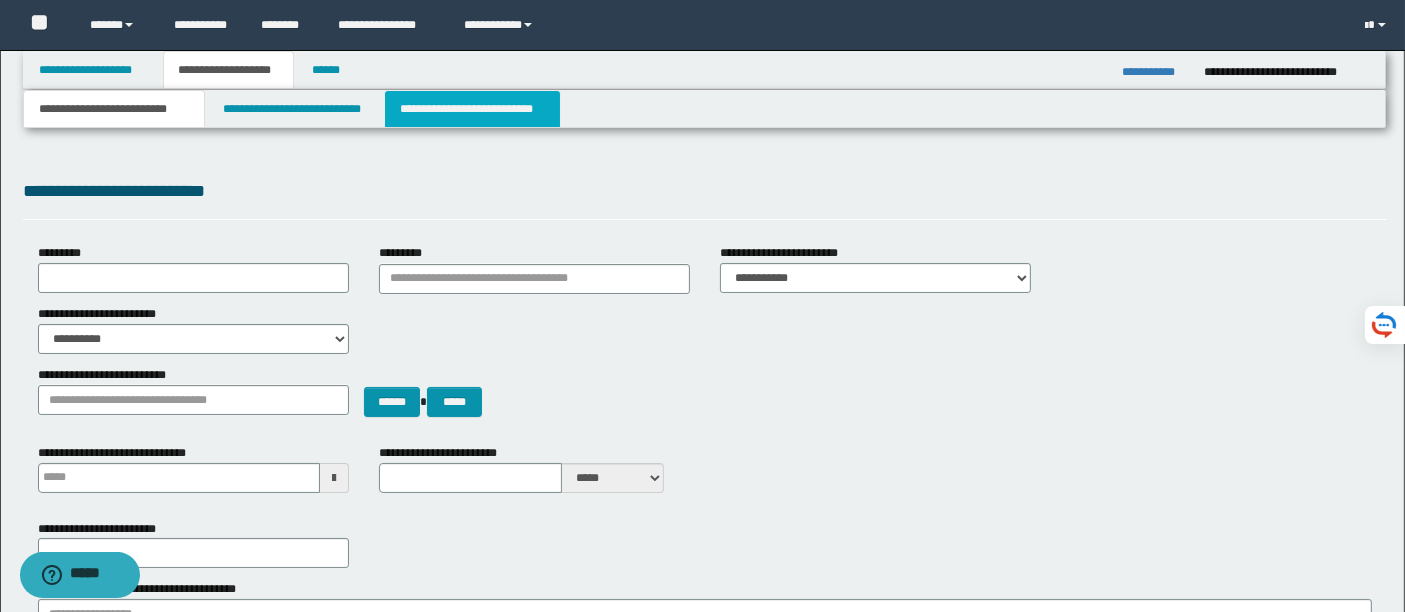 click on "**********" at bounding box center [472, 109] 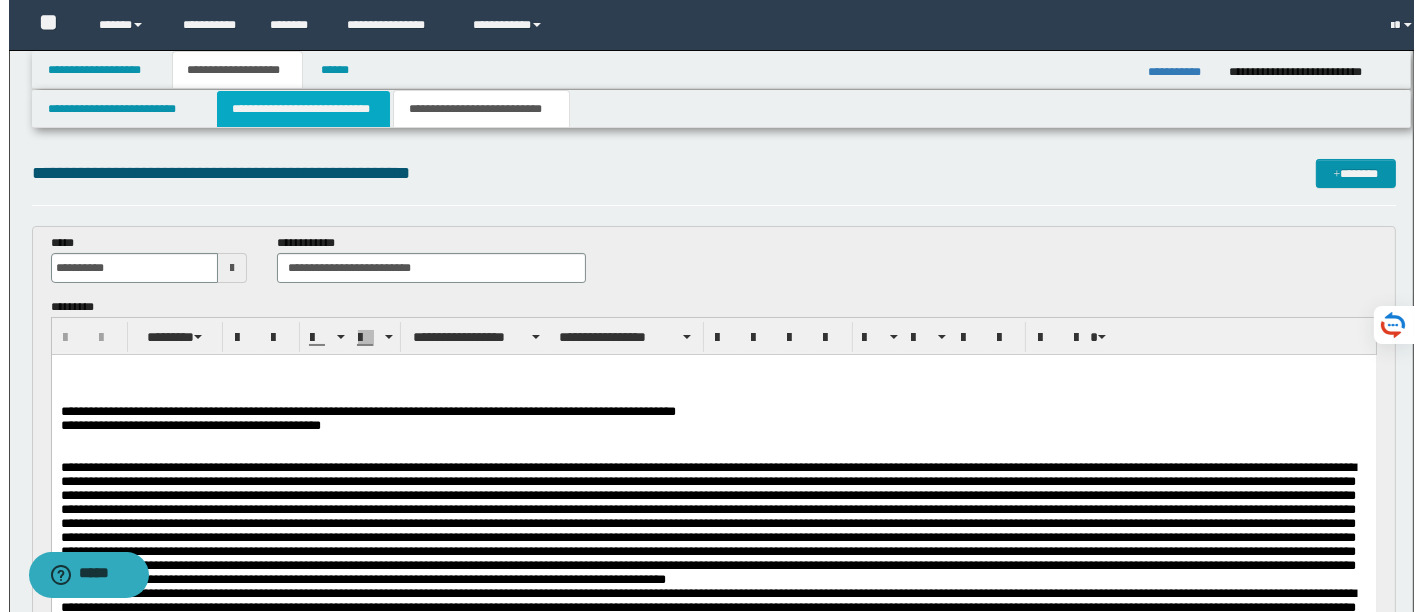 scroll, scrollTop: 0, scrollLeft: 0, axis: both 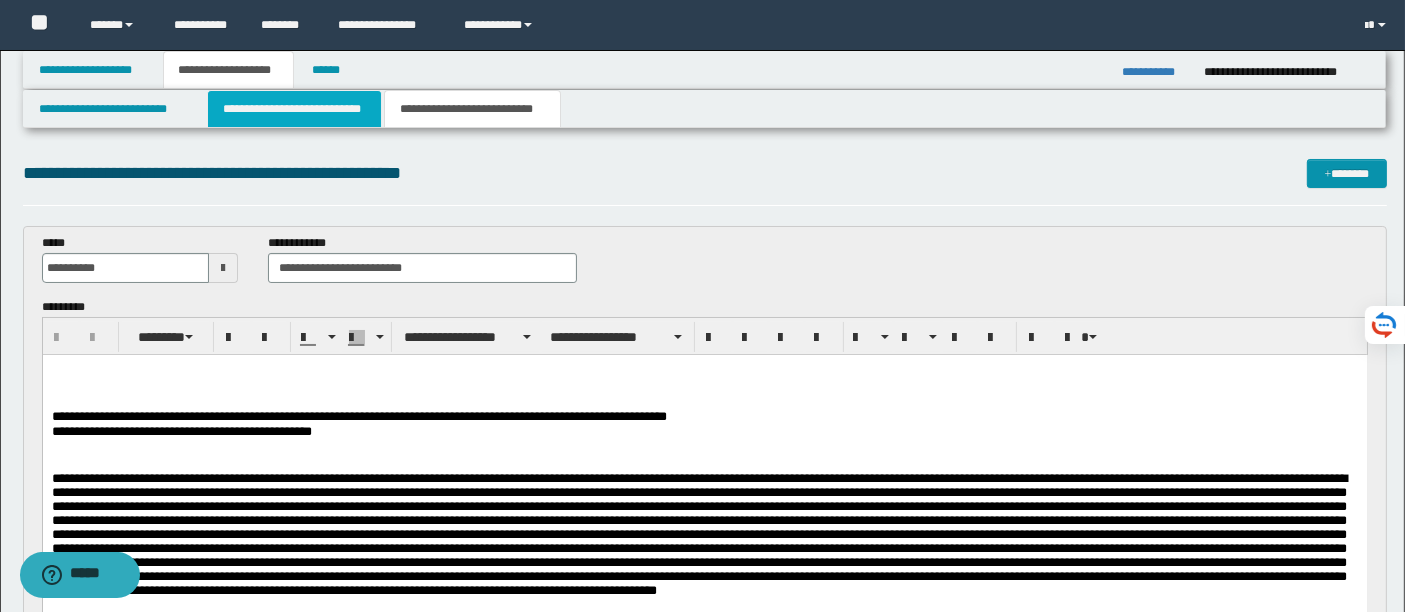 click on "**********" at bounding box center (294, 109) 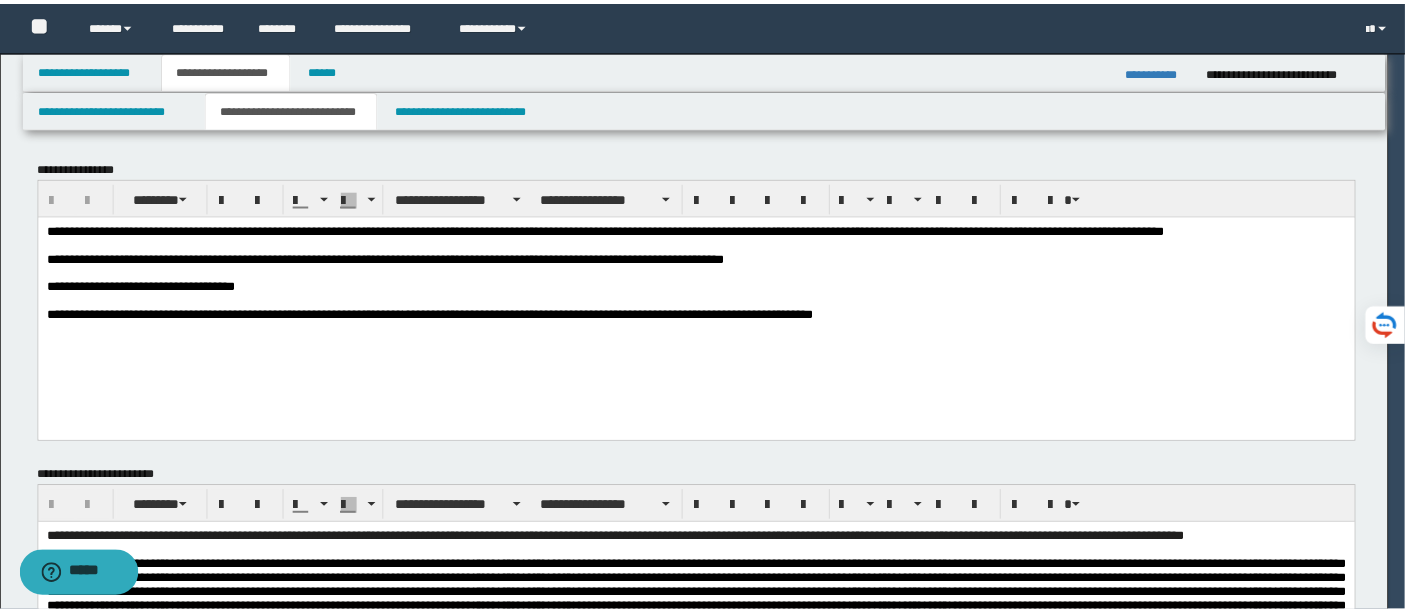 scroll, scrollTop: 0, scrollLeft: 0, axis: both 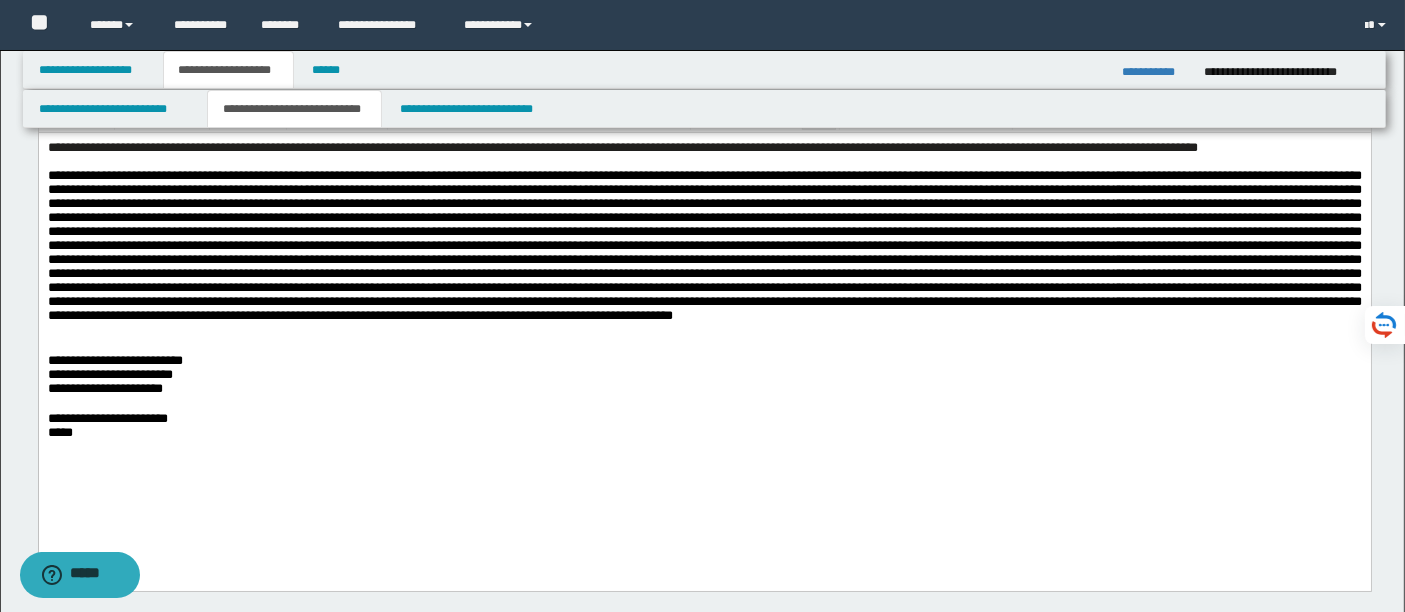 click on "**********" at bounding box center (104, 388) 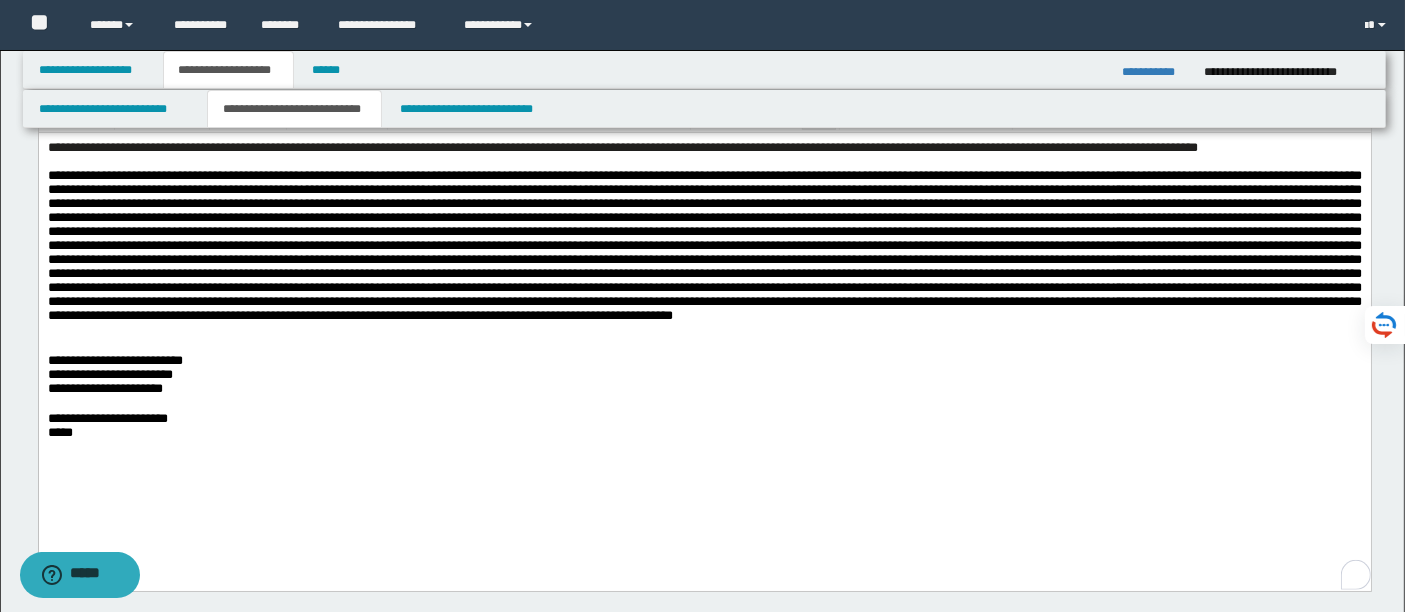 type 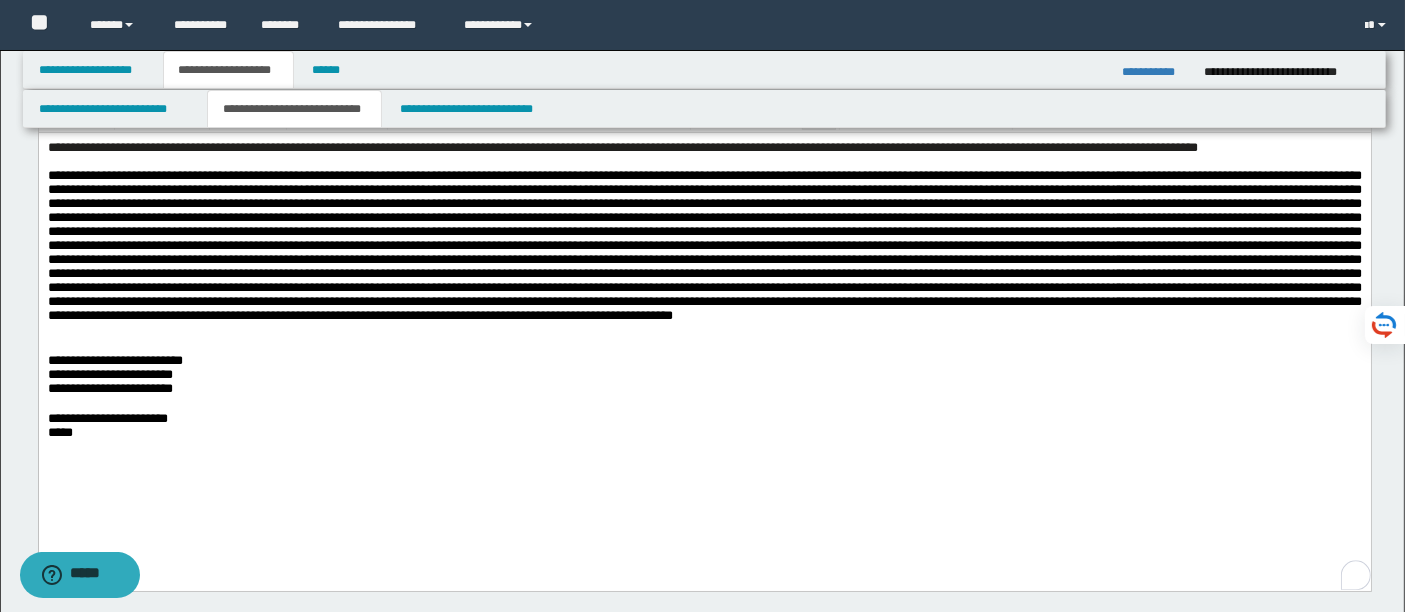click on "**********" at bounding box center [704, 315] 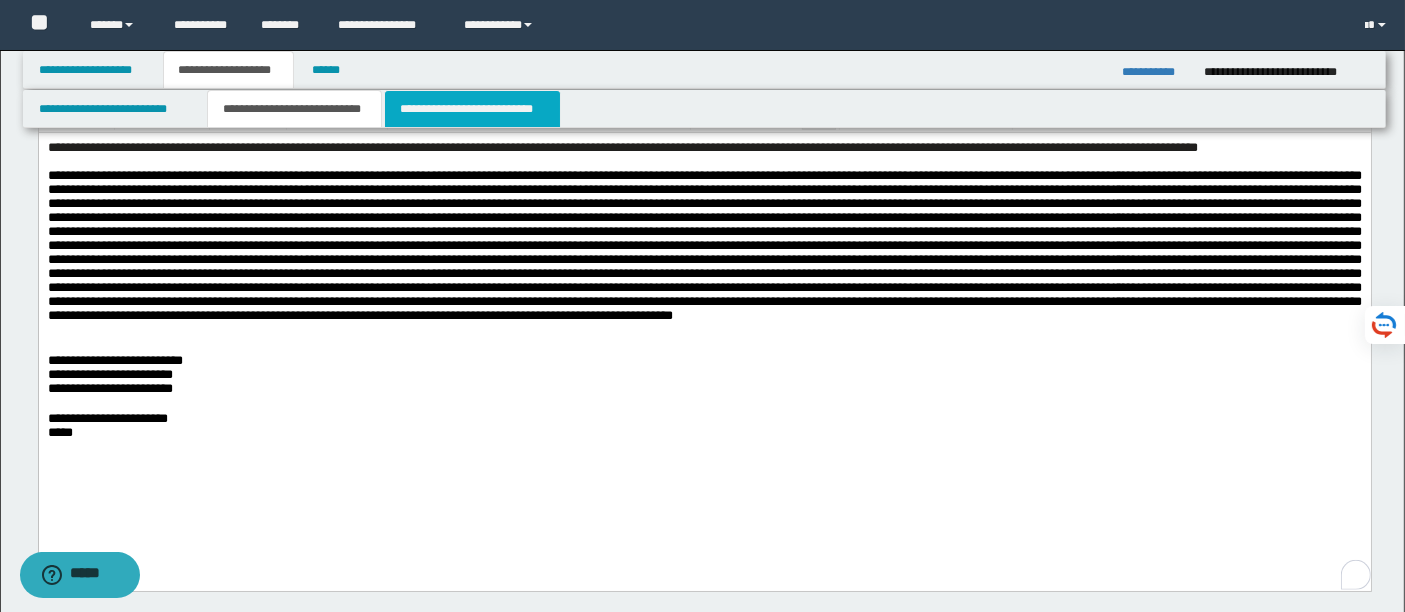 click on "**********" at bounding box center [472, 109] 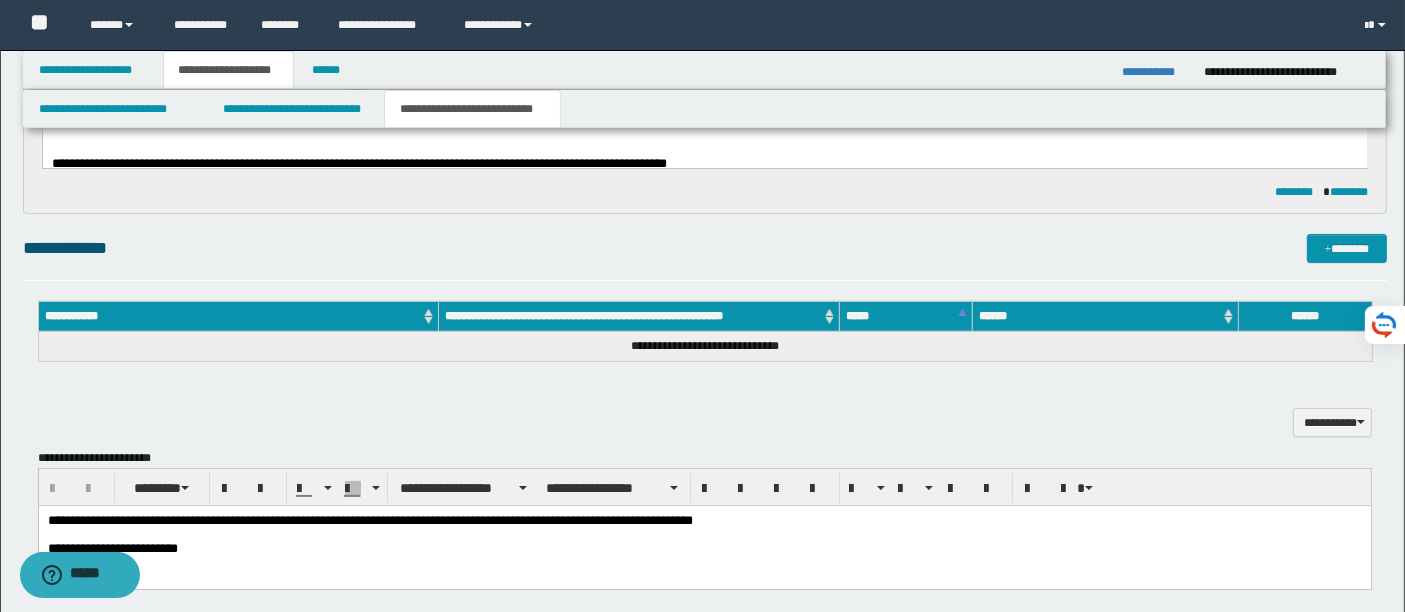 scroll, scrollTop: 236, scrollLeft: 0, axis: vertical 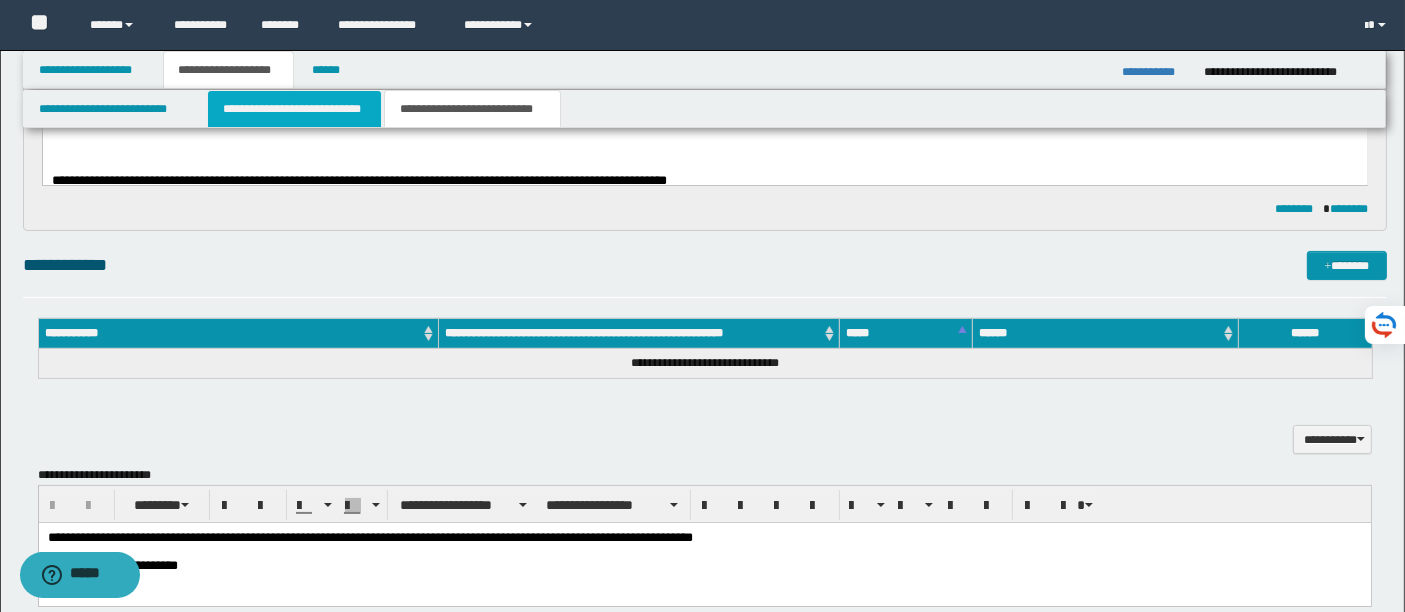 click on "**********" at bounding box center [294, 109] 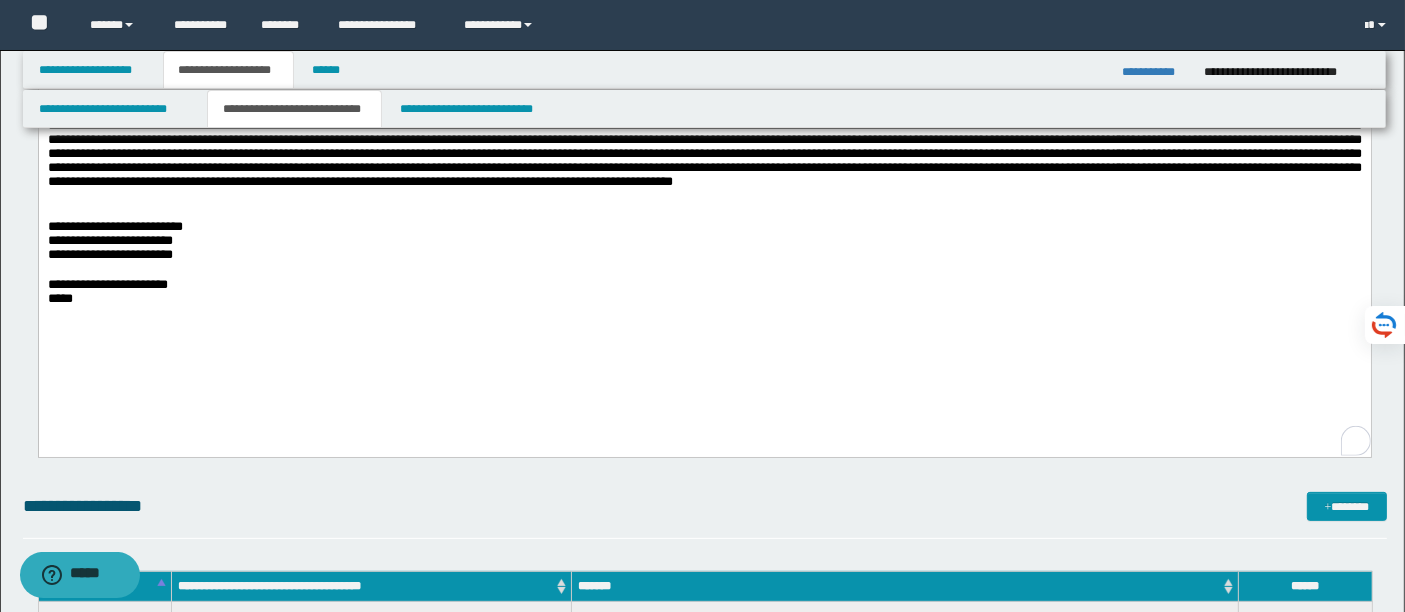 scroll, scrollTop: 0, scrollLeft: 0, axis: both 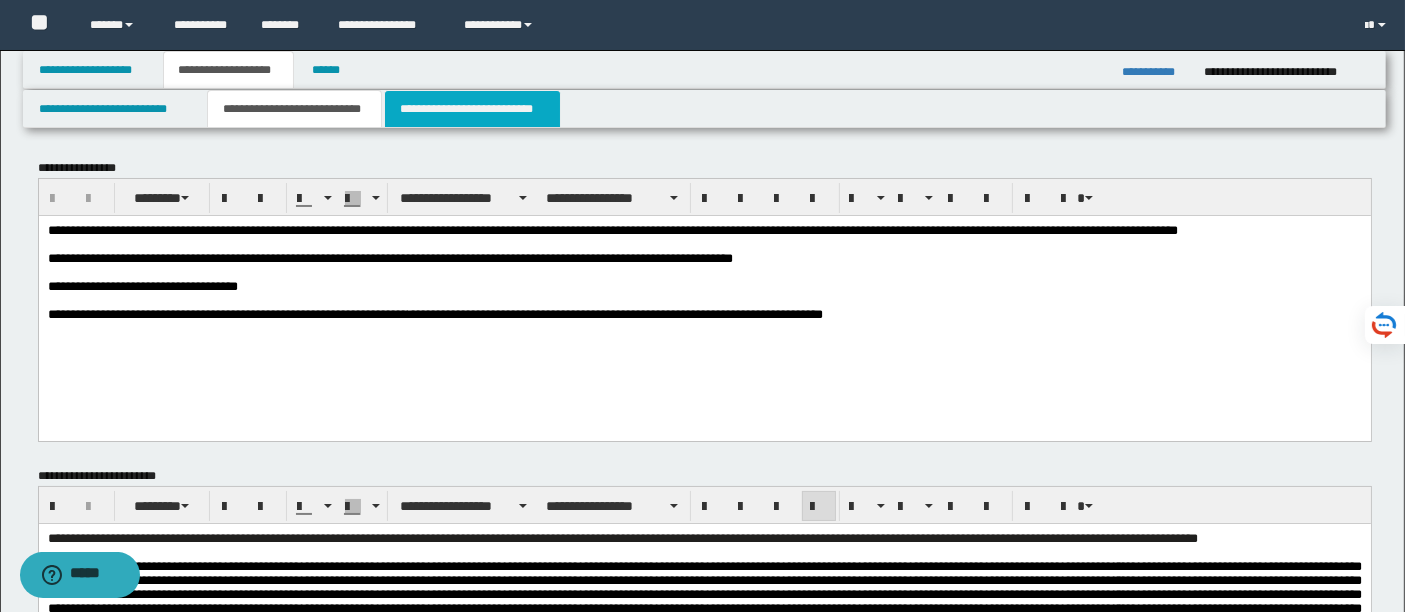 click on "**********" at bounding box center (472, 109) 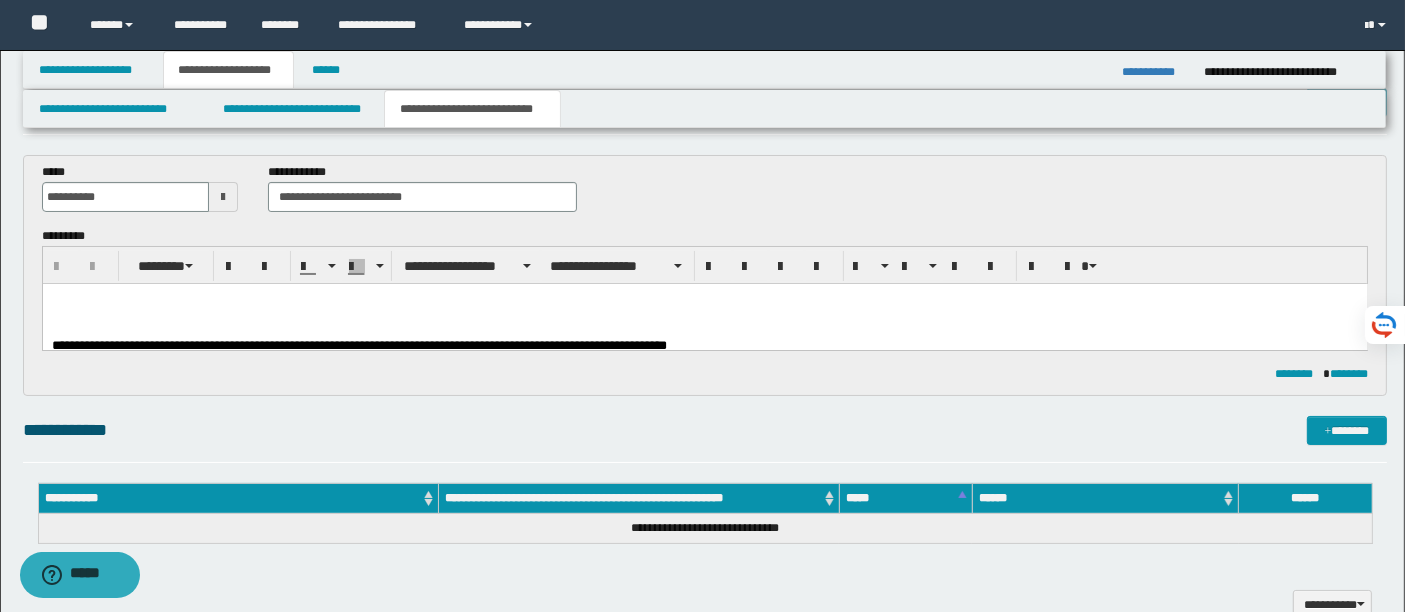 scroll, scrollTop: 88, scrollLeft: 0, axis: vertical 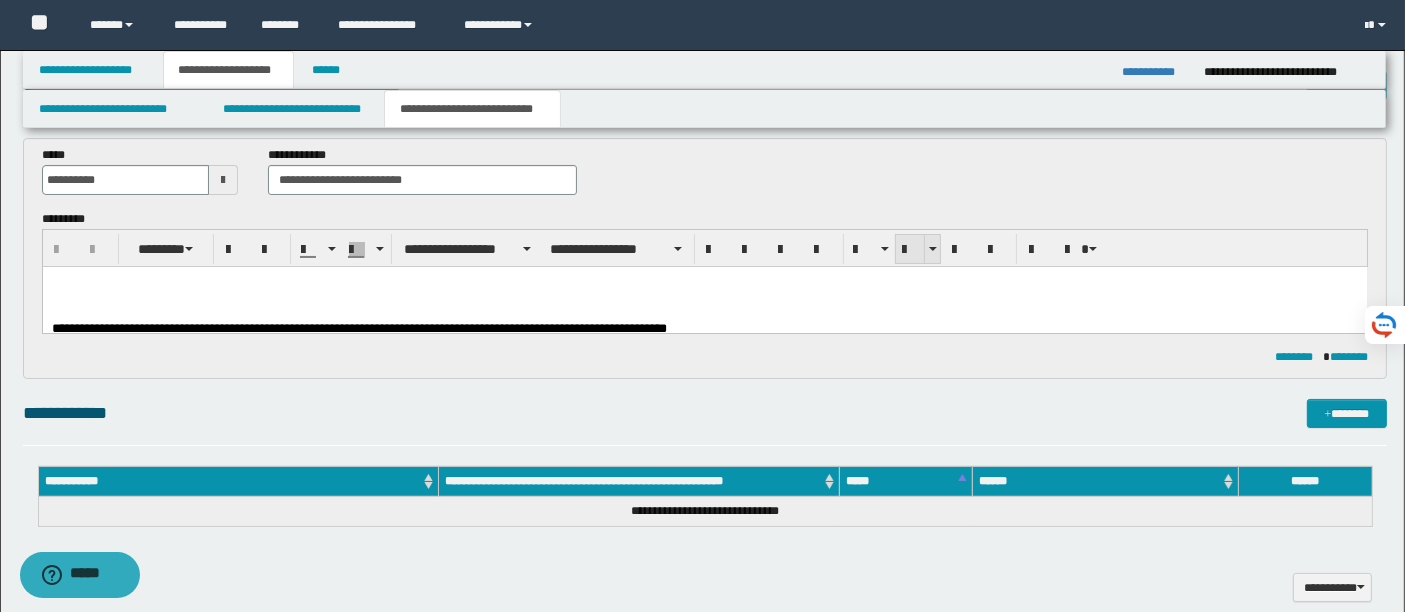 click at bounding box center (910, 249) 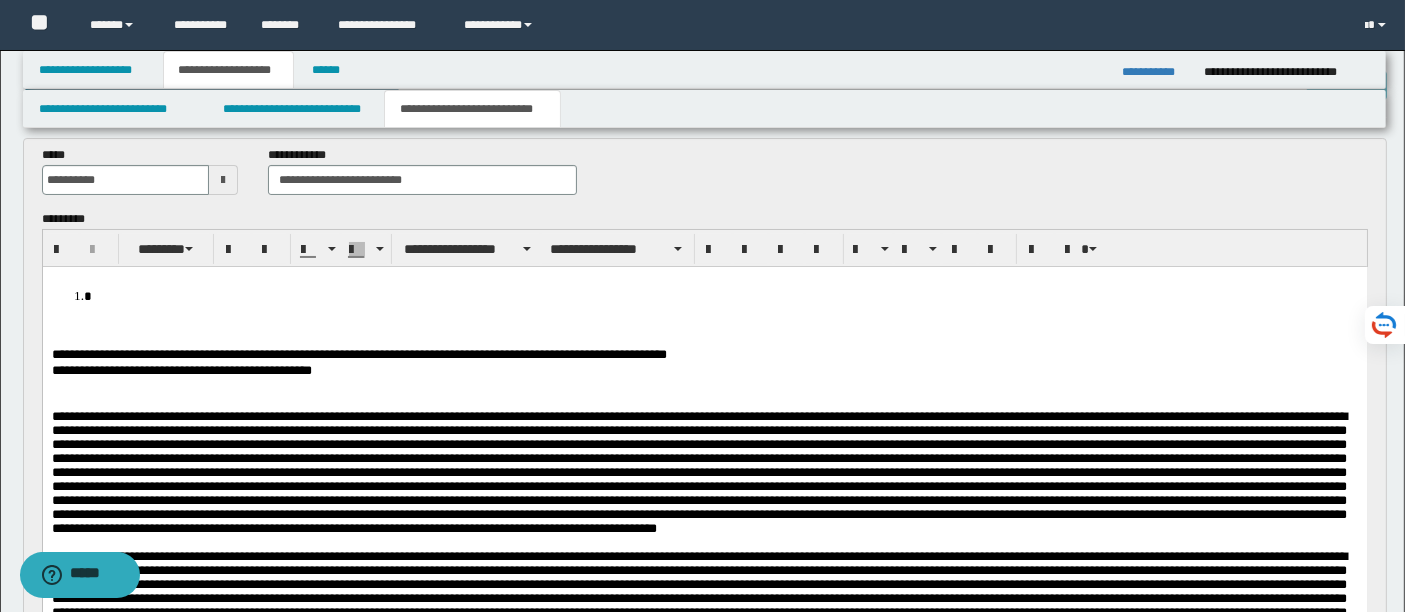 click on "**********" at bounding box center [704, 678] 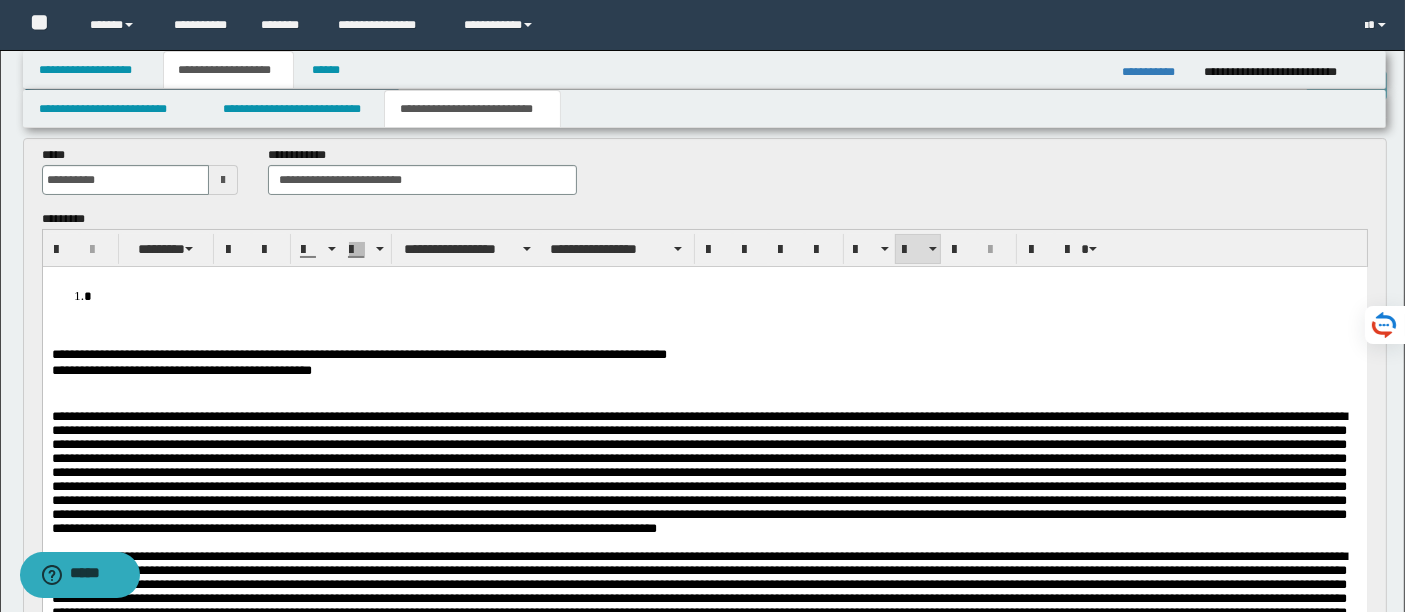 click on "**********" at bounding box center [704, 678] 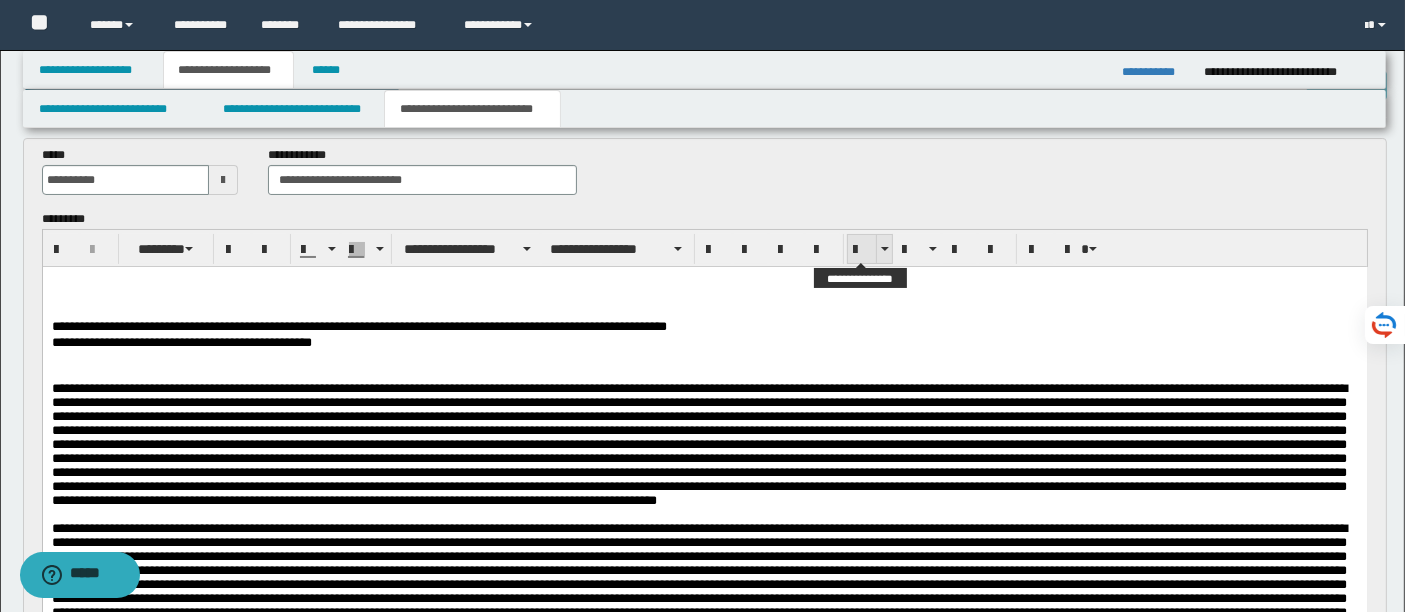 scroll, scrollTop: 1029, scrollLeft: 0, axis: vertical 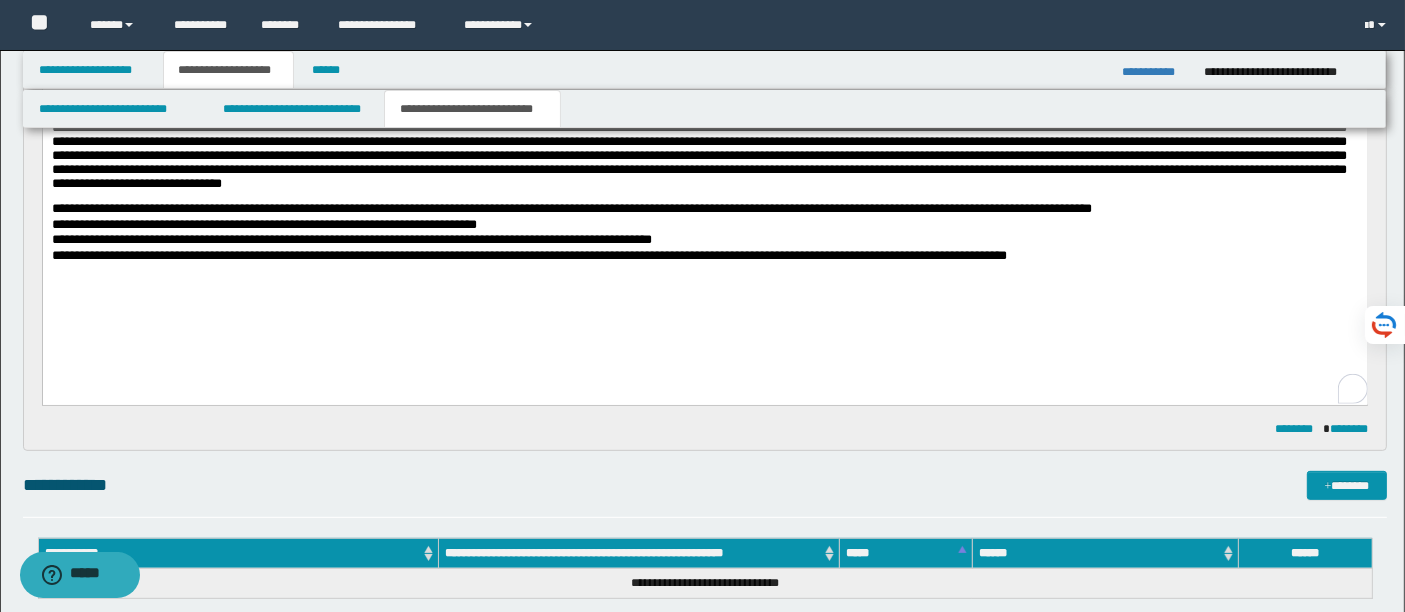 click on "**********" at bounding box center (704, 257) 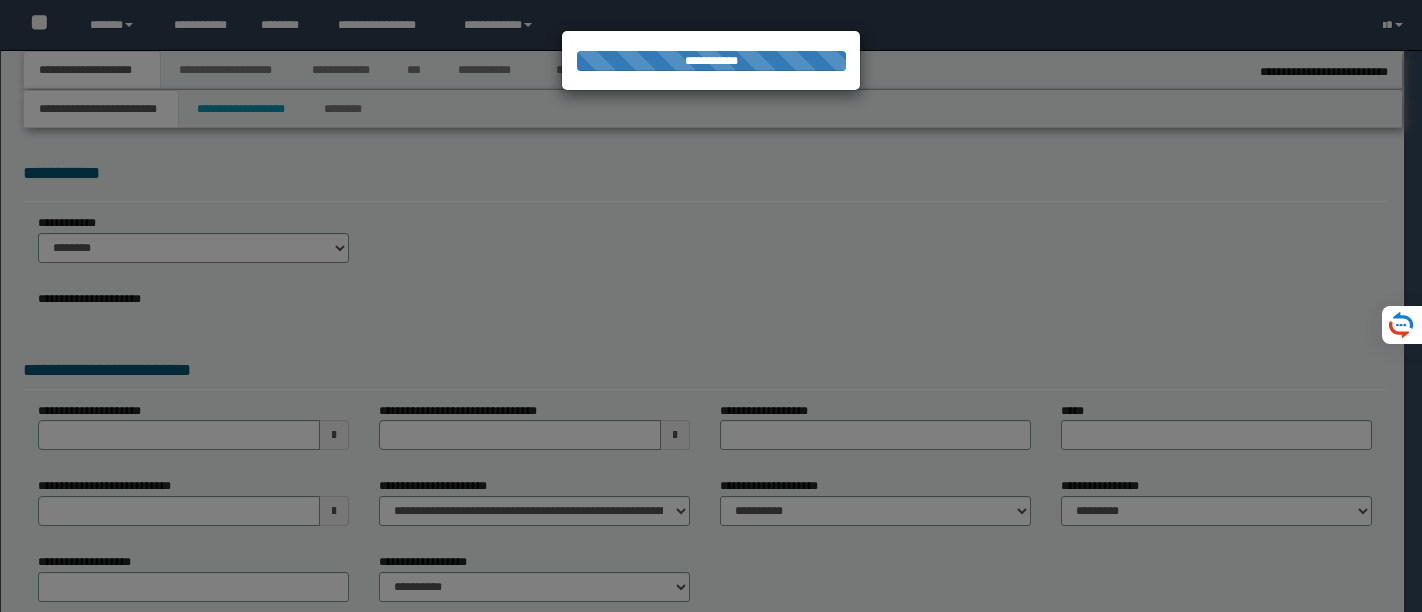 scroll, scrollTop: 0, scrollLeft: 0, axis: both 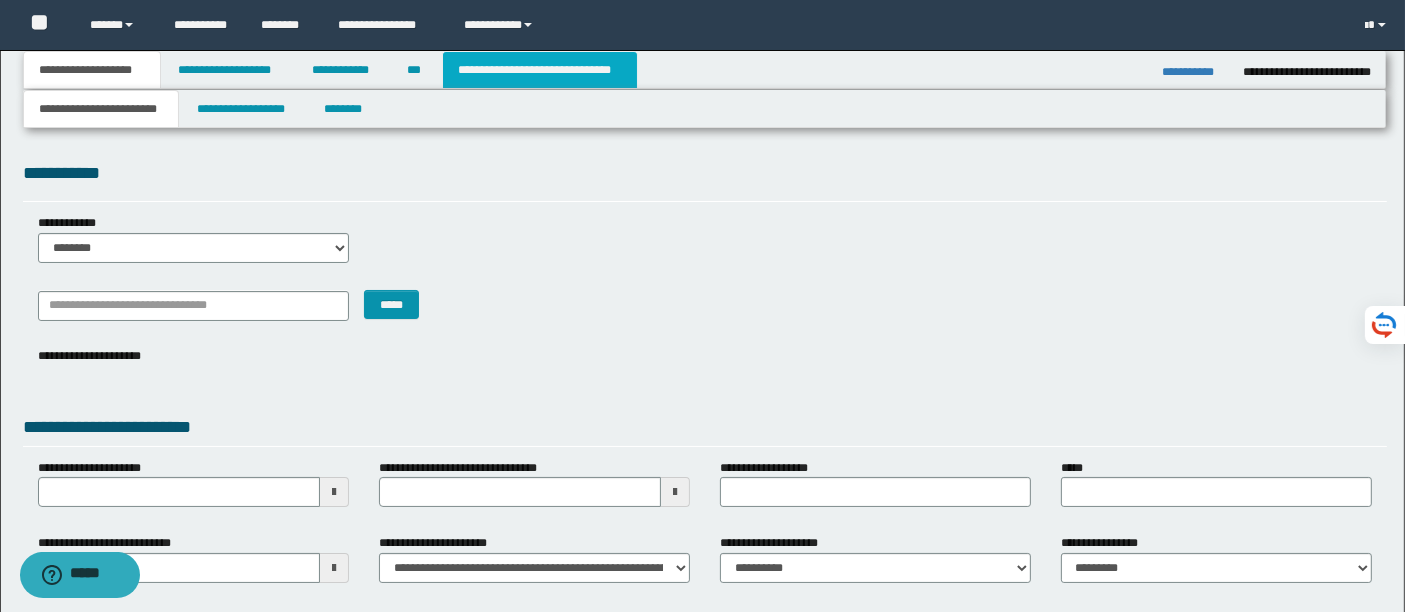 click on "**********" at bounding box center (540, 70) 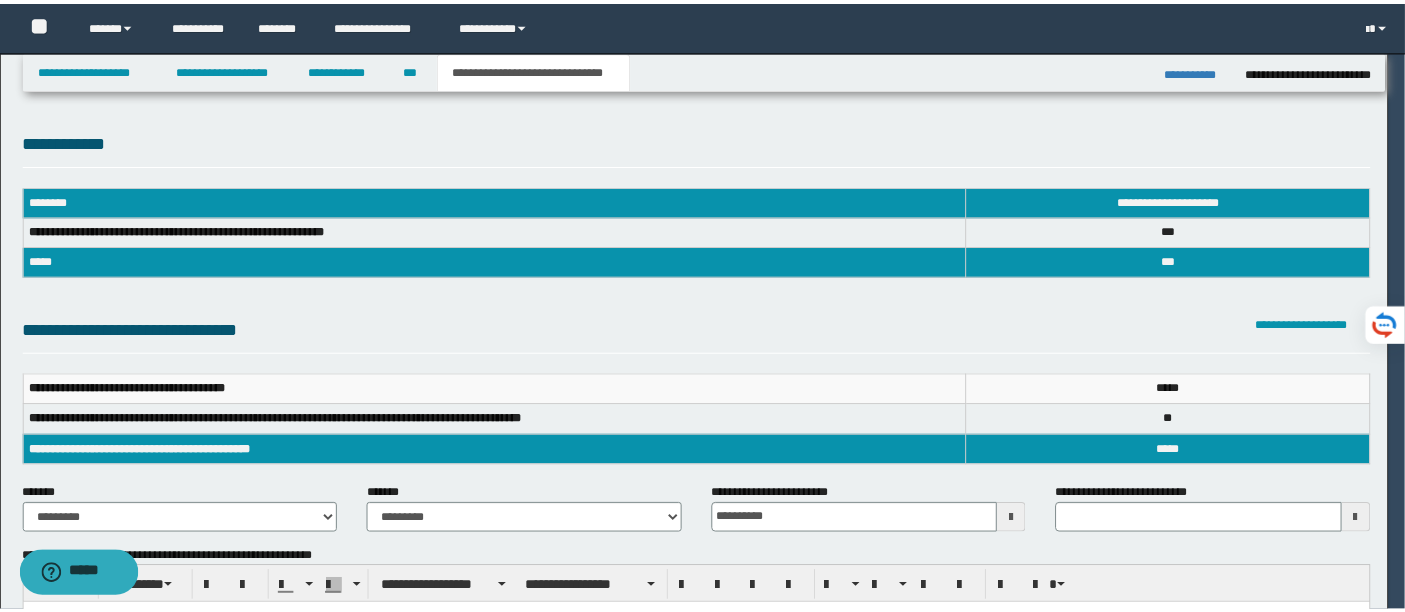 scroll, scrollTop: 0, scrollLeft: 0, axis: both 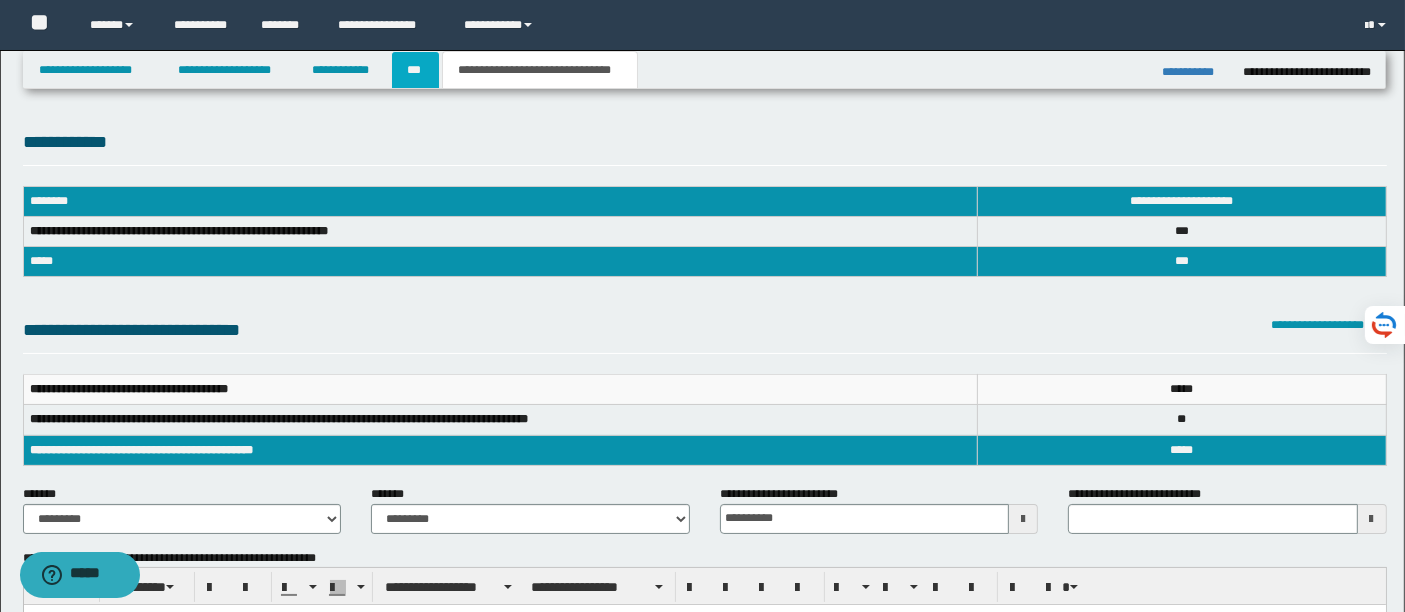 click on "***" at bounding box center [415, 70] 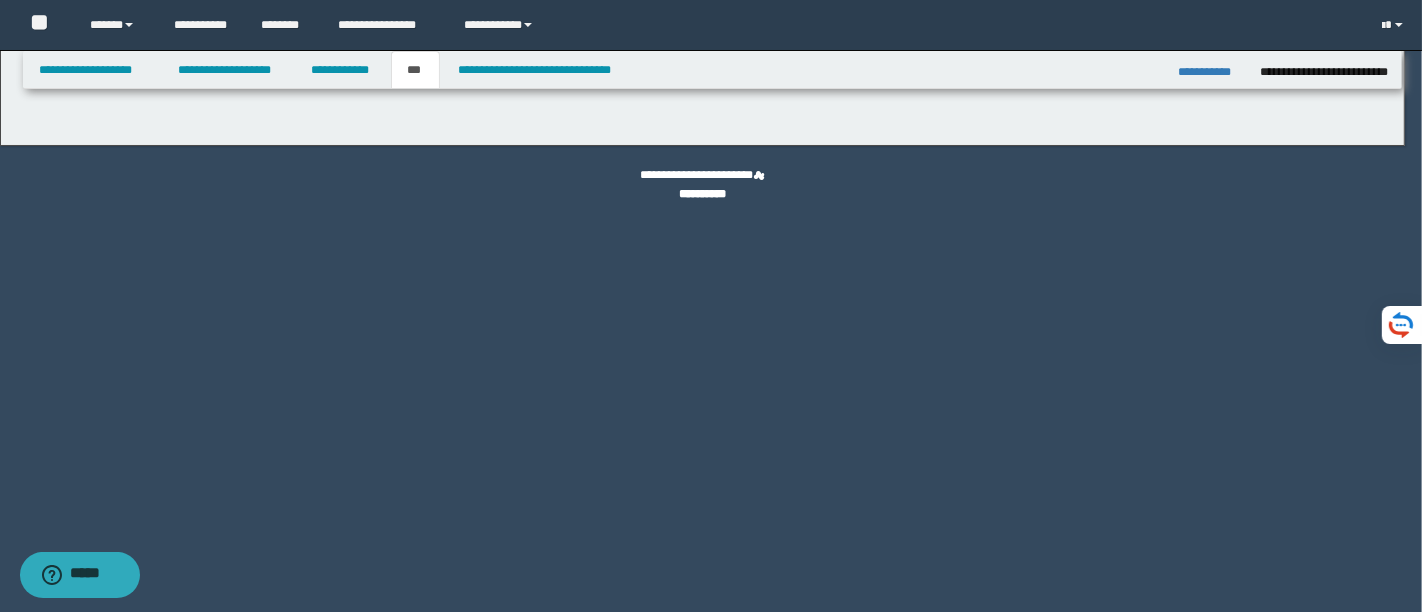 select on "*" 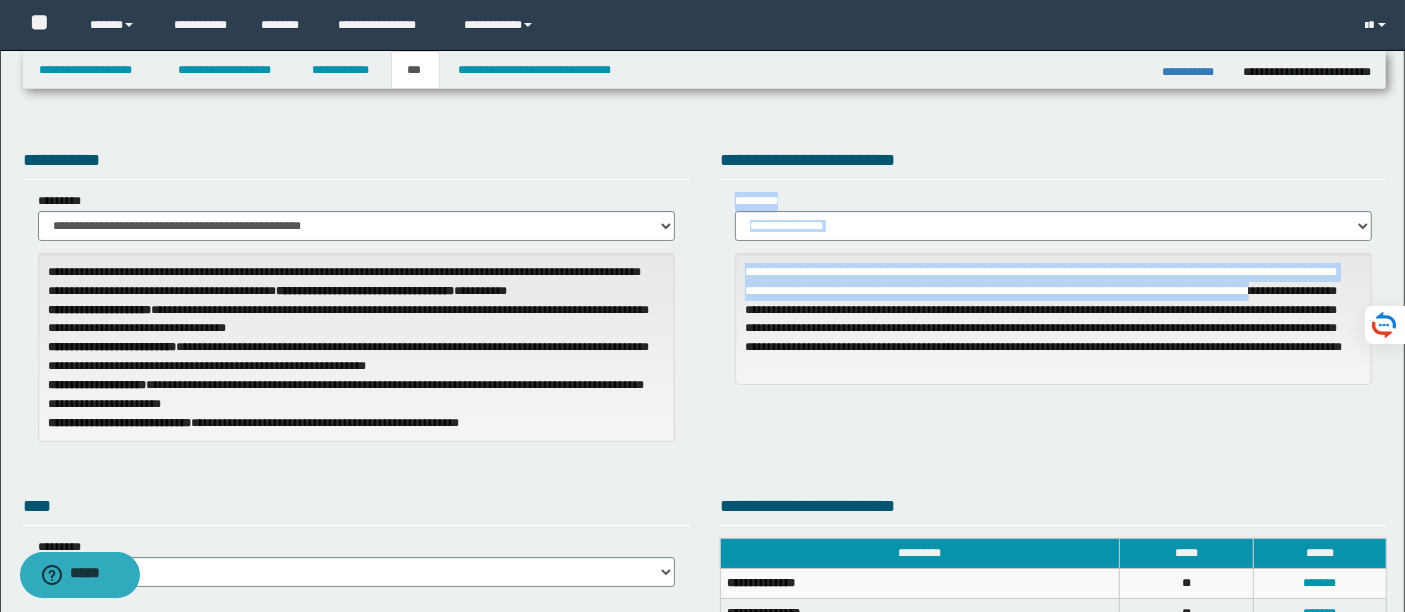 drag, startPoint x: 1397, startPoint y: 154, endPoint x: 1410, endPoint y: 291, distance: 137.6154 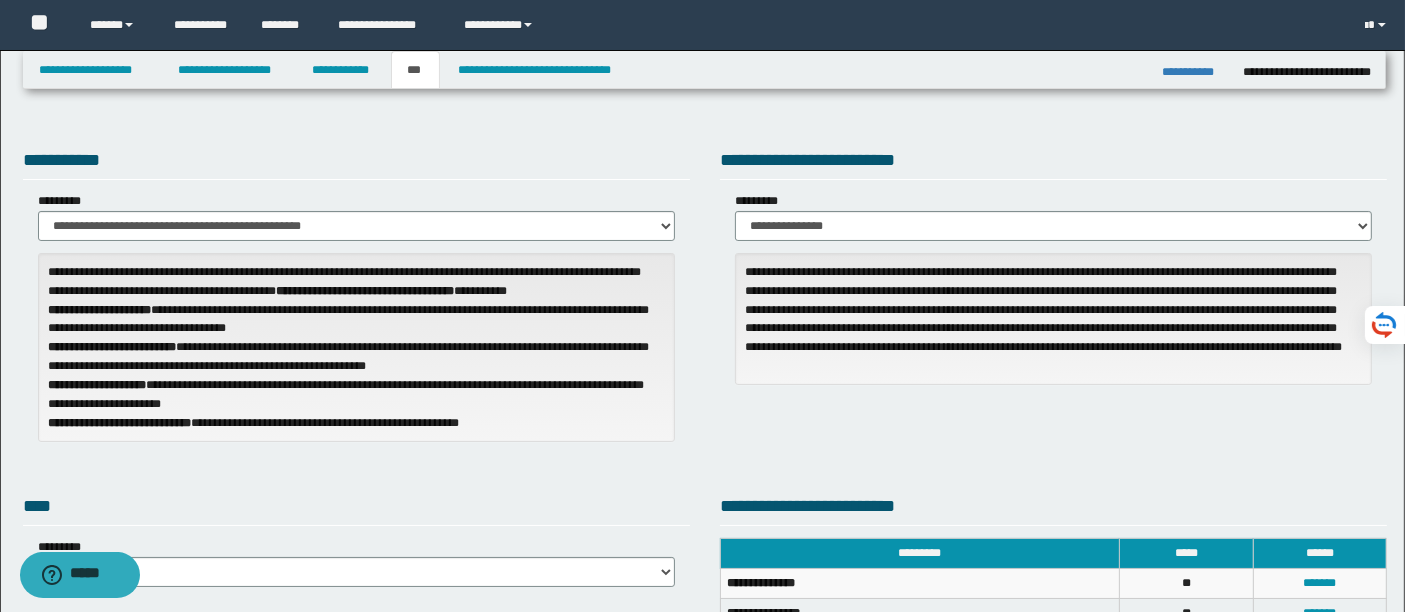 click on "****" at bounding box center [356, 509] 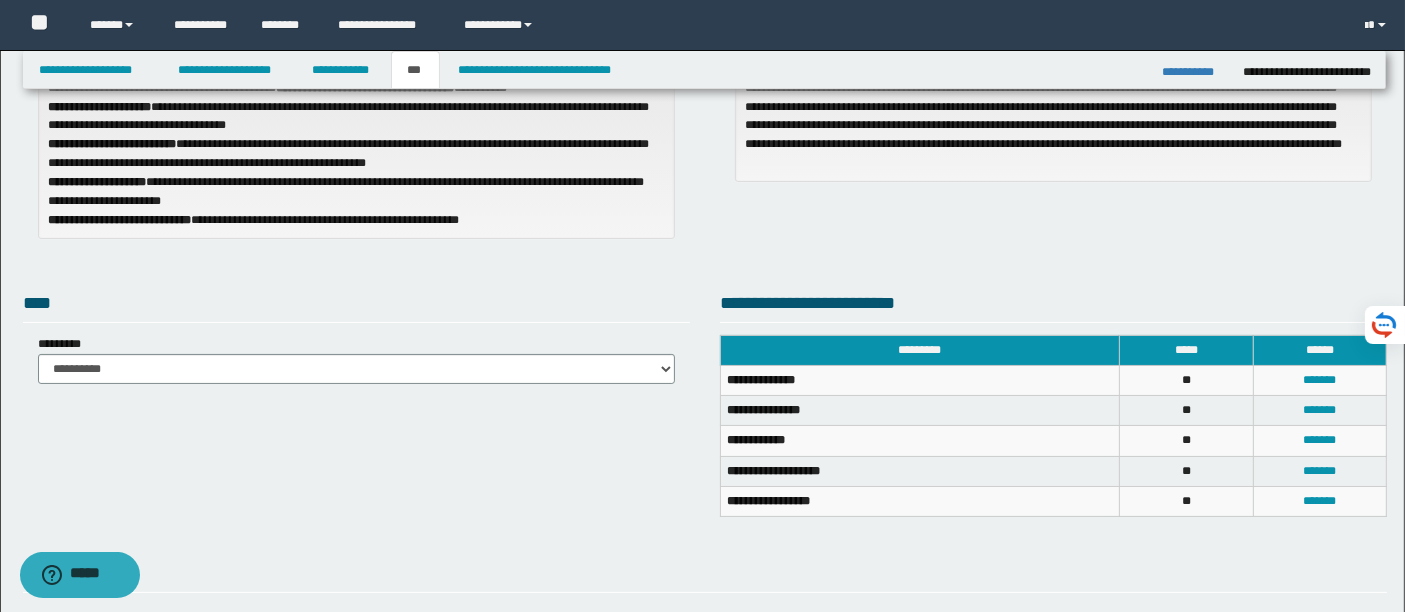 scroll, scrollTop: 0, scrollLeft: 0, axis: both 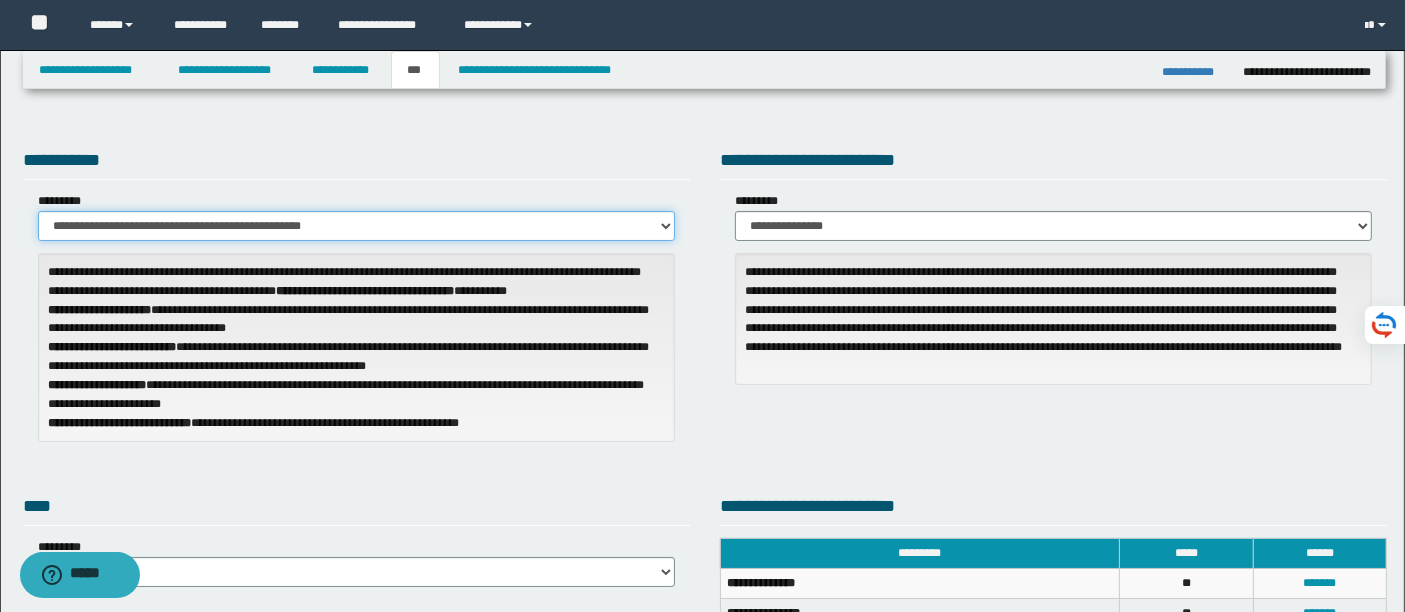 click on "**********" at bounding box center (356, 226) 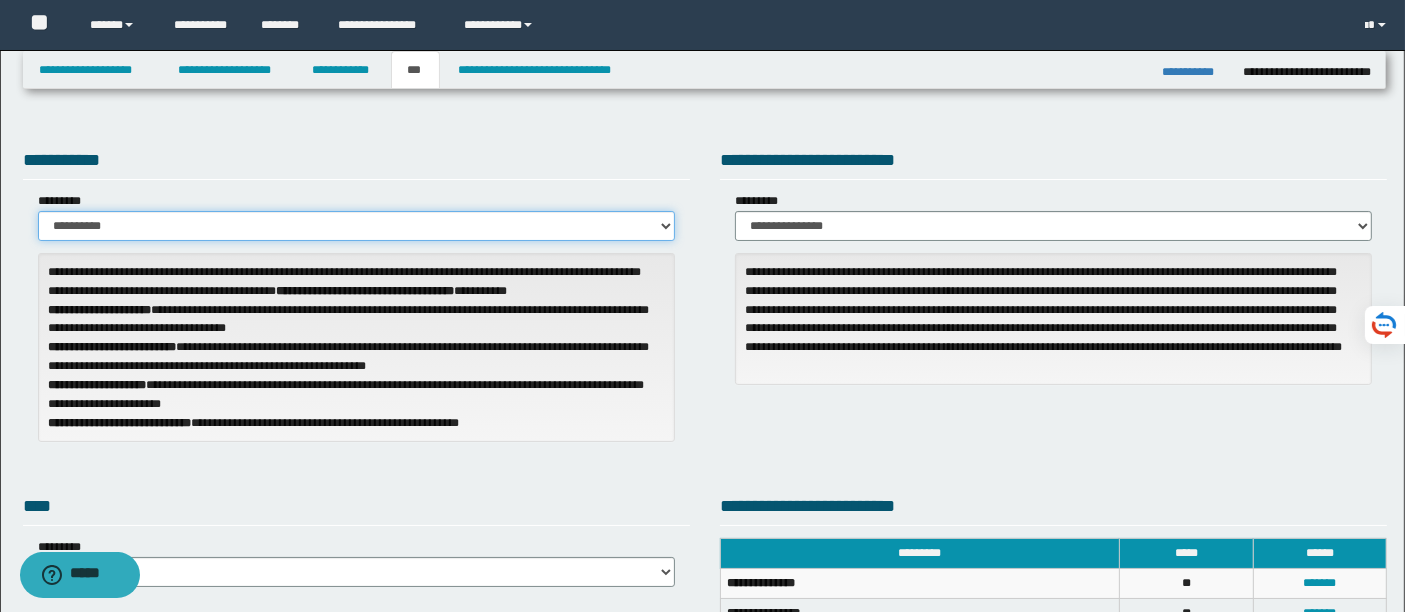 click on "**********" at bounding box center [356, 226] 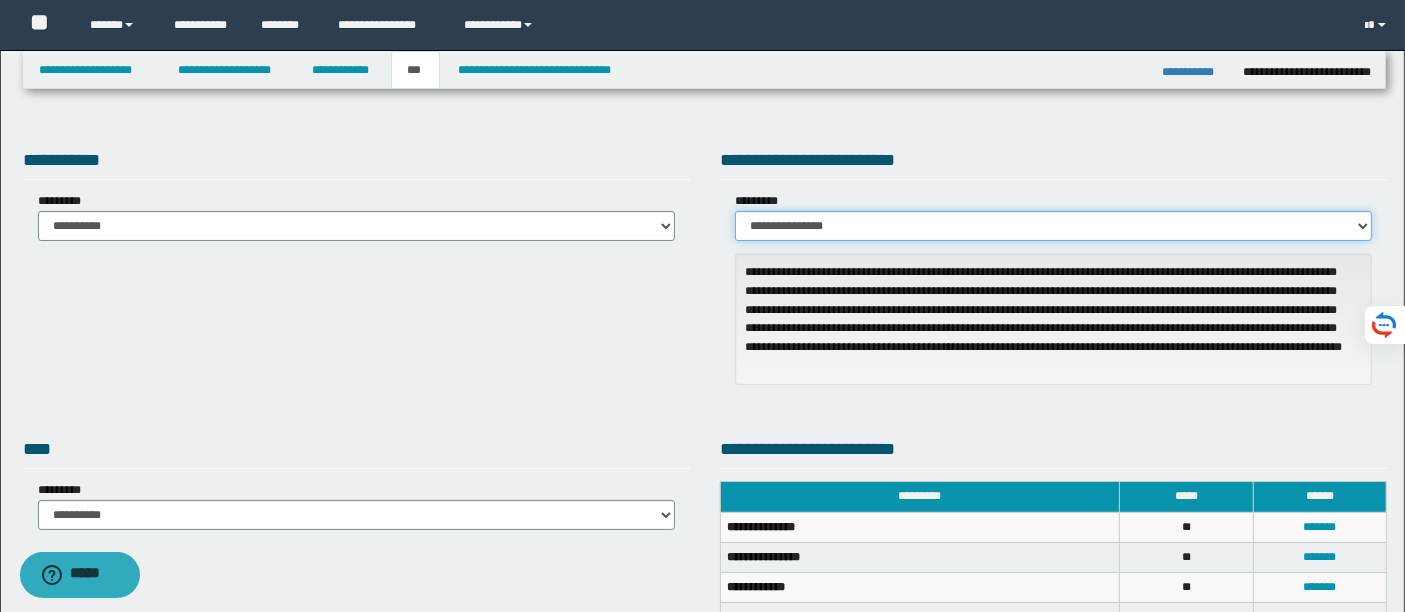 click on "**********" at bounding box center (1053, 226) 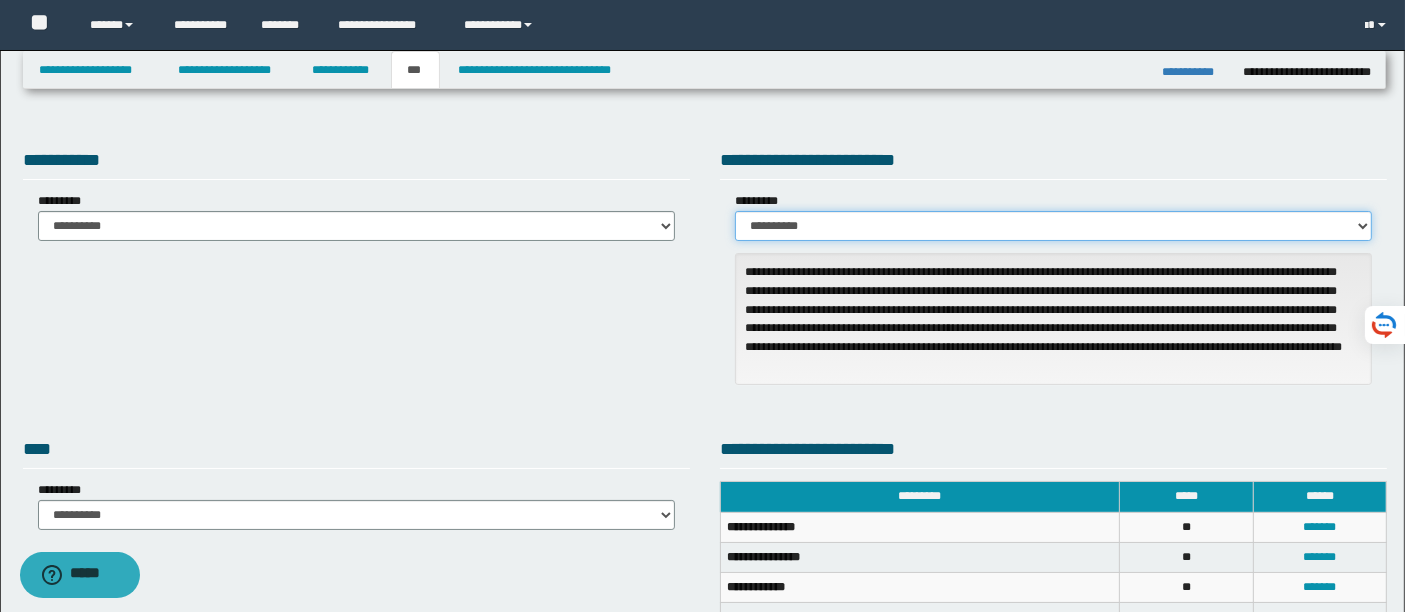 click on "**********" at bounding box center (1053, 226) 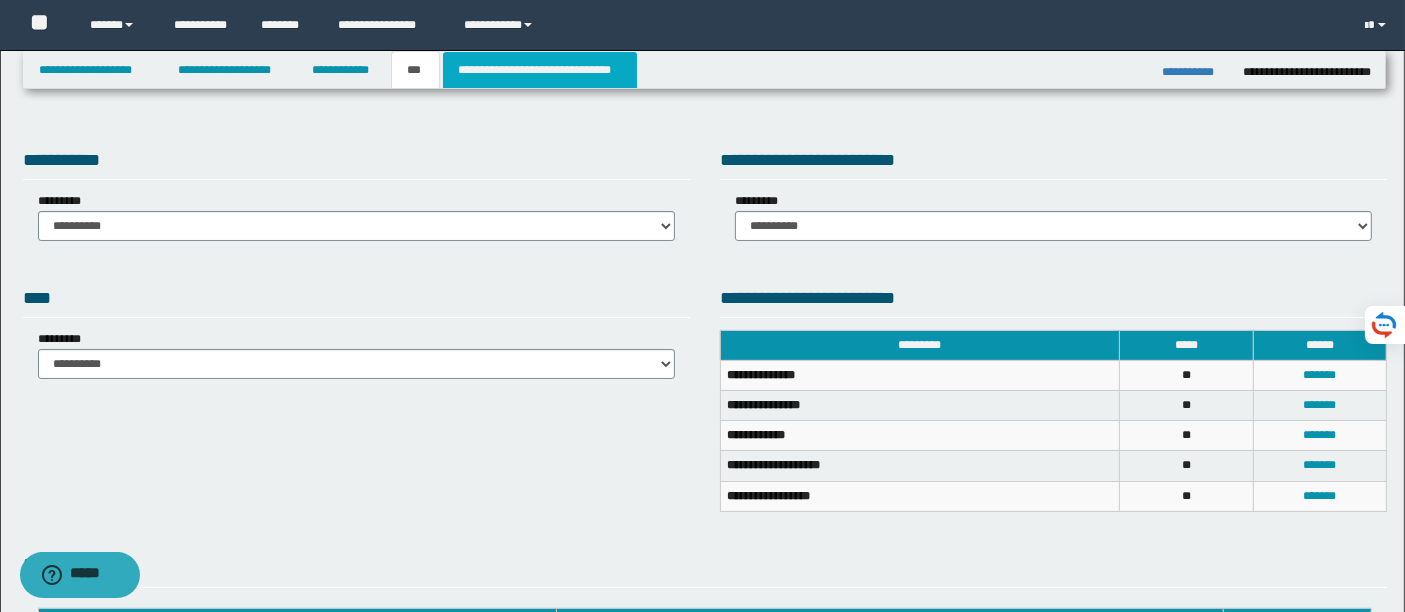 click on "**********" at bounding box center [540, 70] 